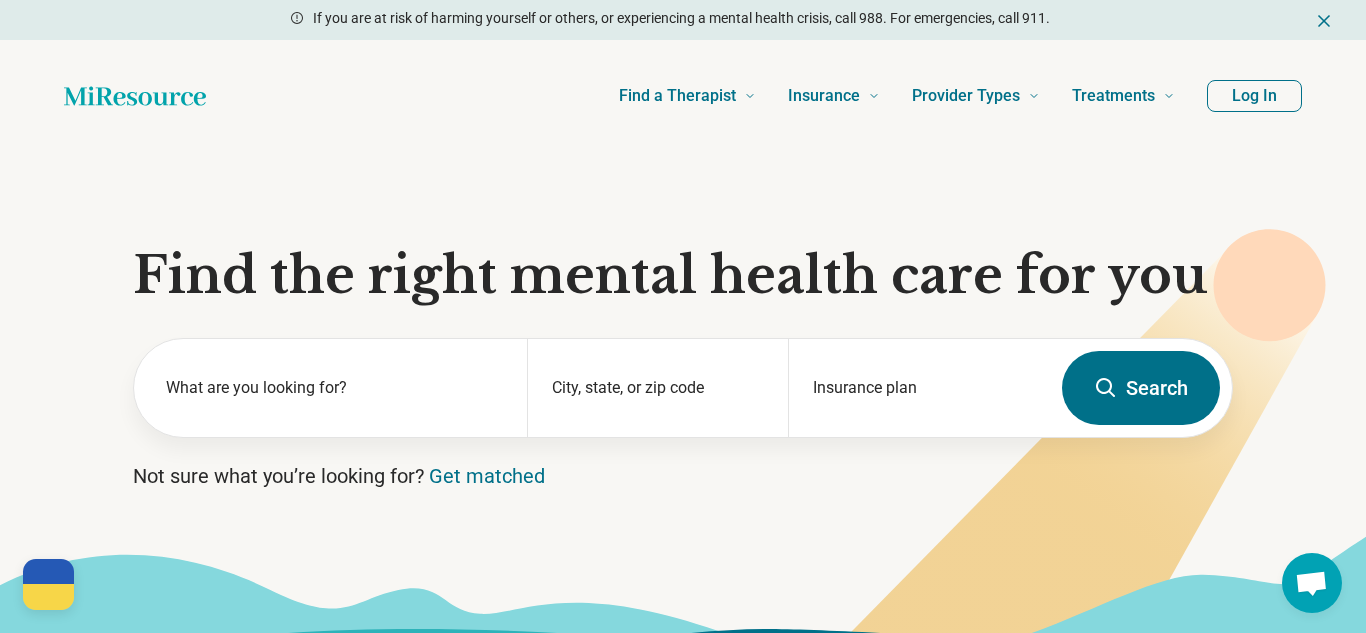 scroll, scrollTop: 0, scrollLeft: 0, axis: both 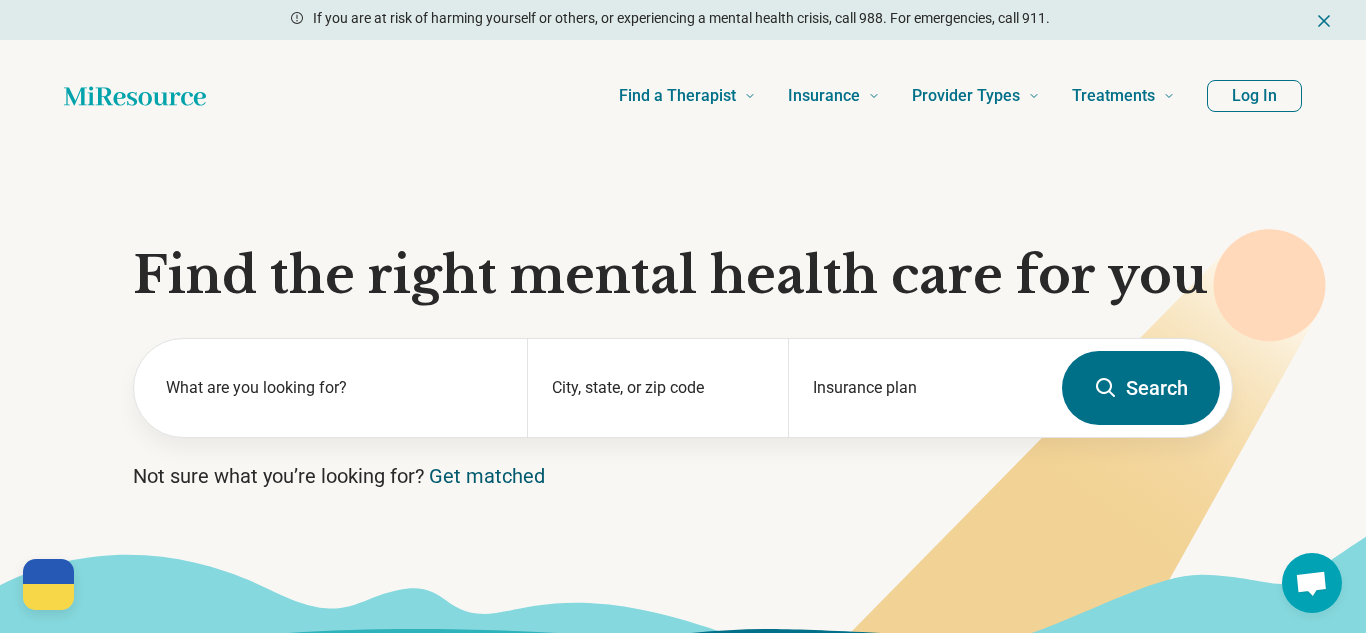 click on "Get matched" at bounding box center [487, 476] 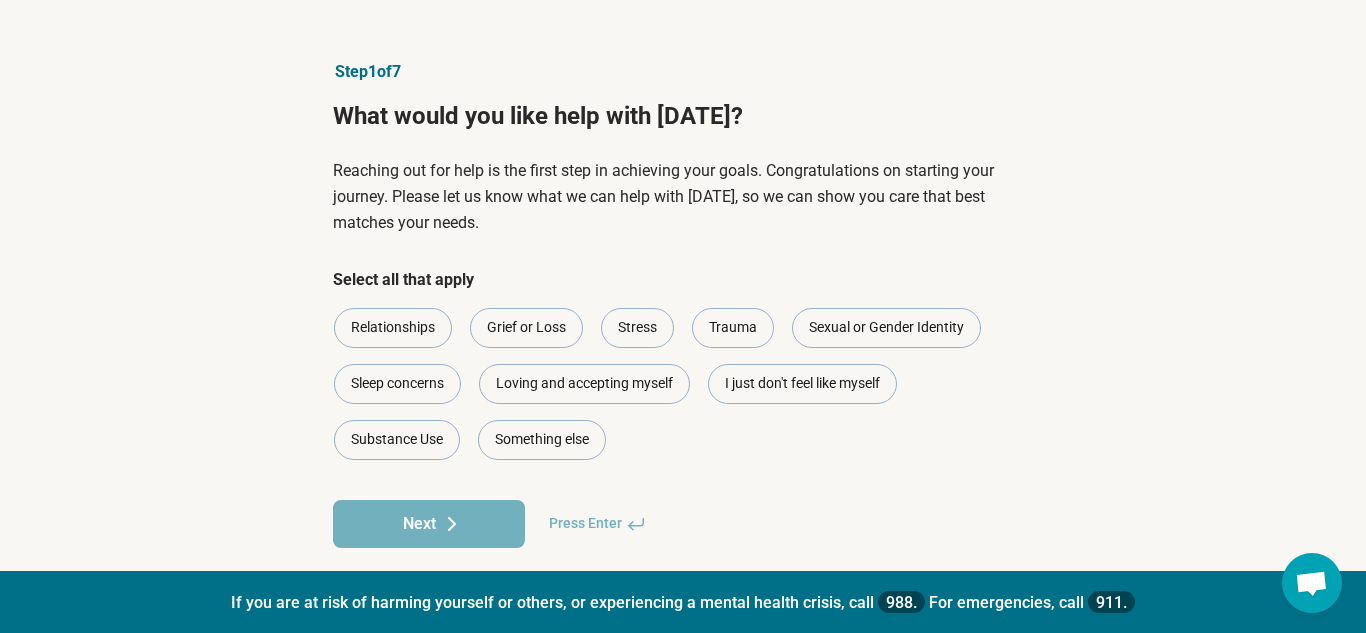 scroll, scrollTop: 77, scrollLeft: 0, axis: vertical 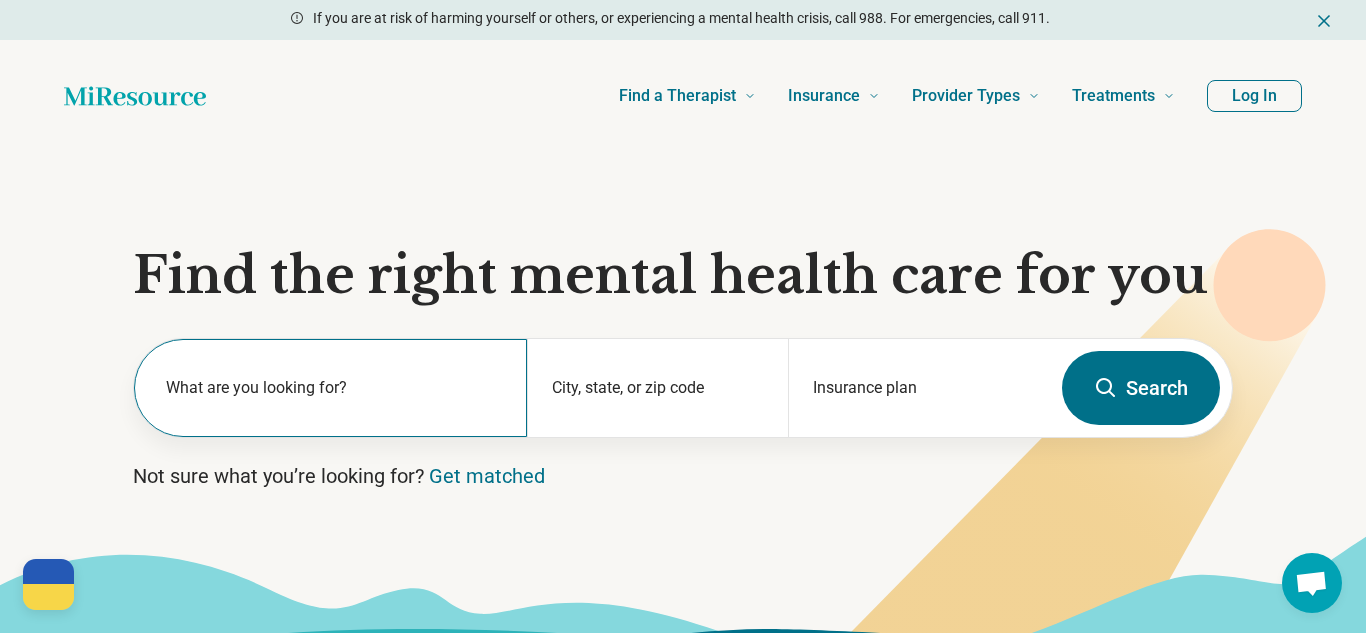 click on "What are you looking for?" at bounding box center (334, 388) 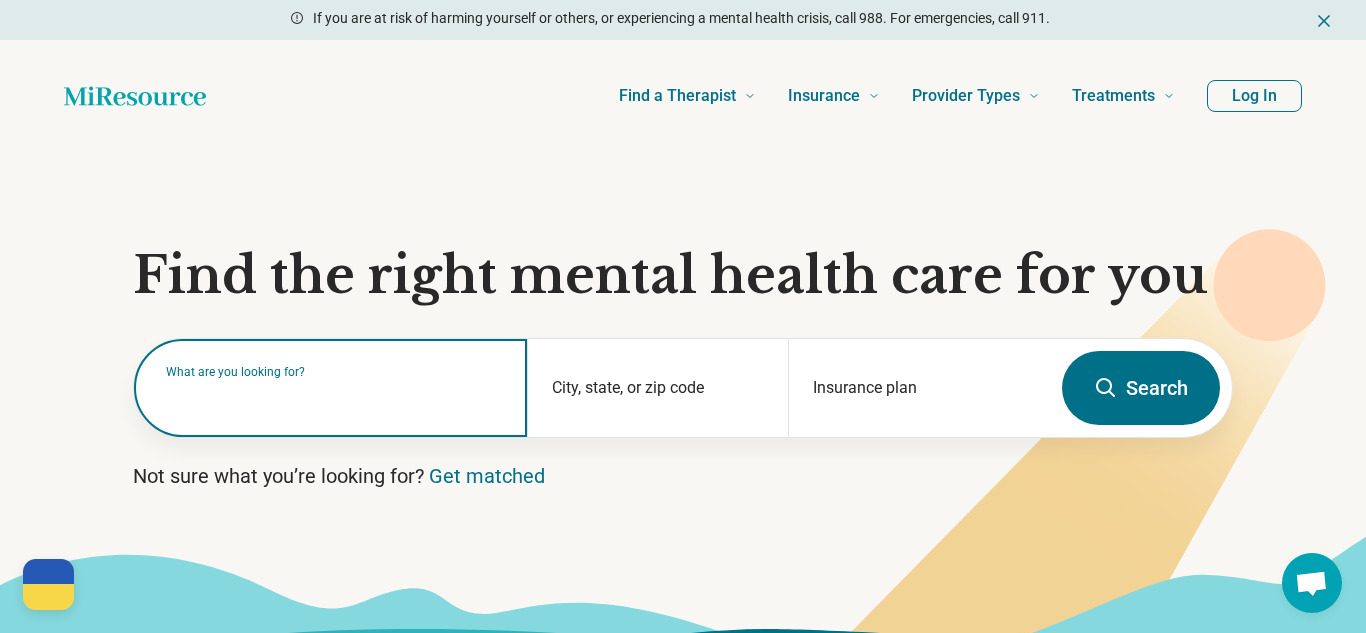 type on "*" 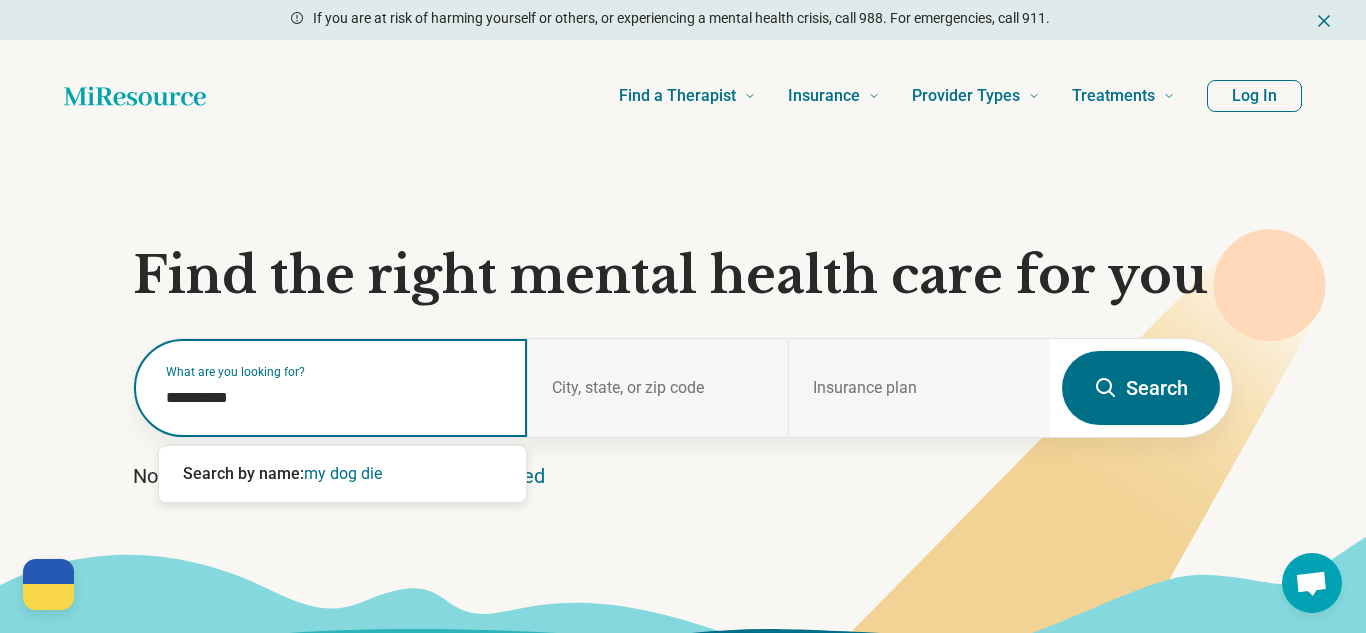 type on "**********" 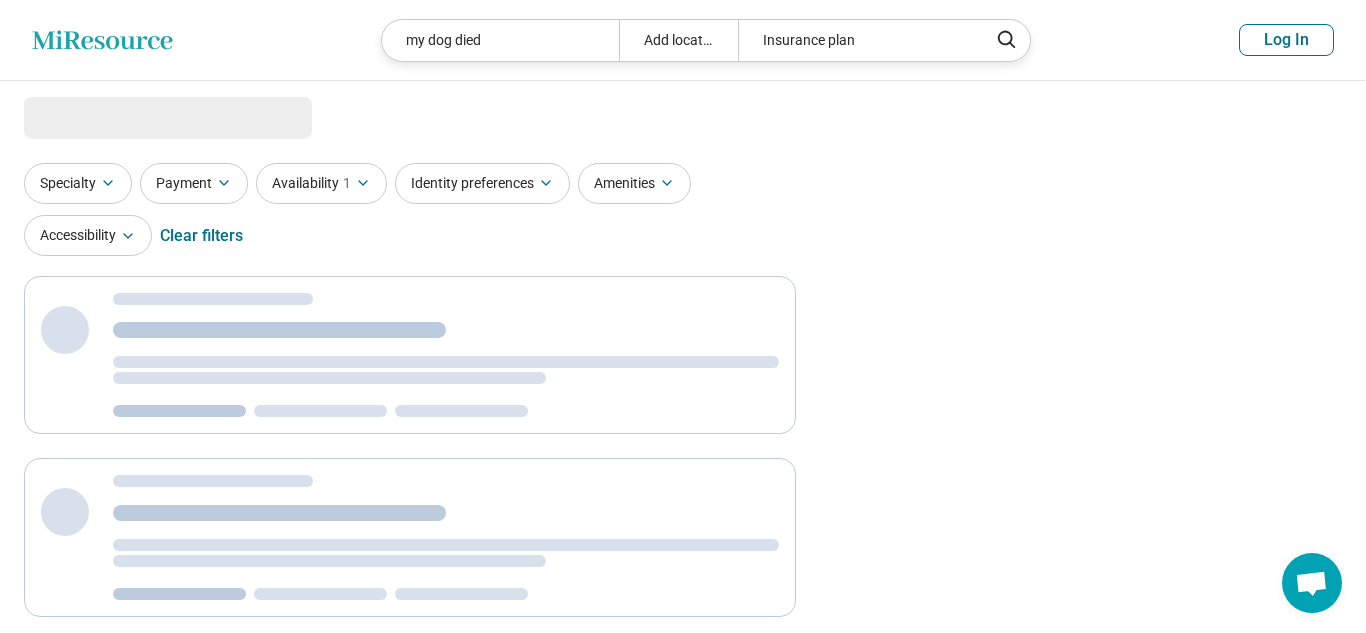select on "***" 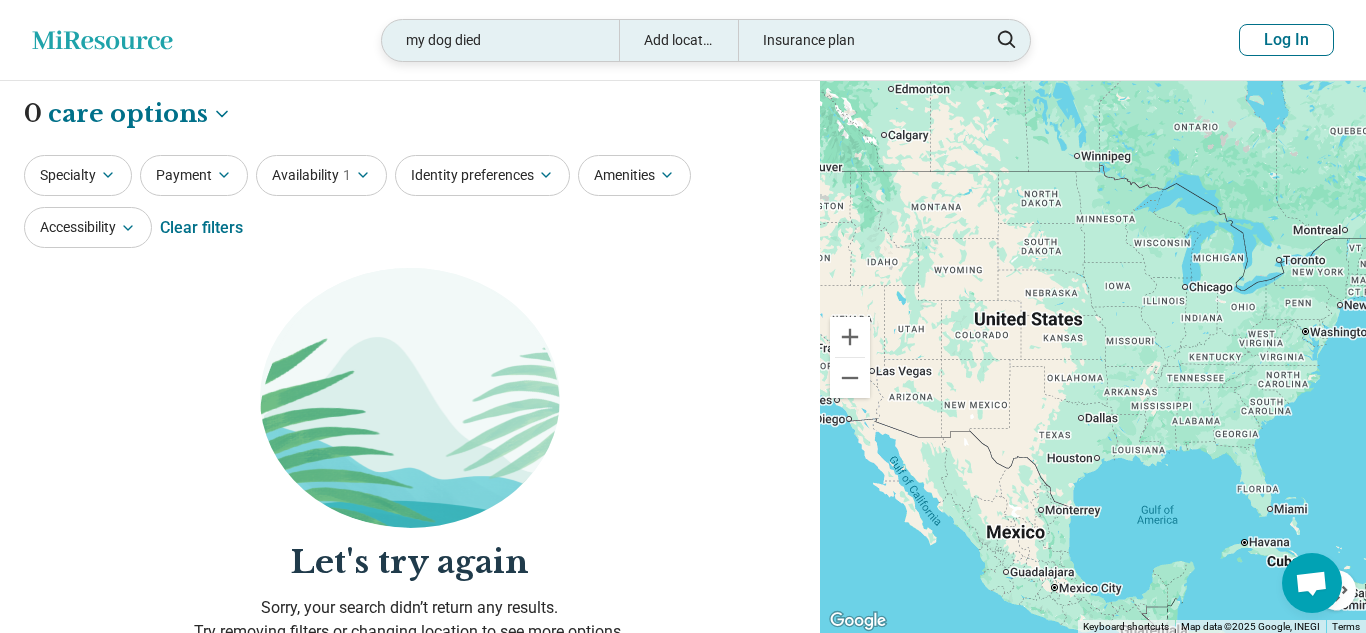 click on "my dog died" at bounding box center [500, 40] 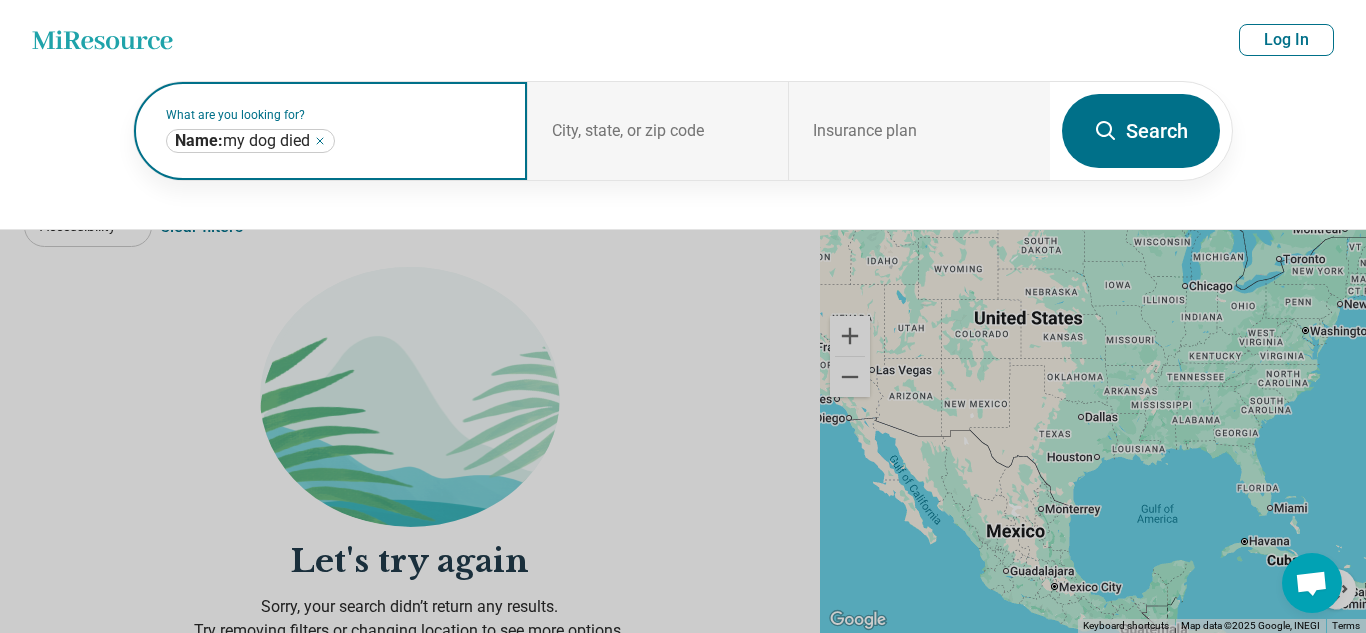 click on "**********" at bounding box center [250, 141] 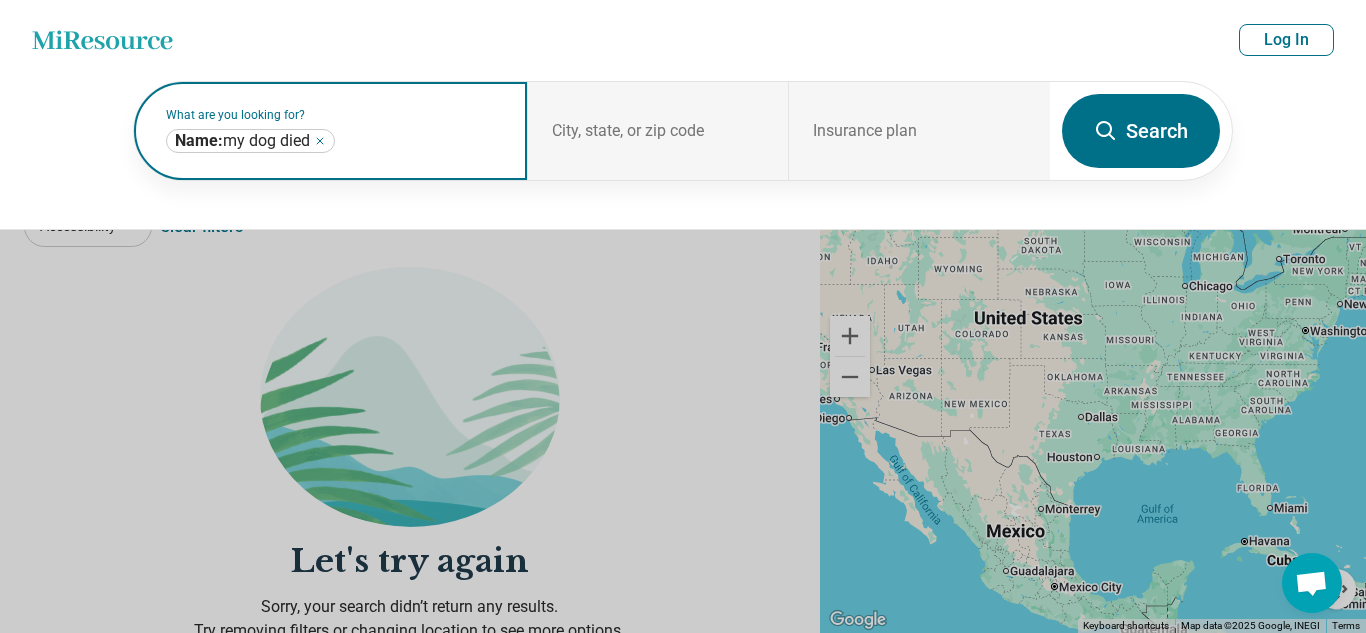 click 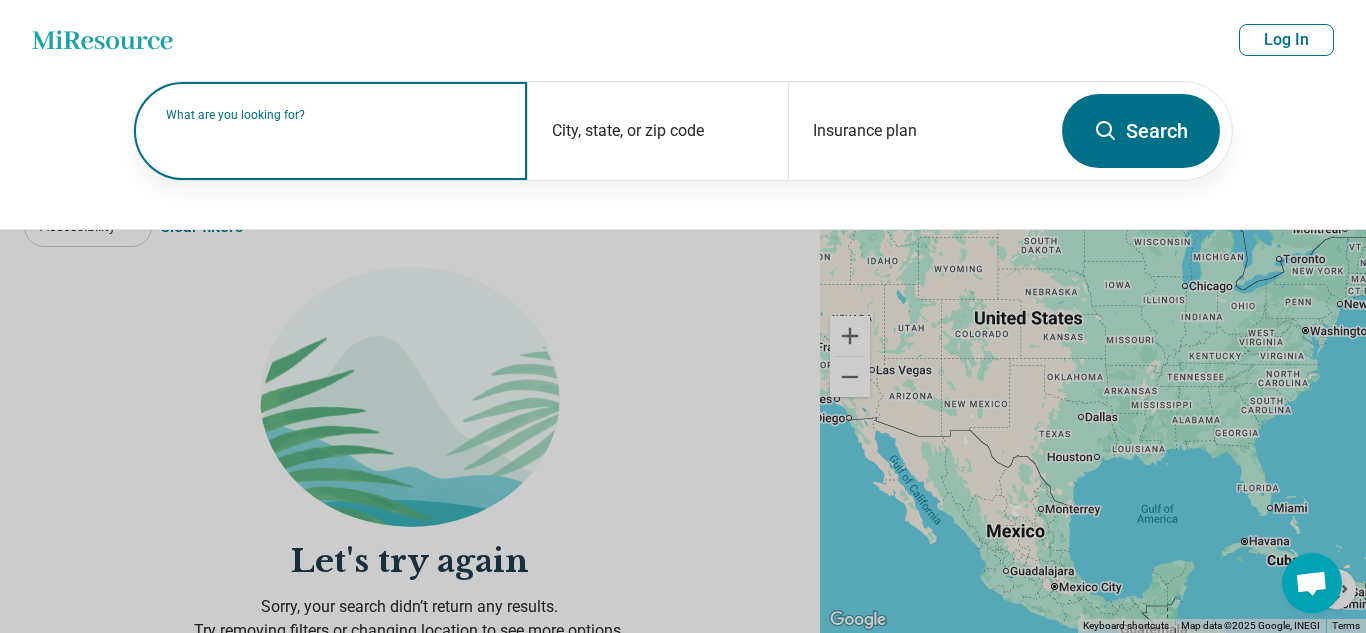 click on "What are you looking for?" at bounding box center (334, 115) 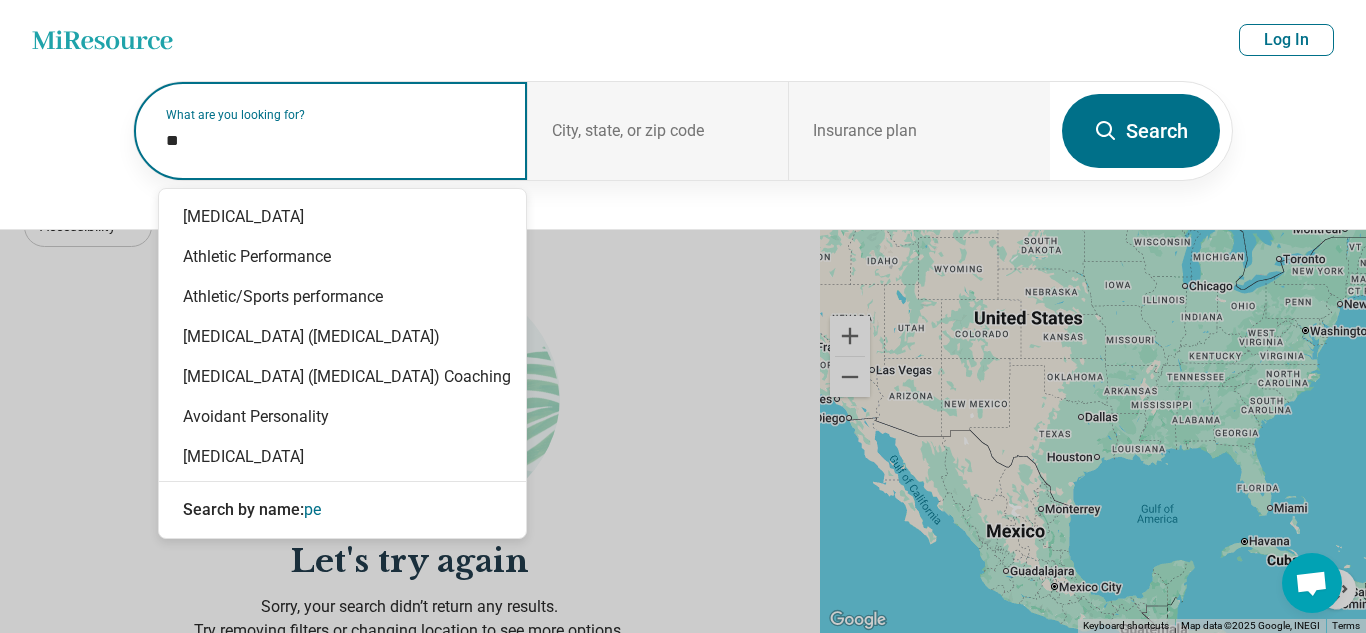 type on "*" 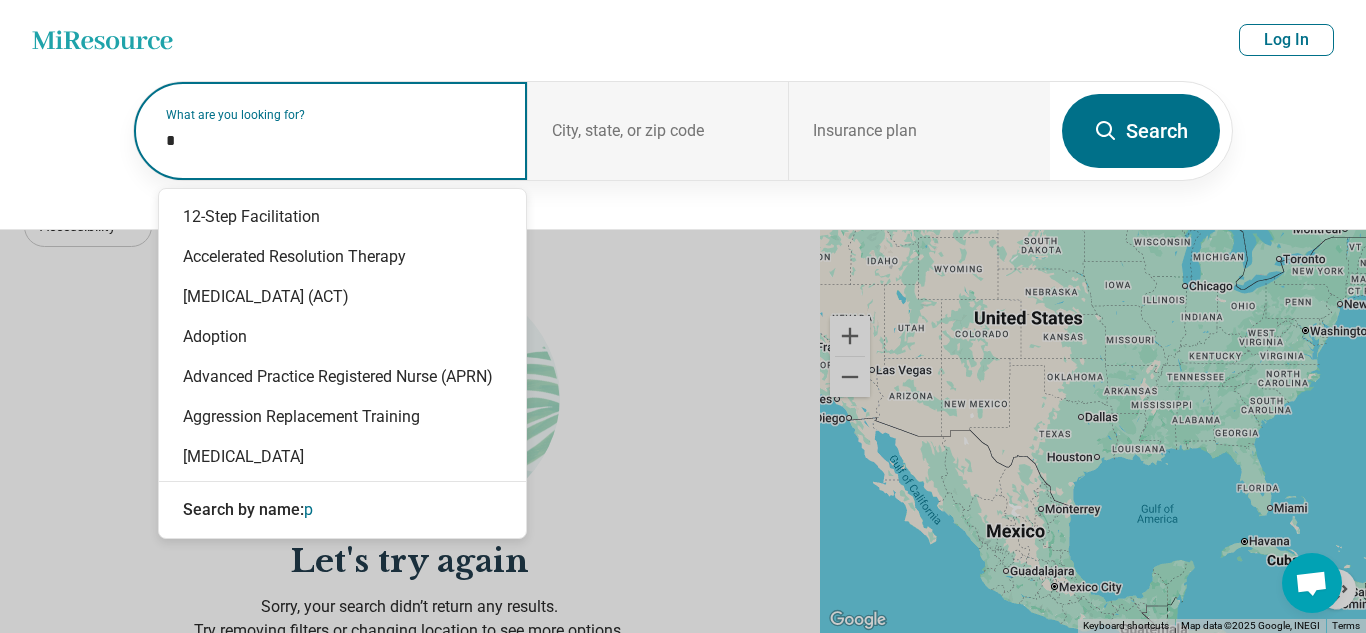 type 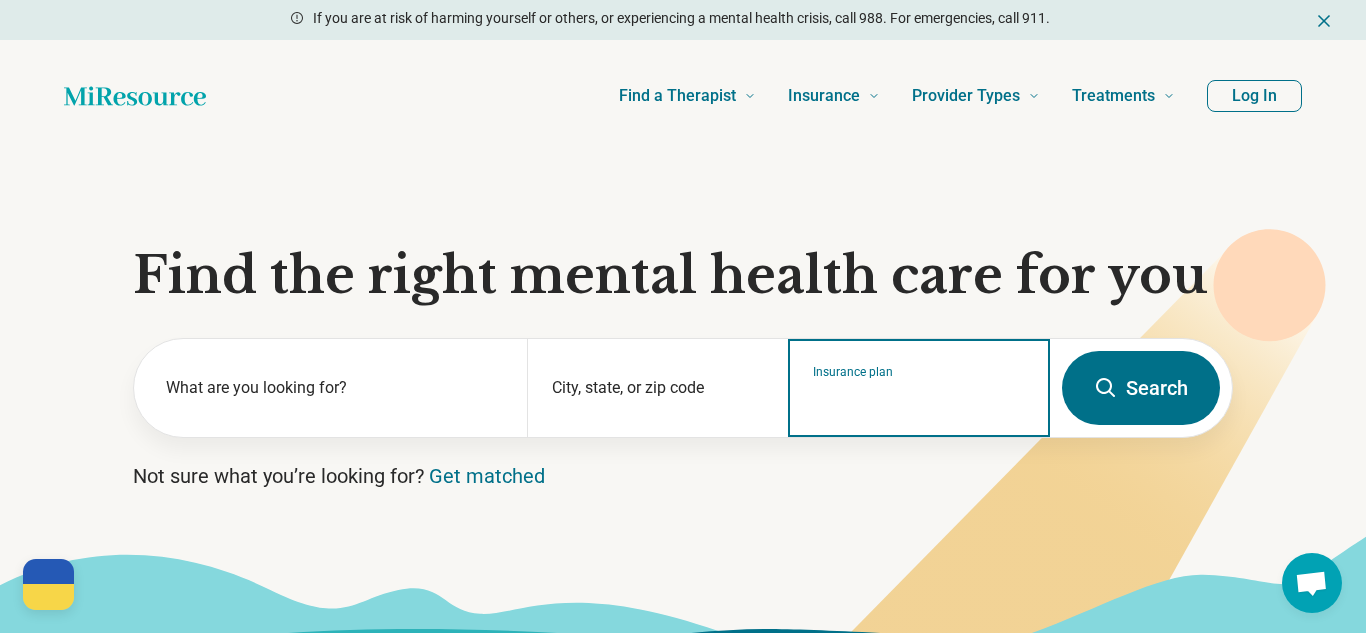 click on "Insurance plan" at bounding box center [919, 401] 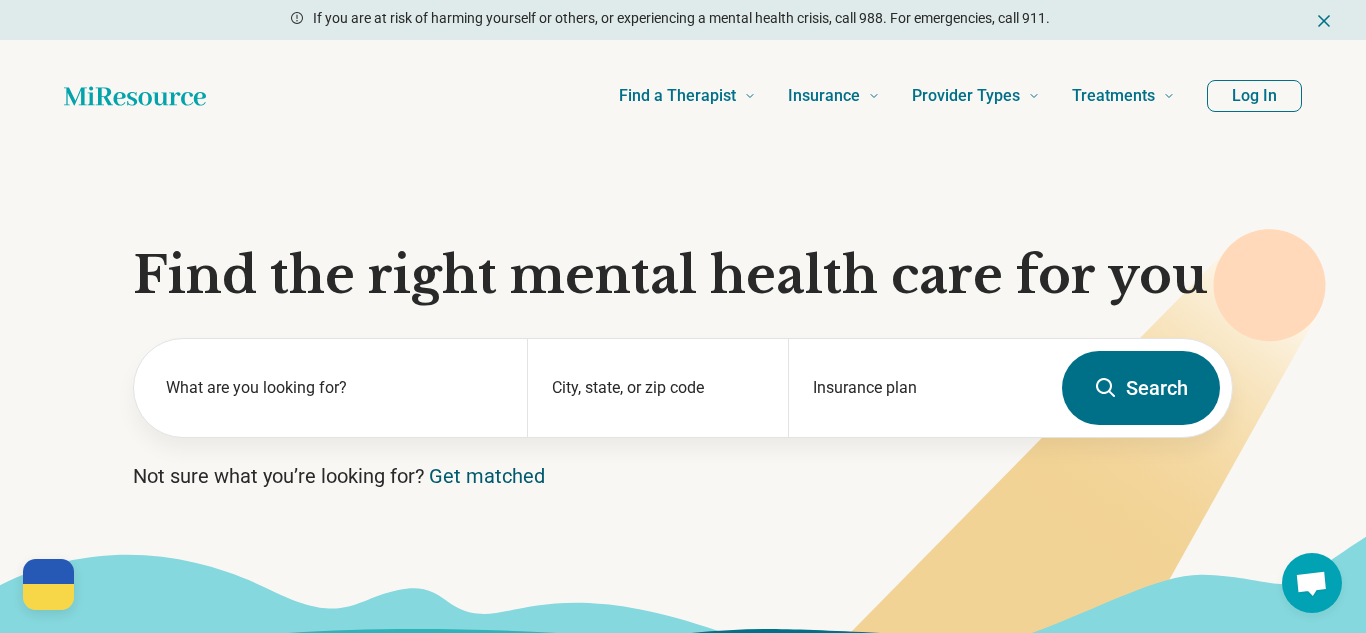 click on "Get matched" at bounding box center [487, 476] 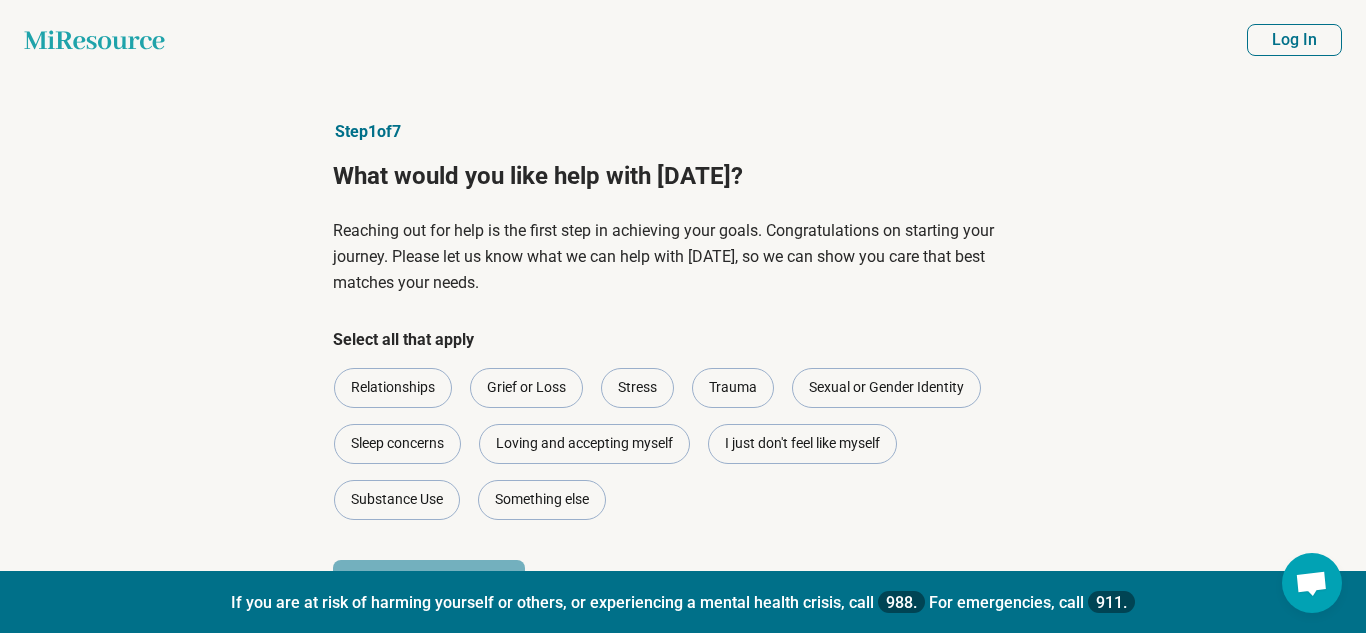 scroll, scrollTop: 77, scrollLeft: 0, axis: vertical 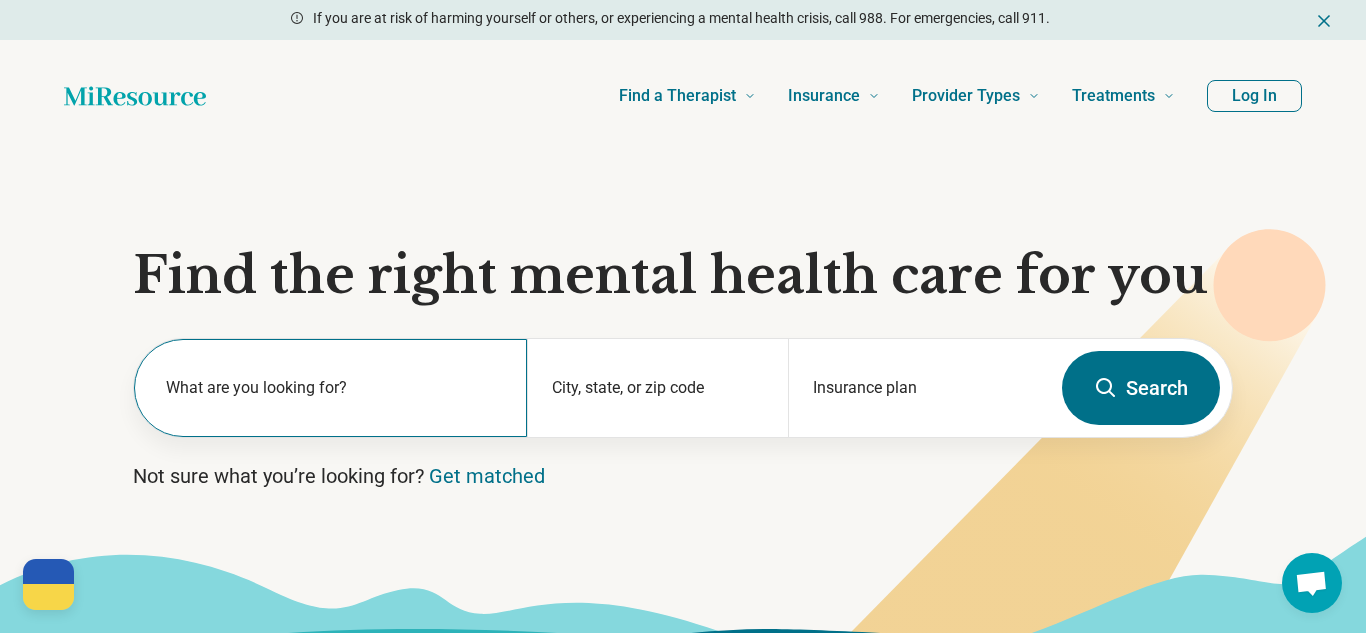 click on "What are you looking for?" at bounding box center (334, 388) 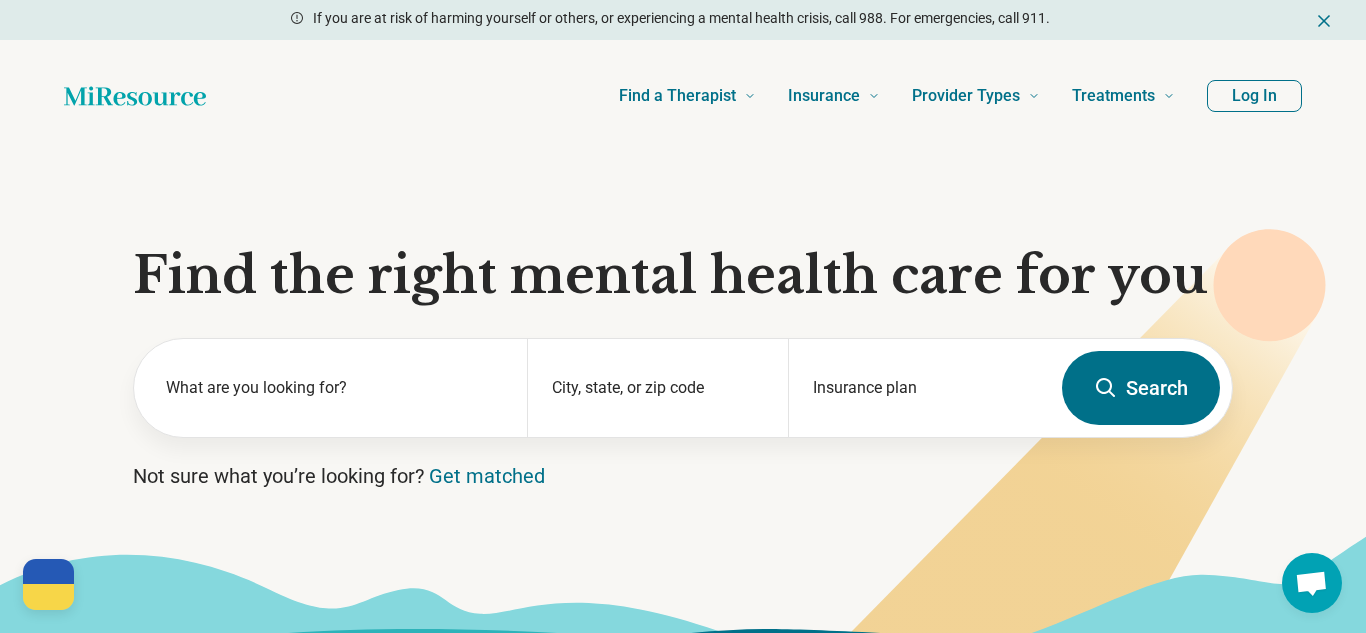 click on "Find the right mental health care for you What are you looking for? City, state, or zip code Insurance plan Search Not sure what you’re looking for?   Get matched" at bounding box center [683, 407] 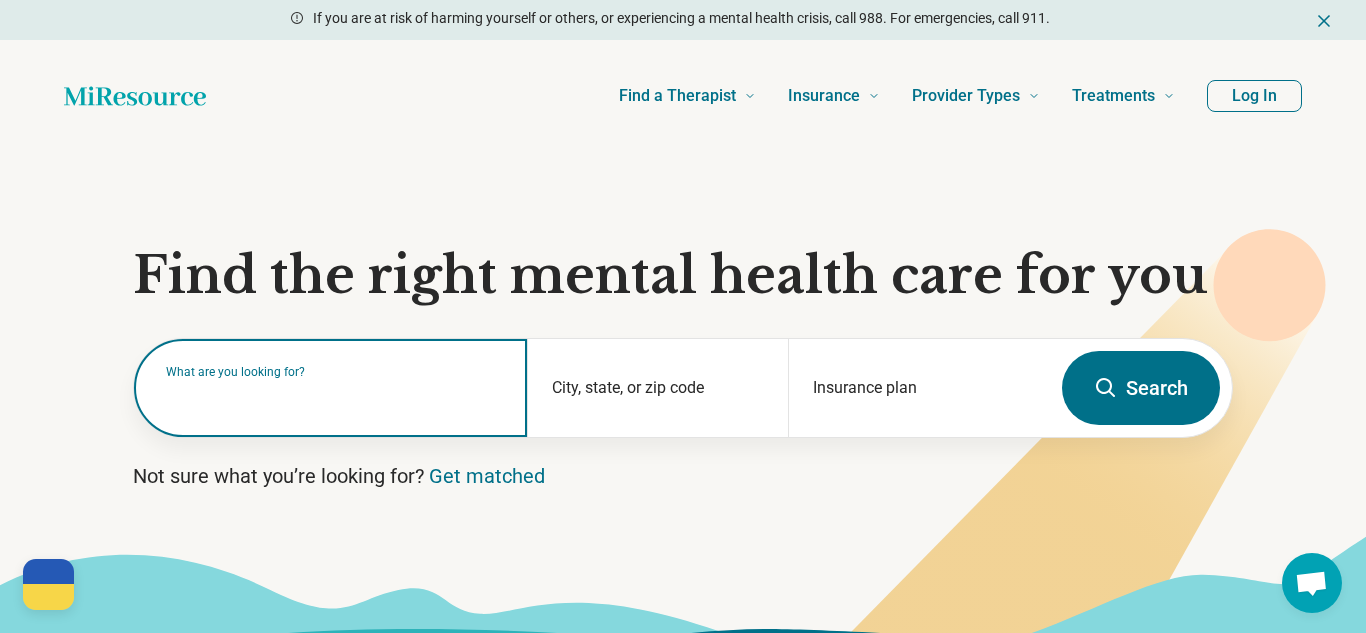 click at bounding box center [334, 398] 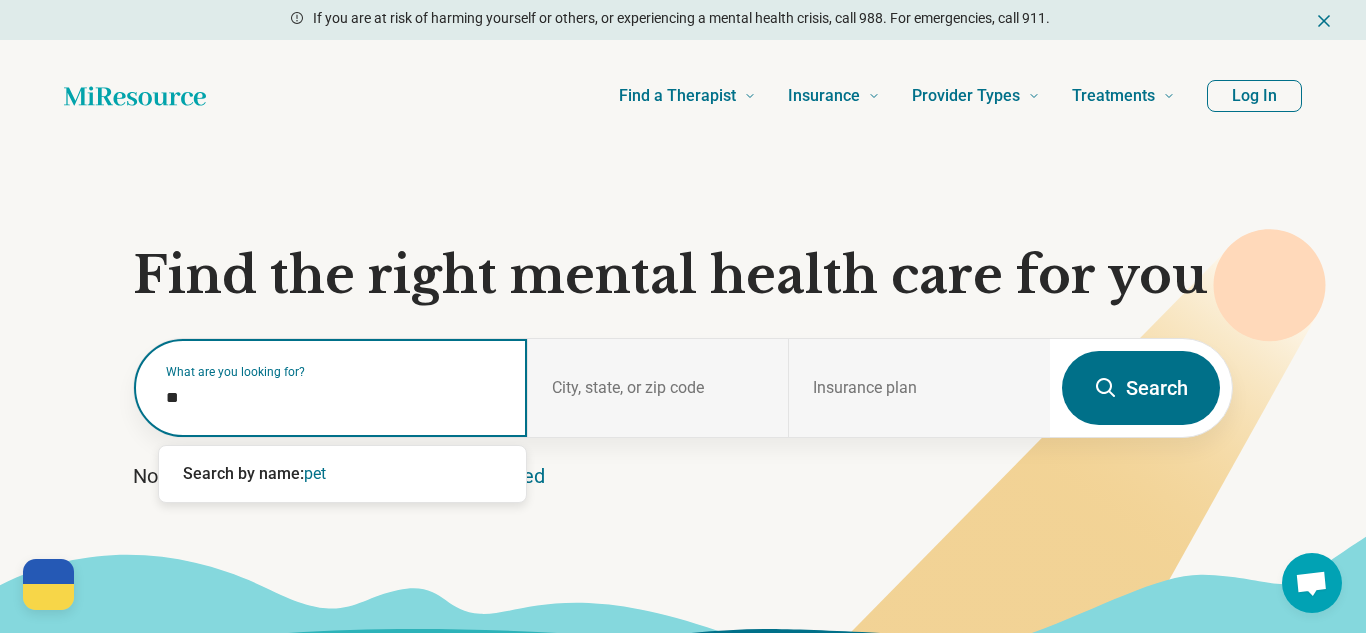 type on "*" 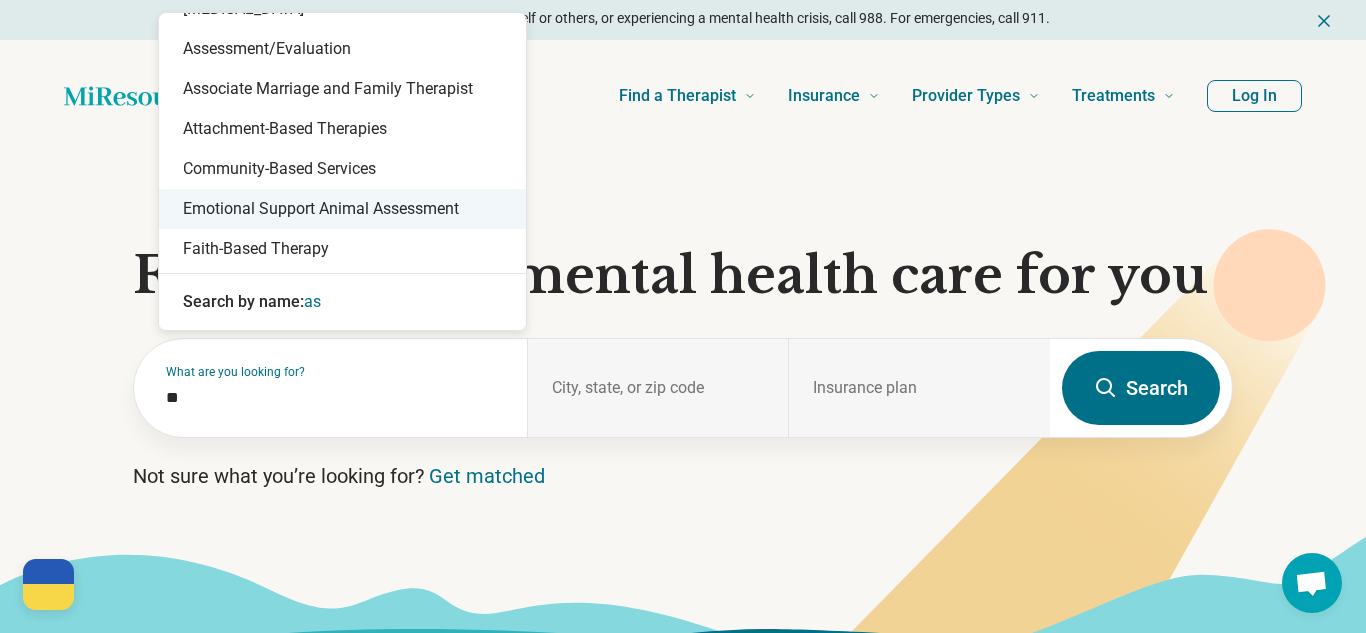 scroll, scrollTop: 30, scrollLeft: 0, axis: vertical 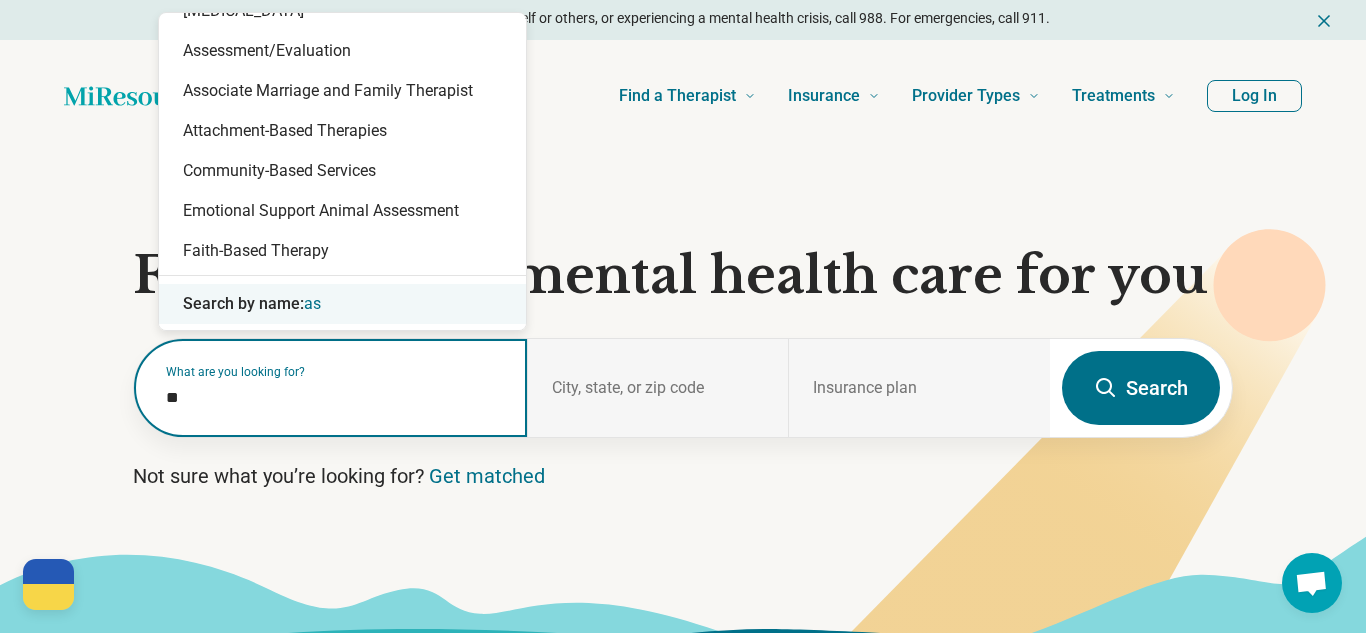 type on "*" 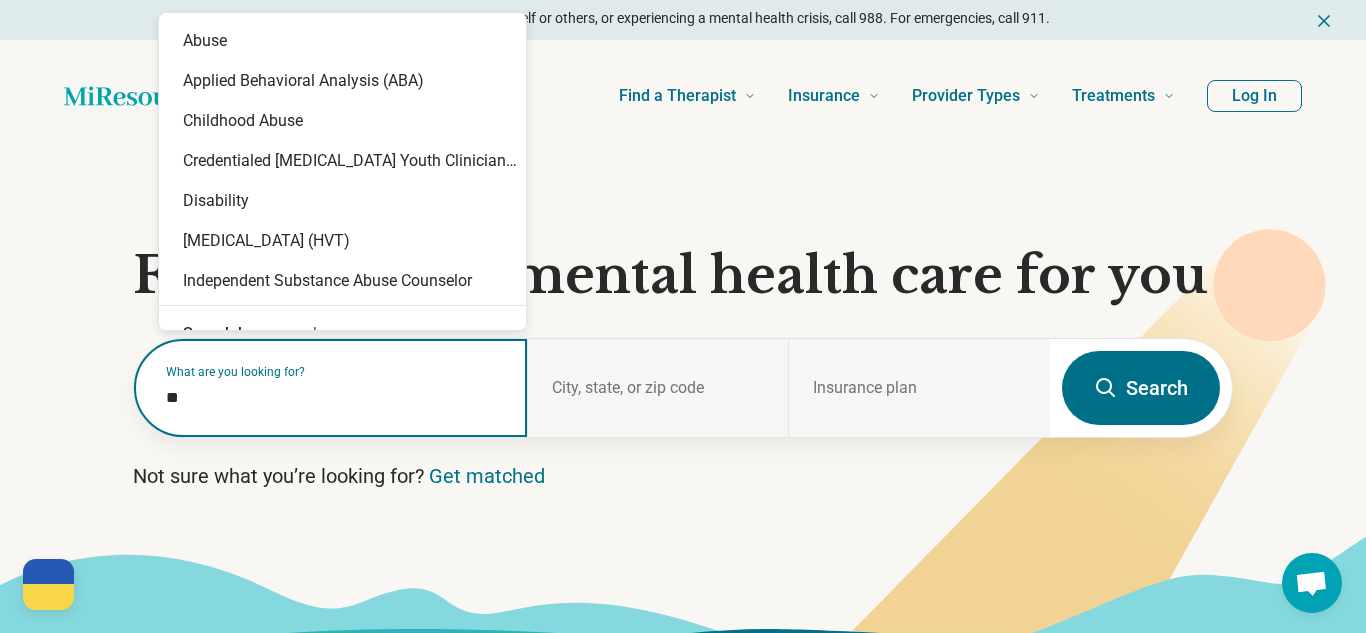 type on "*" 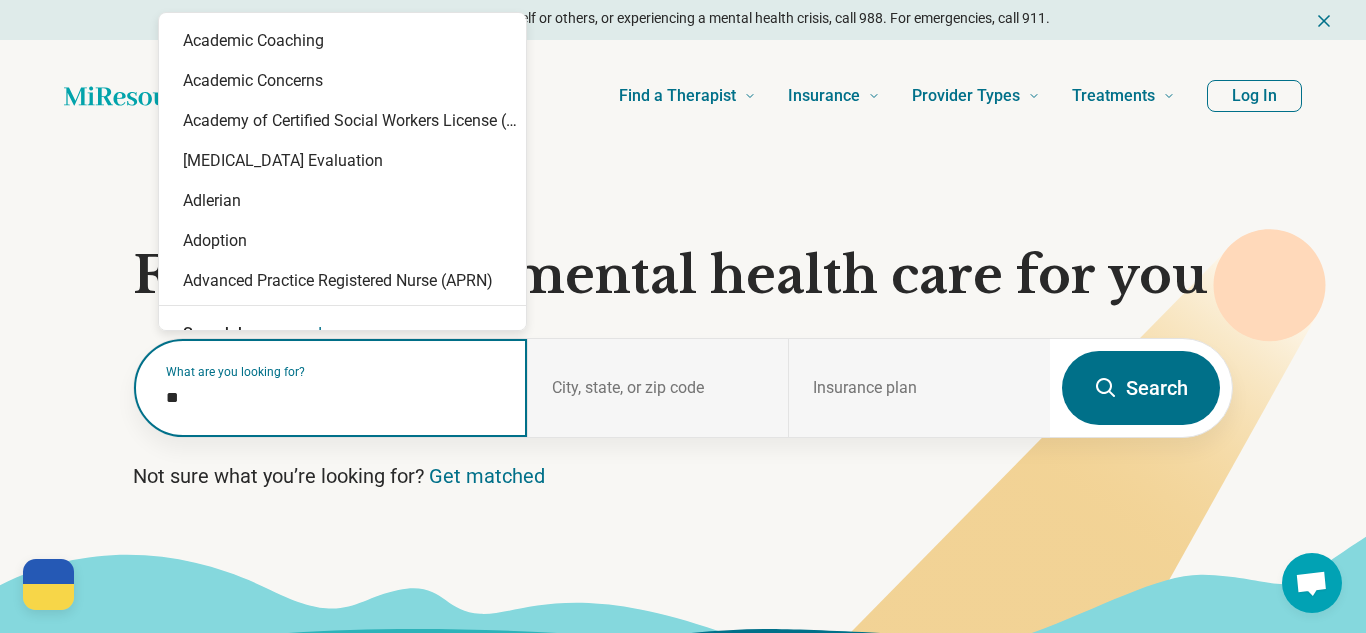 type on "*" 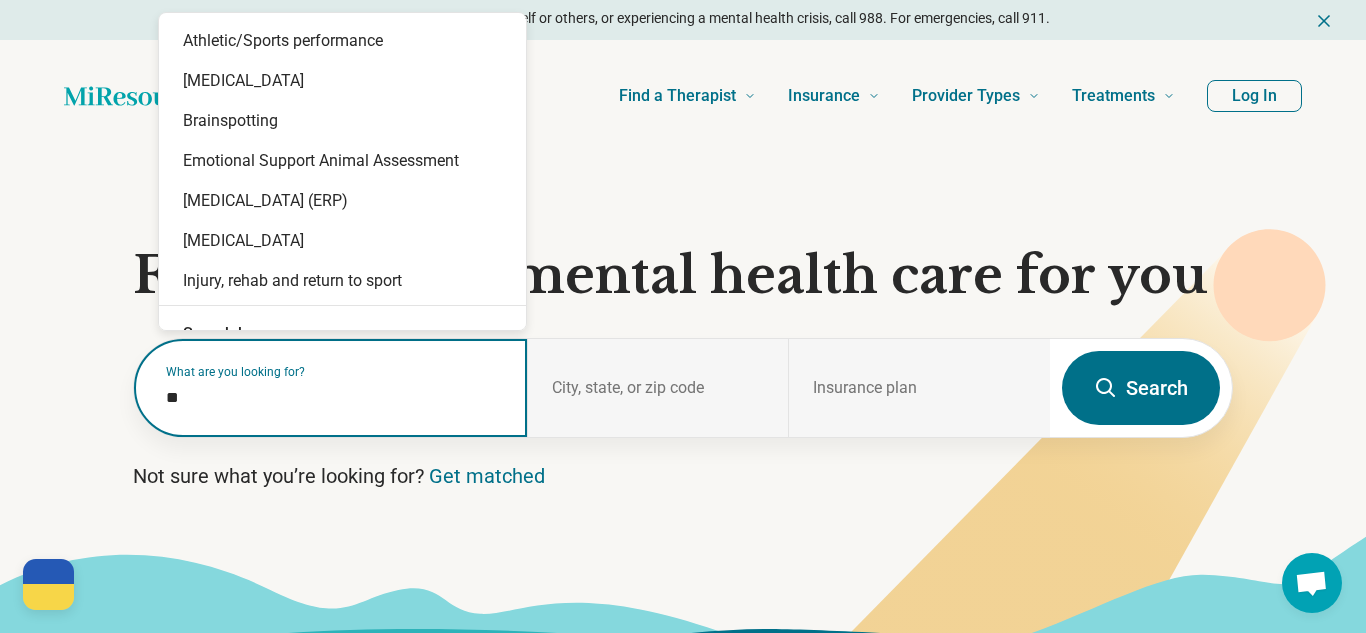type on "*" 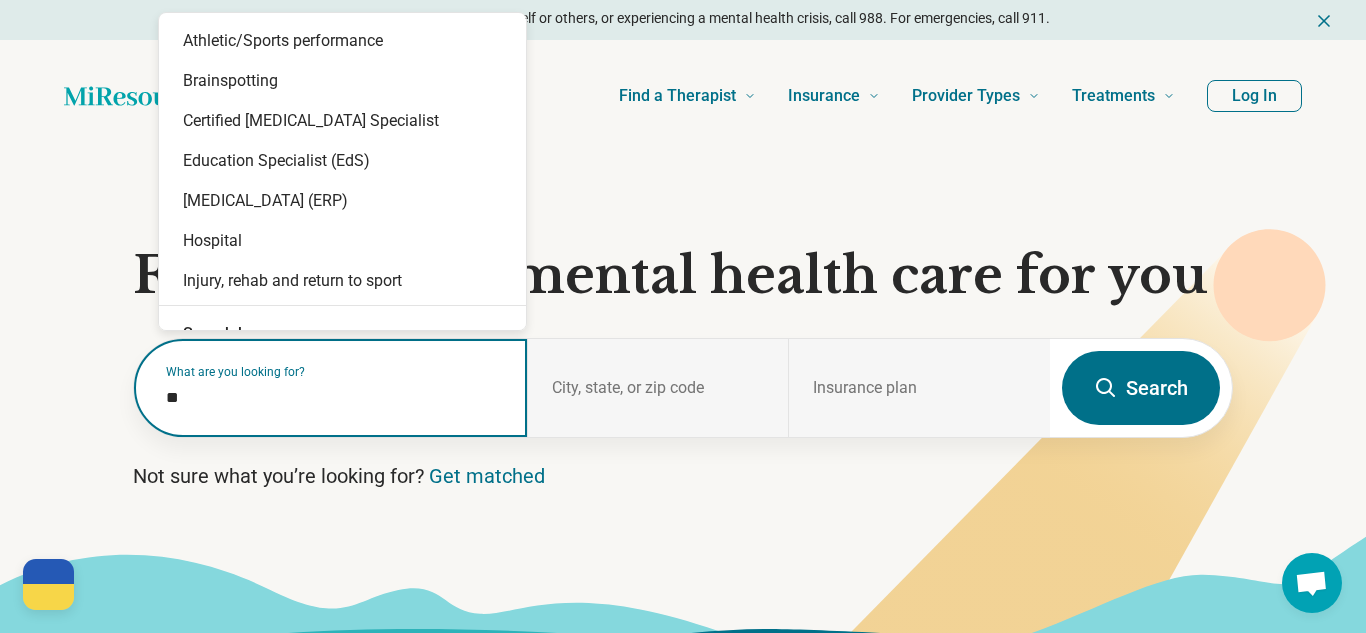 type on "*" 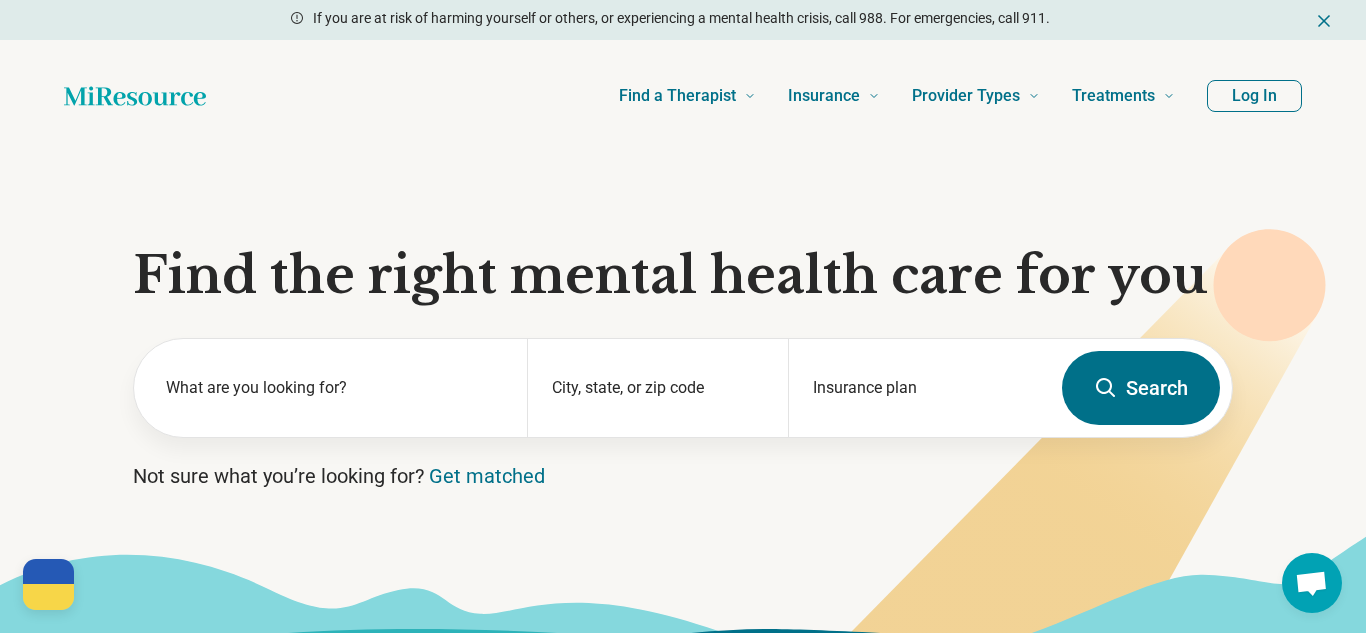click on "Find the right mental health care for you What are you looking for? City, state, or zip code Insurance plan Search Not sure what you’re looking for?   Get matched" at bounding box center (683, 407) 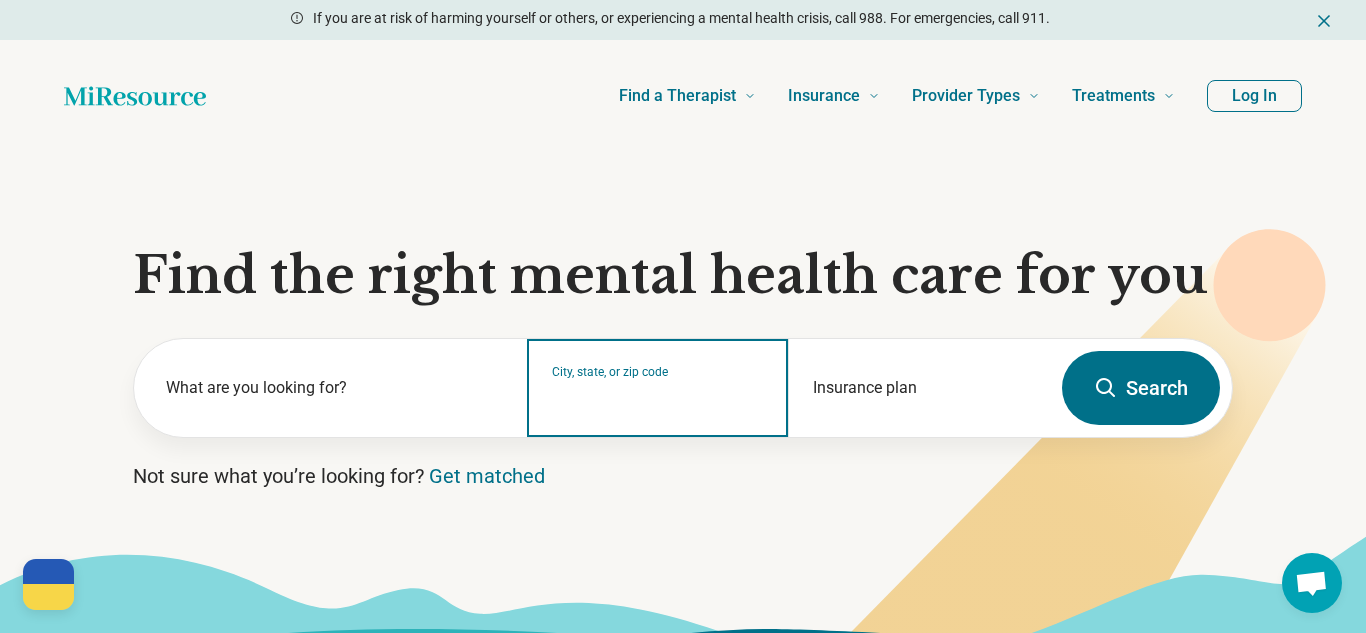 click on "City, state, or zip code" at bounding box center [658, 401] 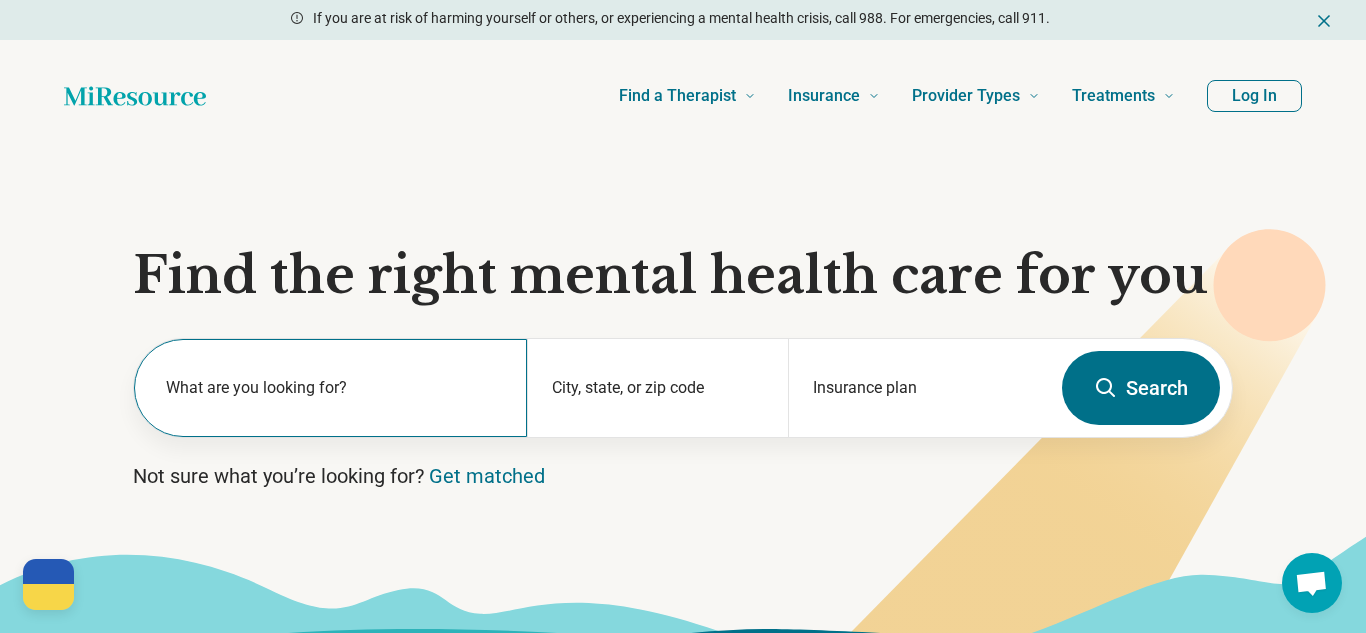 click on "What are you looking for?" at bounding box center [334, 388] 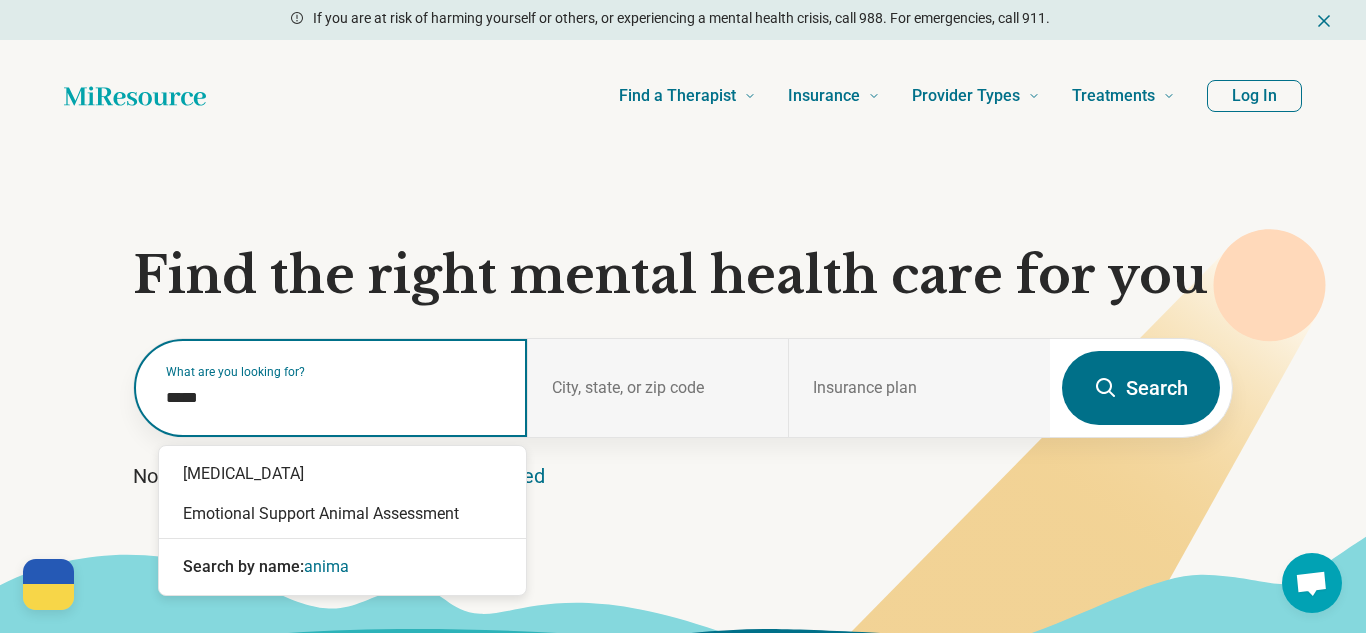 type on "****" 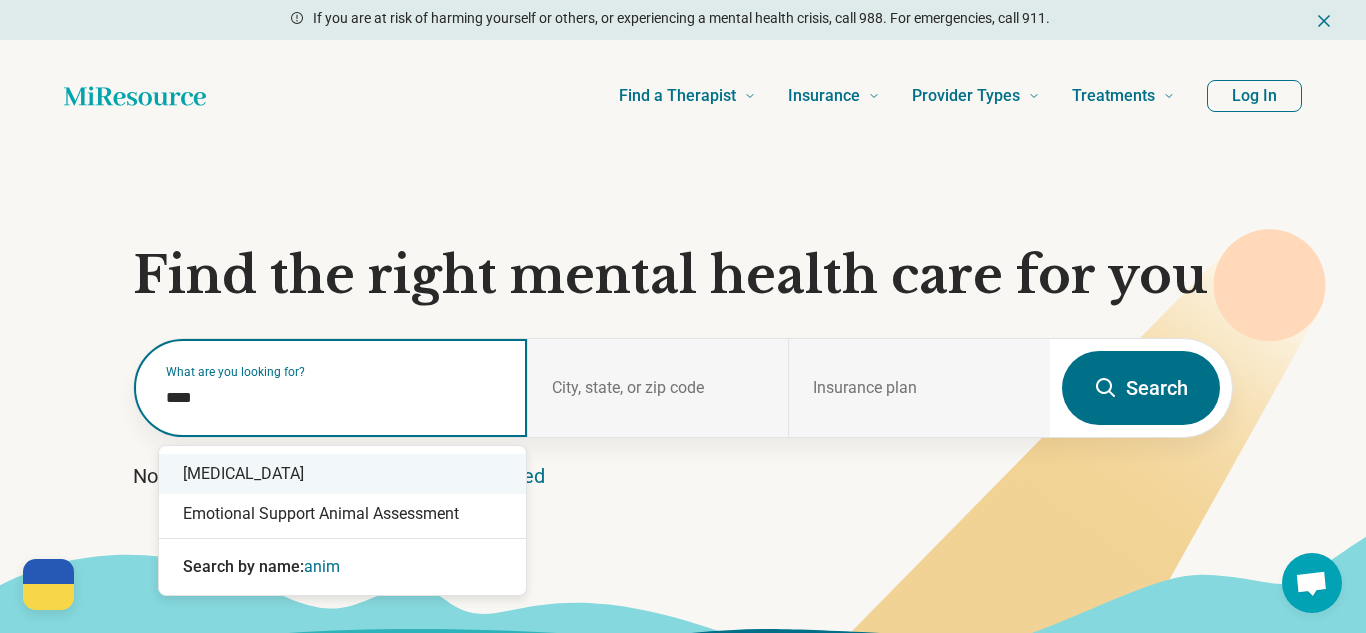 click on "Animal-Assisted Therapy" at bounding box center [342, 474] 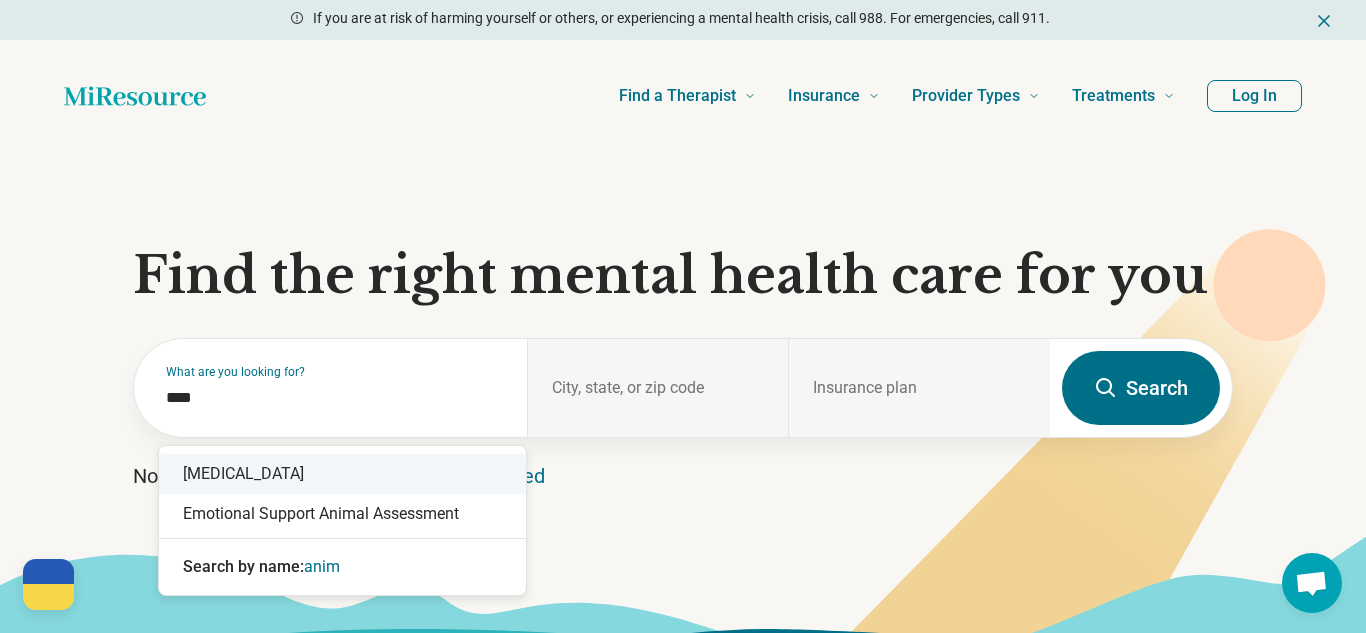 click on "Not sure what you’re looking for?   Get matched" at bounding box center [683, 476] 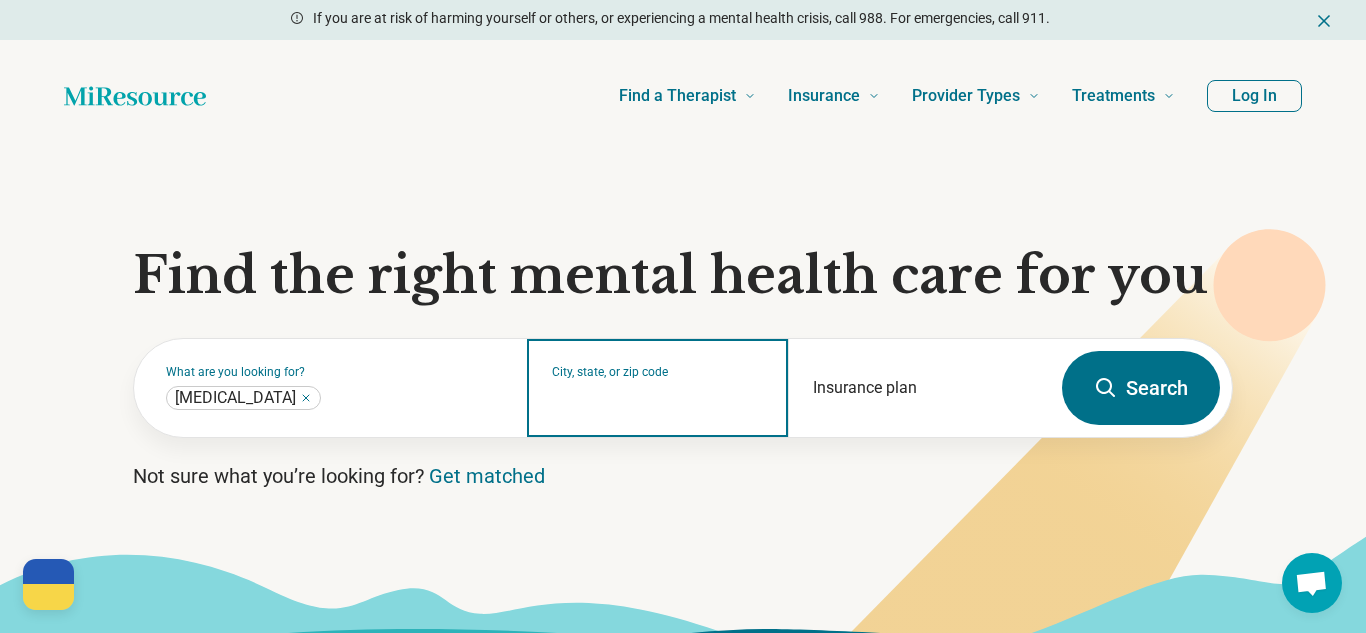 click on "City, state, or zip code" at bounding box center [658, 401] 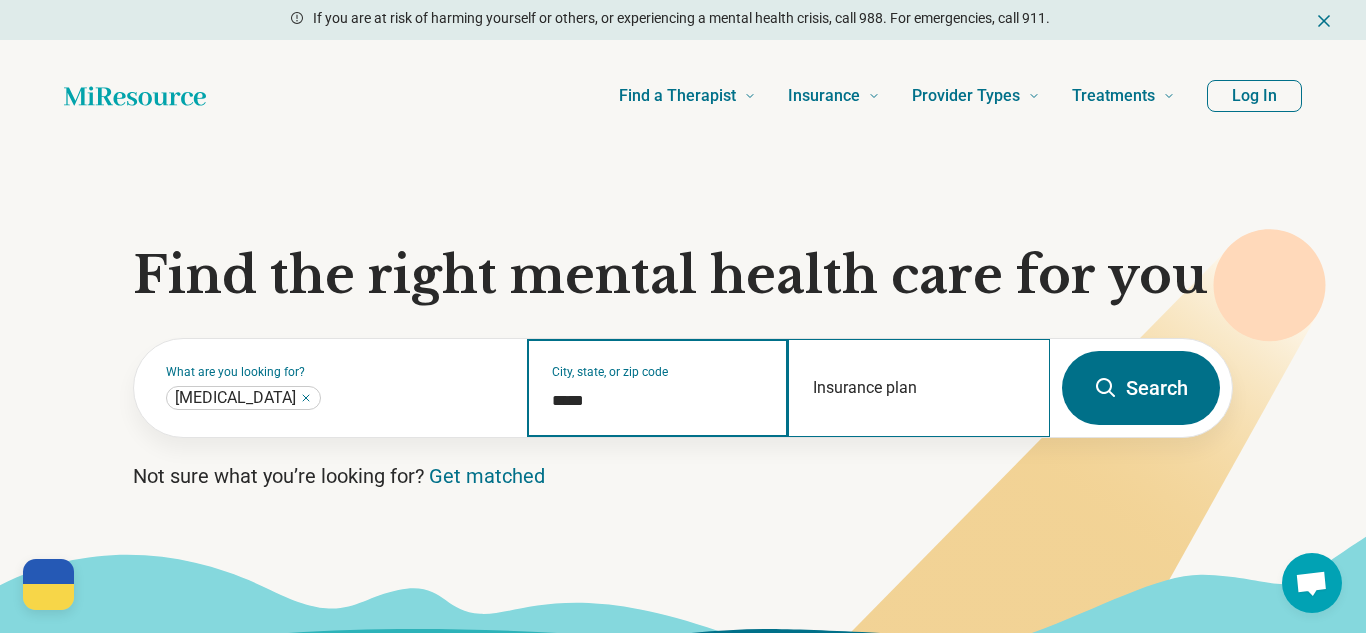 type on "*****" 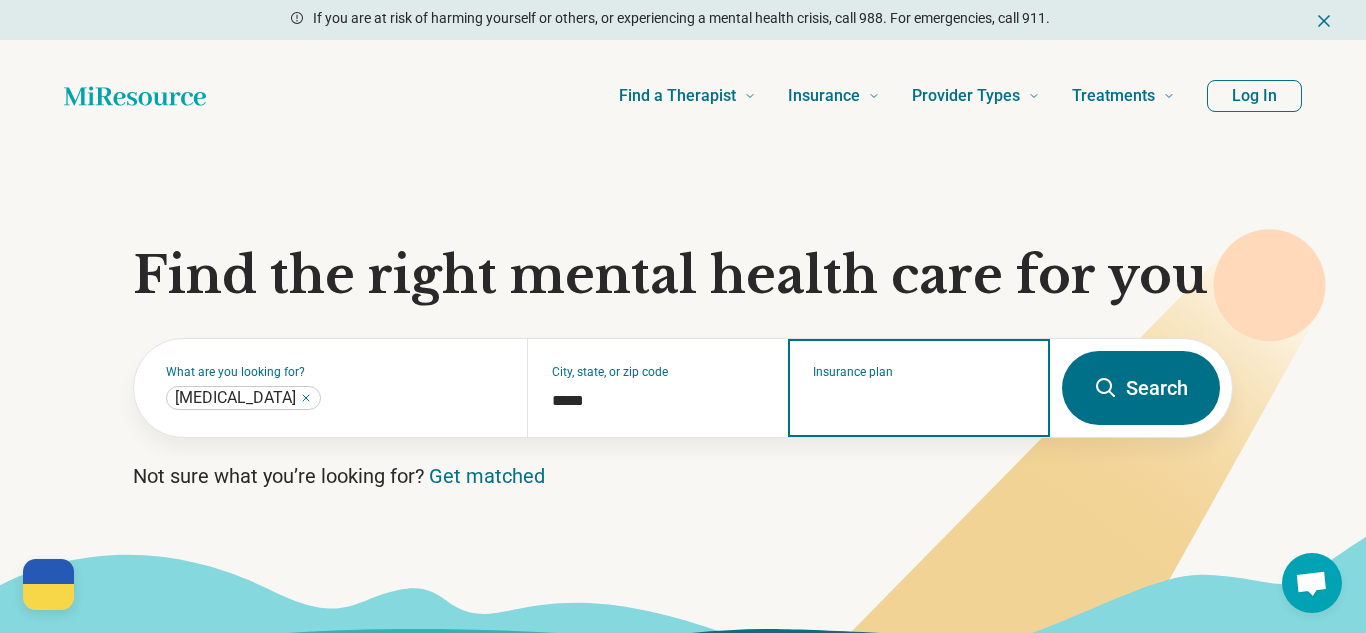 click on "Insurance plan" at bounding box center [919, 401] 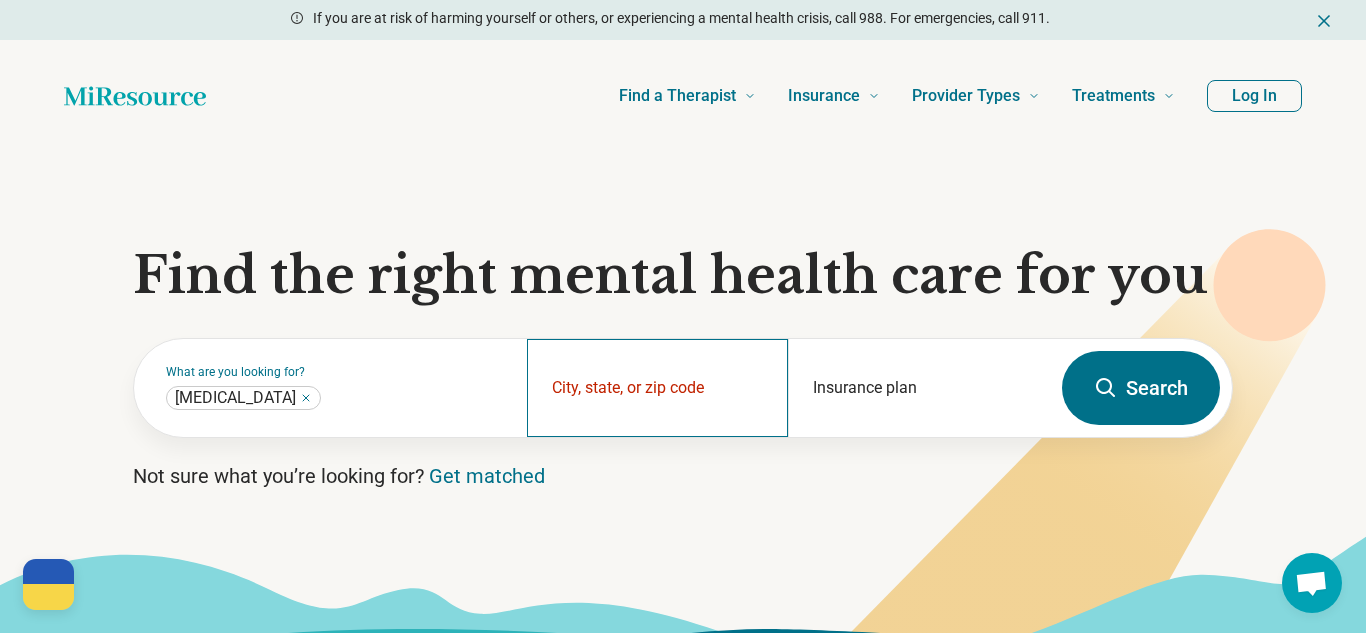 click on "City, state, or zip code" at bounding box center [658, 388] 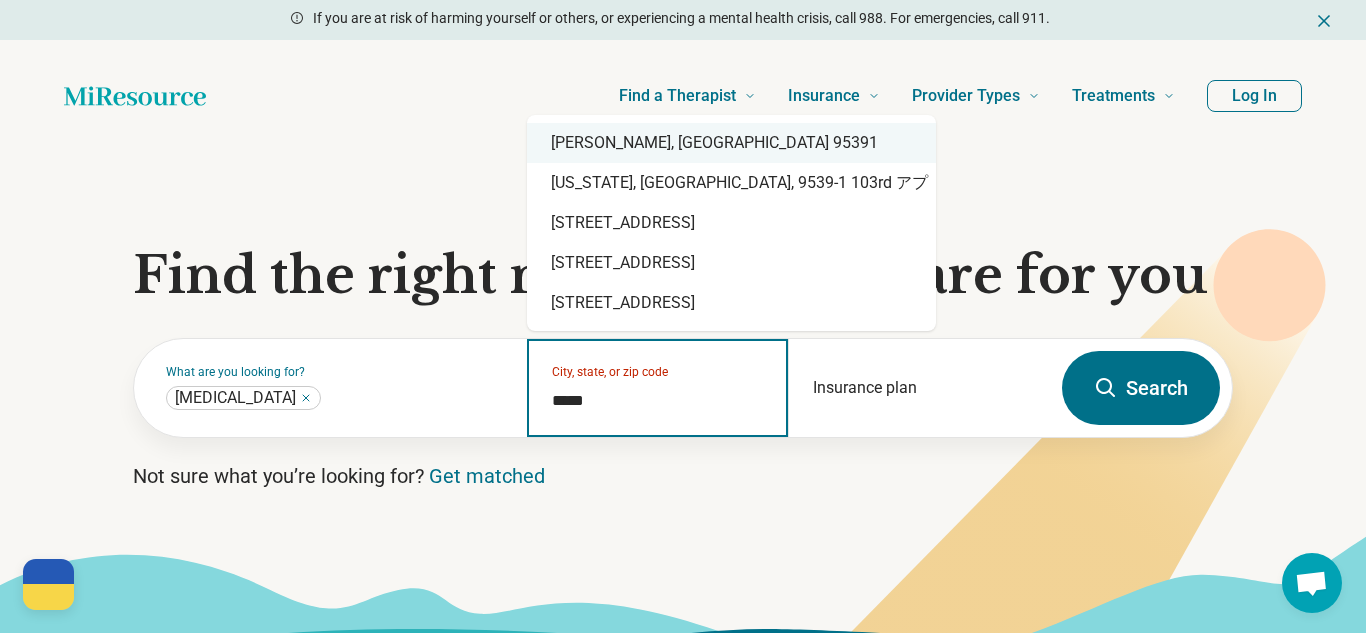 click on "Tracy, CA 95391" at bounding box center (731, 143) 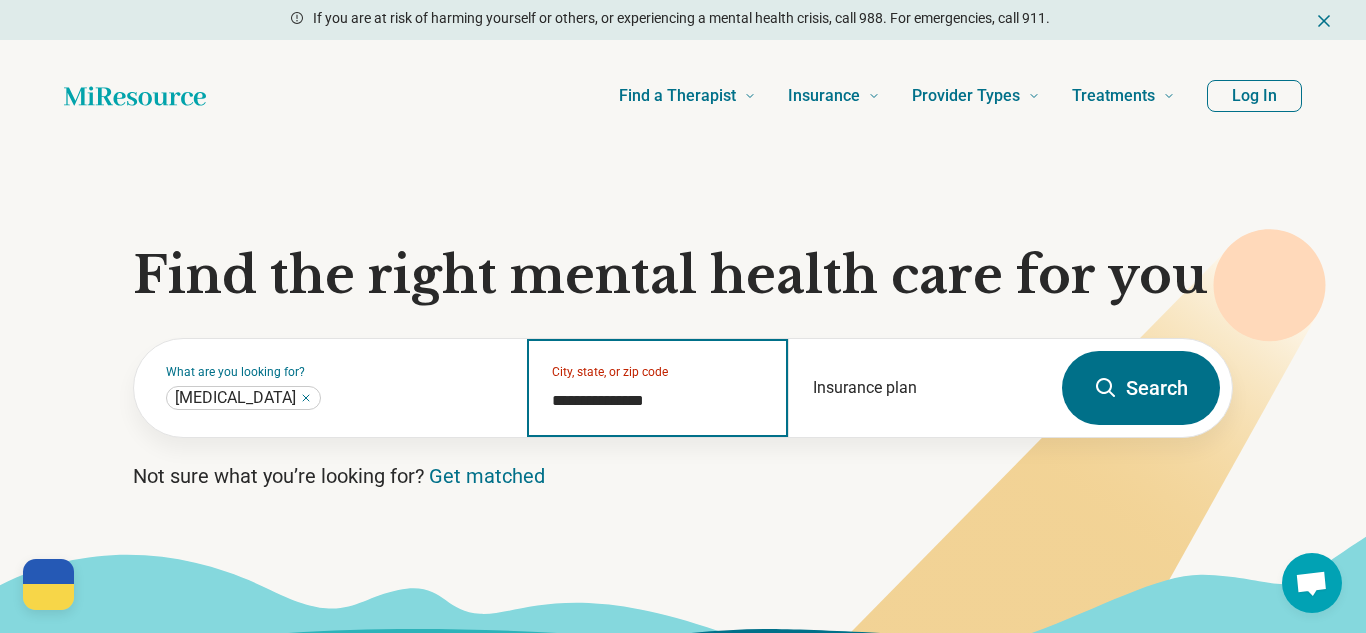 type on "**********" 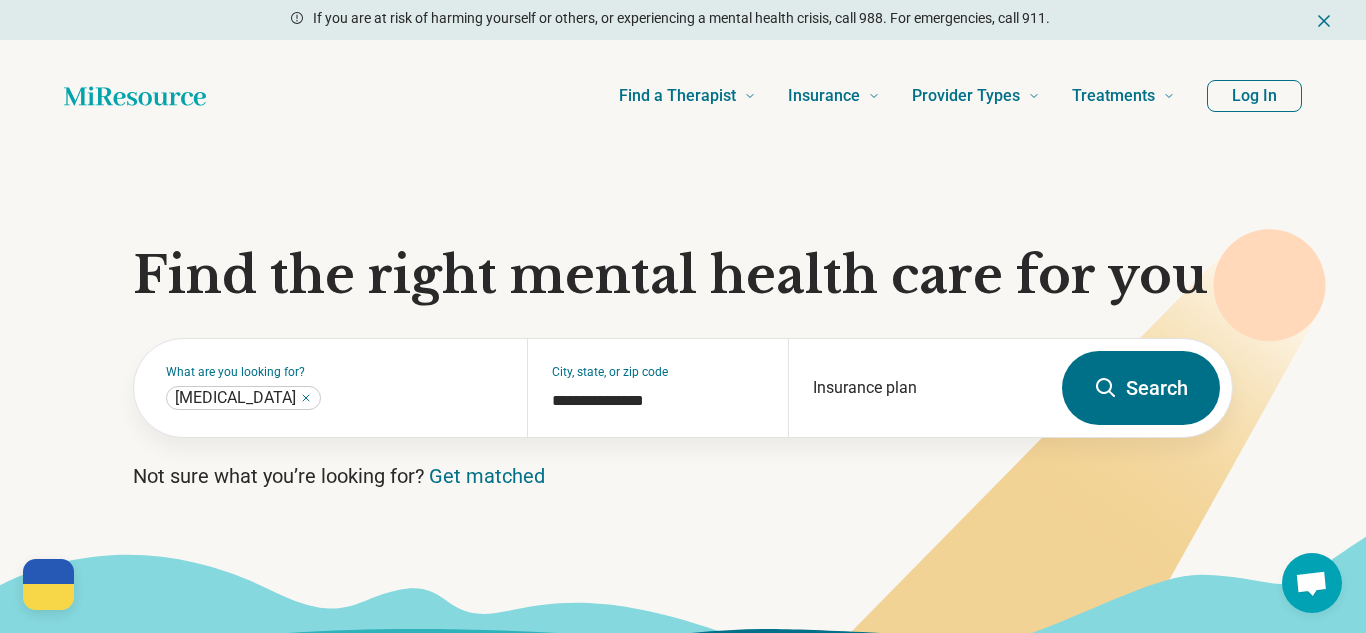 click on "Find a Therapist Mental Health Conditions ADHD Anxiety Anorexia Autism Bipolar Binge Eating Bulimia Depression OCD Panic Phobias Postpartum Depression PTSD Schizophrenia Social Anxiety Behavioral and Coping Challenges Alcohol Anger Issues Antisocial Borderline Personality Drug Use Gambling Hoarding Narcissistic Personality Disorder OCPD Personality Disorders Sex Addiction Skin Picking Trichotillomania Relationships & Life Events Adoption Divorce End of Life Grief & Loss Infertility Infidelity Life Transitions Parenting Pregnancy Loss Relationships Identity and Emotional Wellbeing Abuse Body Image Bullying Childhood Abuse Chronic Pain Domestic Abuse Gender Identity Loneliness Sexual Assault Self Harm Suicidal Ideation Trauma Career & Performance Burnout Career Learning Disorder Personal Growth Self Esteem Sleep Work Life Balance Insurance National Insurers Aetna Anthem Blue Cross Blue Shield Cigna Humana Optum UnitedHealthCare Government & Public Programs GEHA Medicaid Medicare TriCare Emblem Health Net Molina" at bounding box center (683, 96) 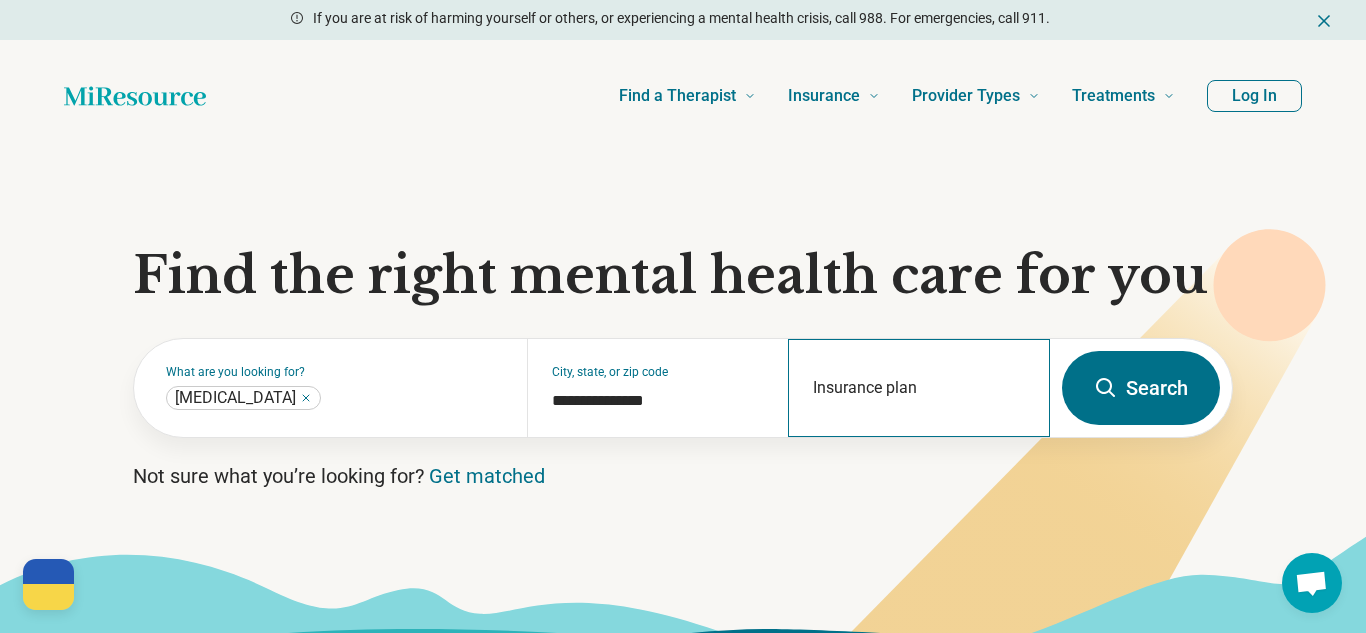 click on "Insurance plan" at bounding box center (919, 388) 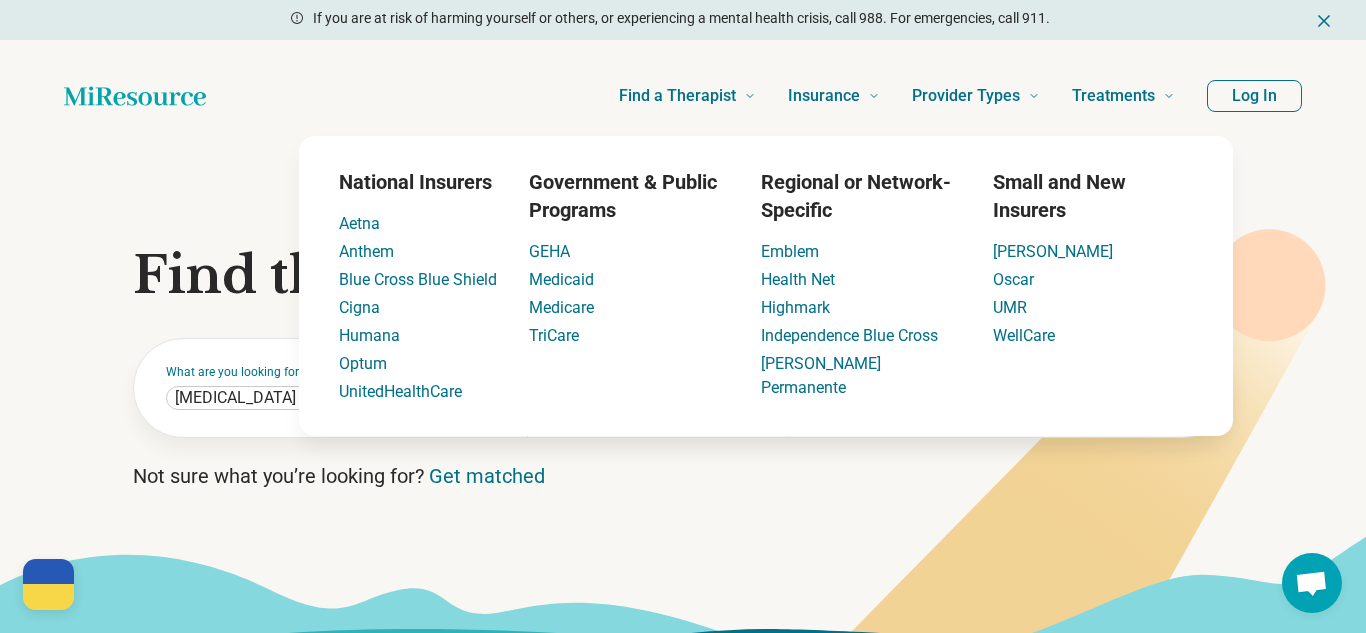 click 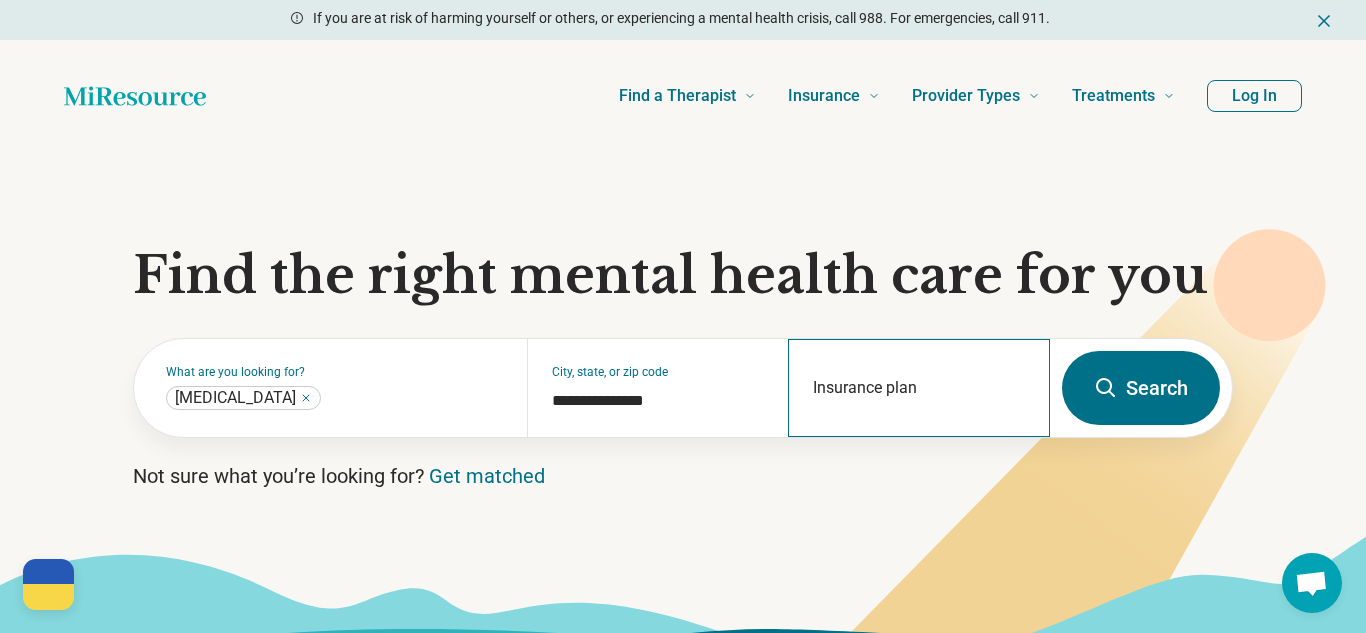 click on "Insurance plan" at bounding box center (919, 388) 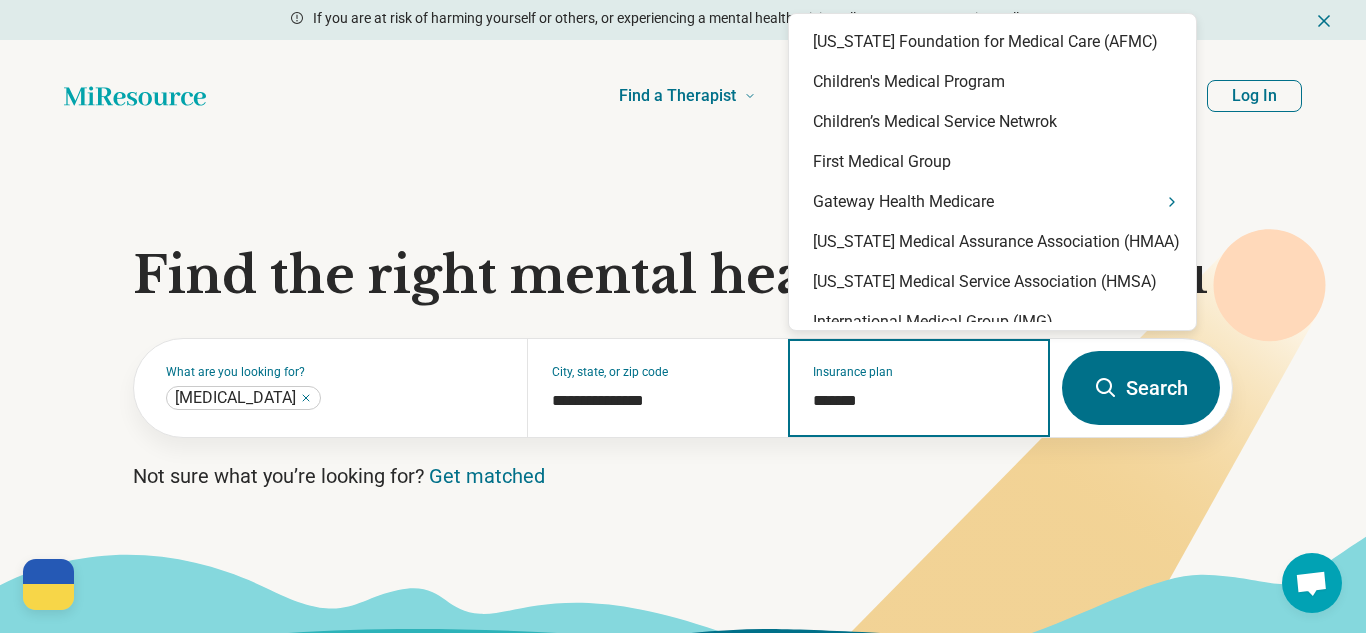 type on "********" 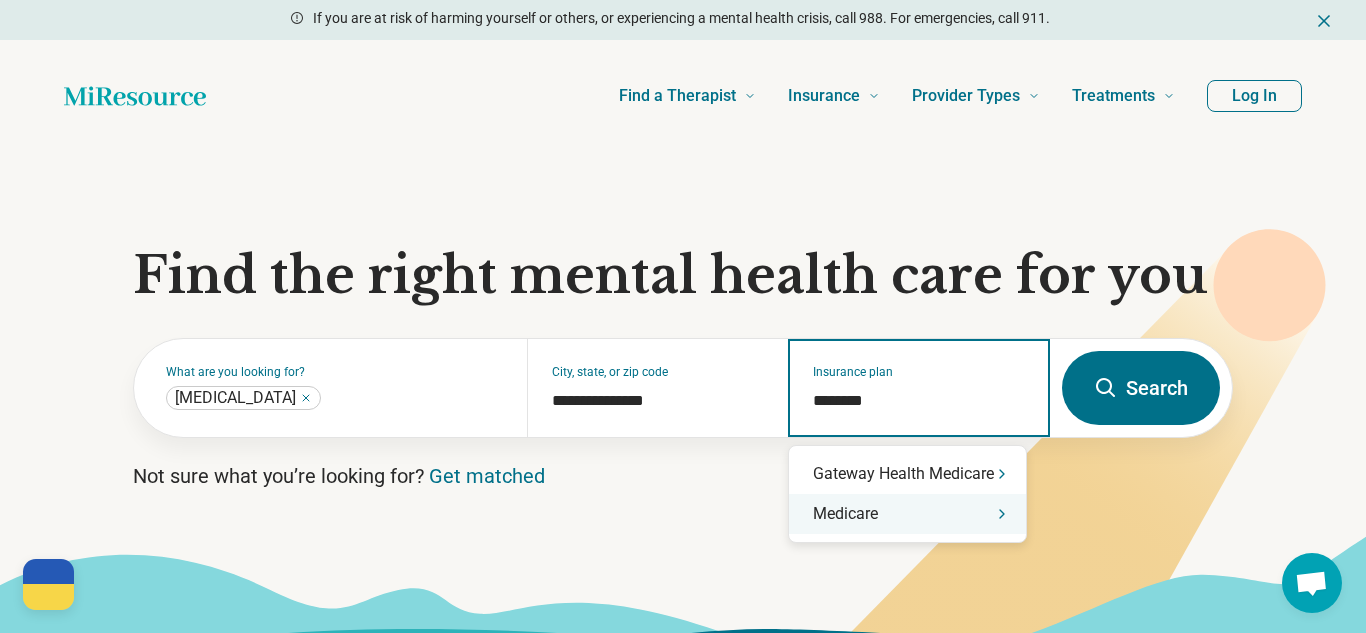 click on "Medicare" at bounding box center (907, 514) 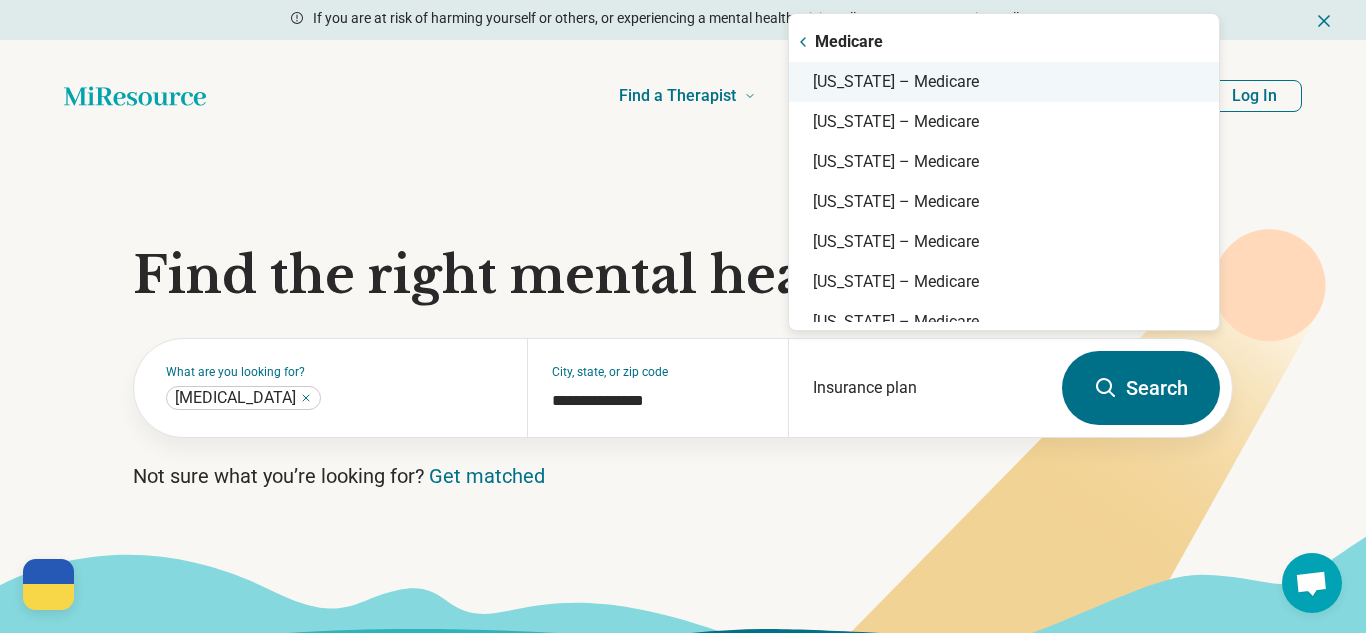 click on "California – Medicare" at bounding box center (1004, 82) 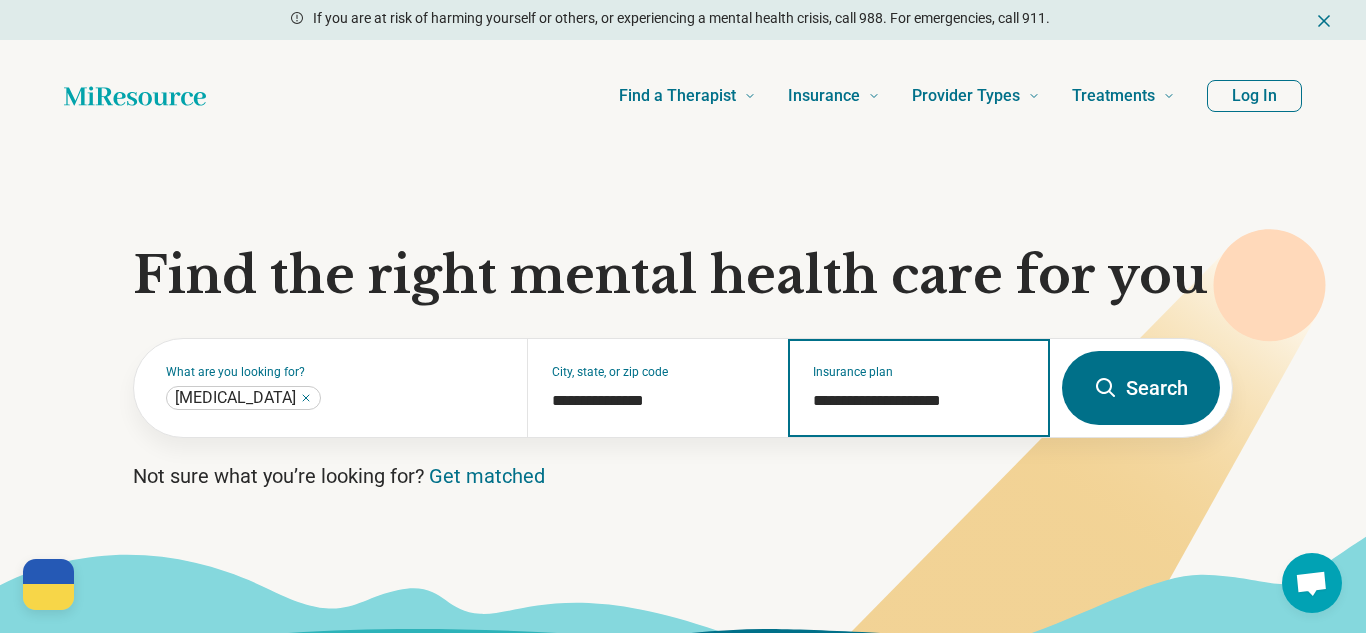 type on "**********" 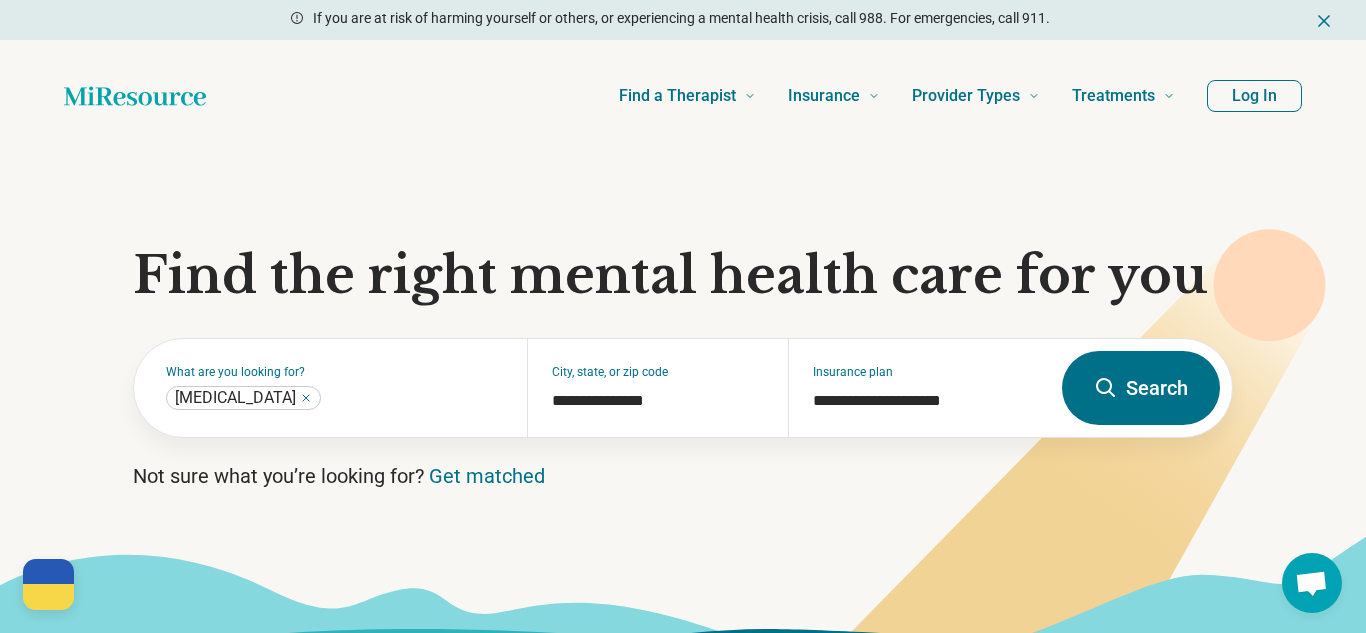 click on "Search" at bounding box center (1141, 388) 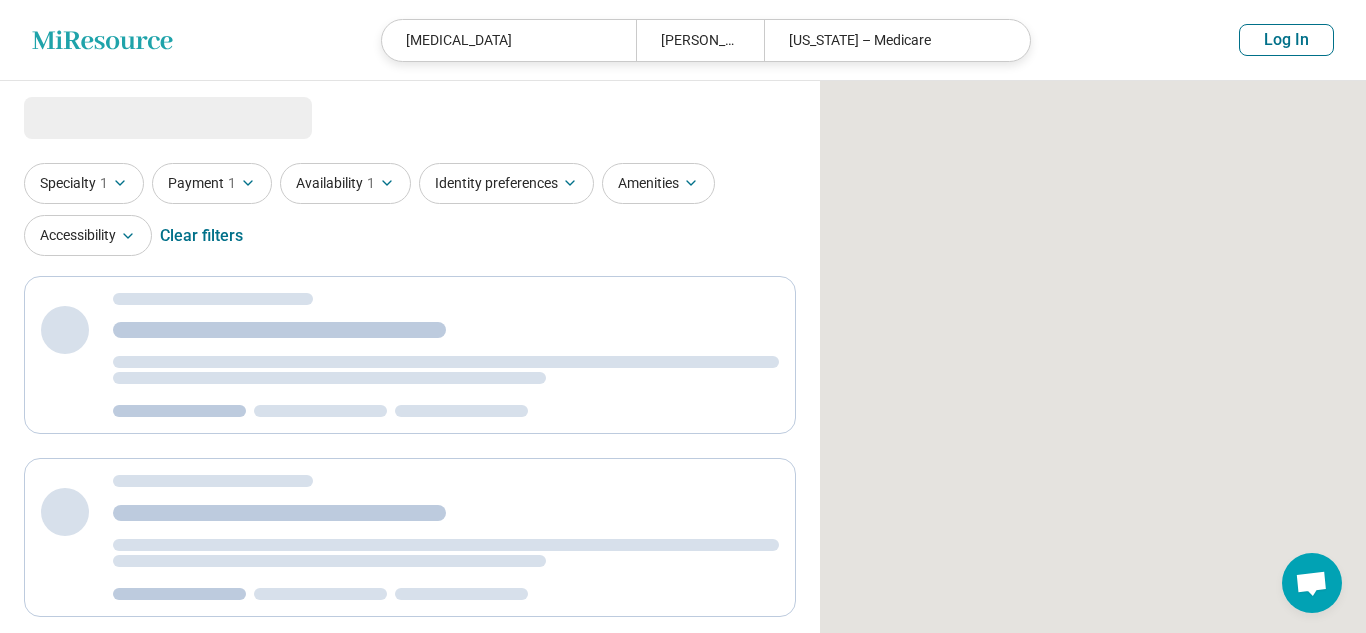 select on "***" 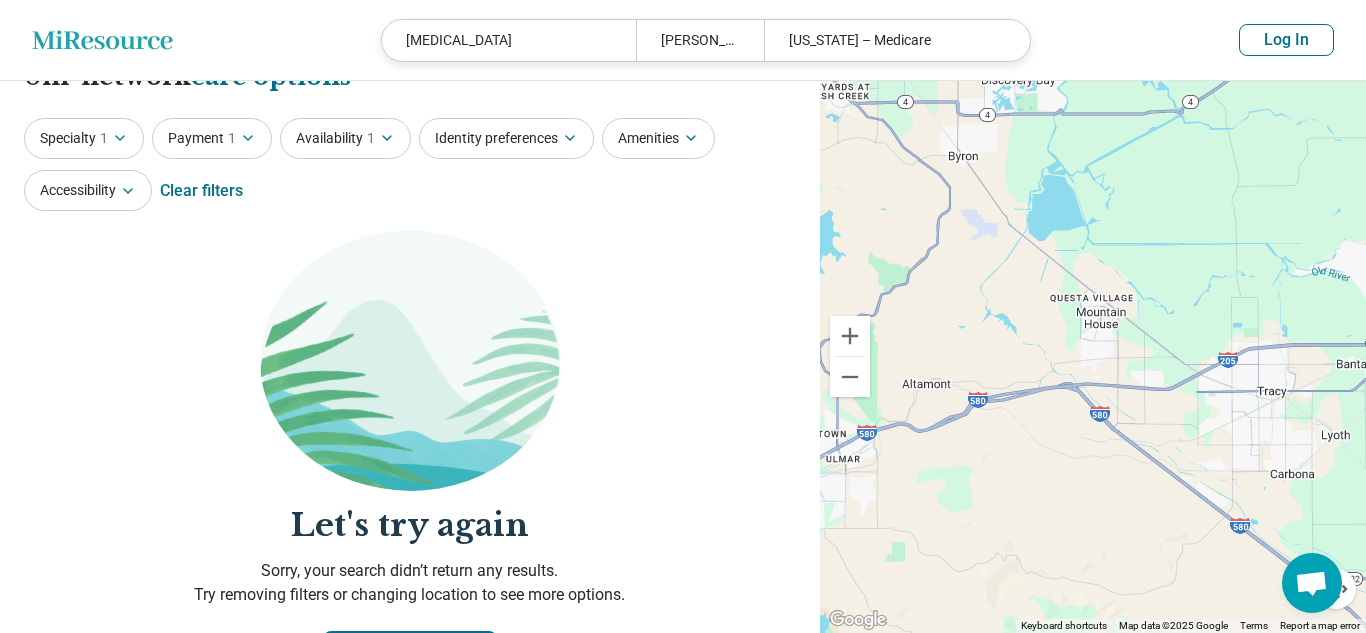 scroll, scrollTop: 0, scrollLeft: 0, axis: both 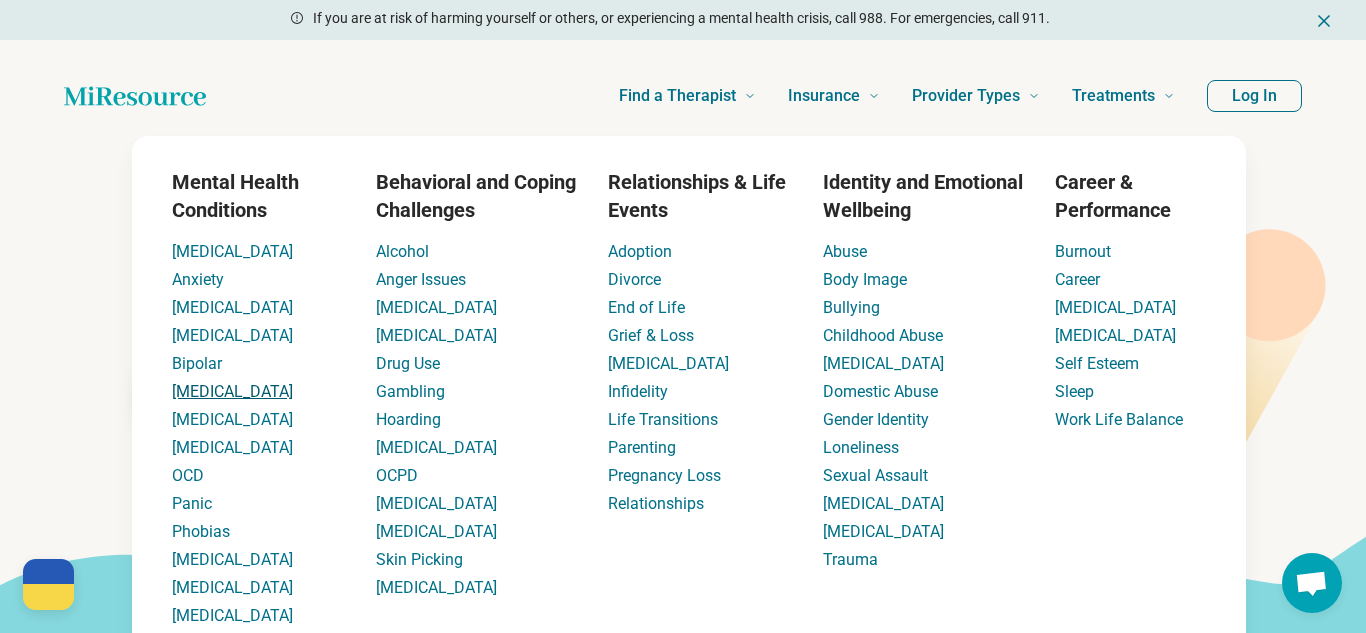click on "Binge Eating" at bounding box center (232, 391) 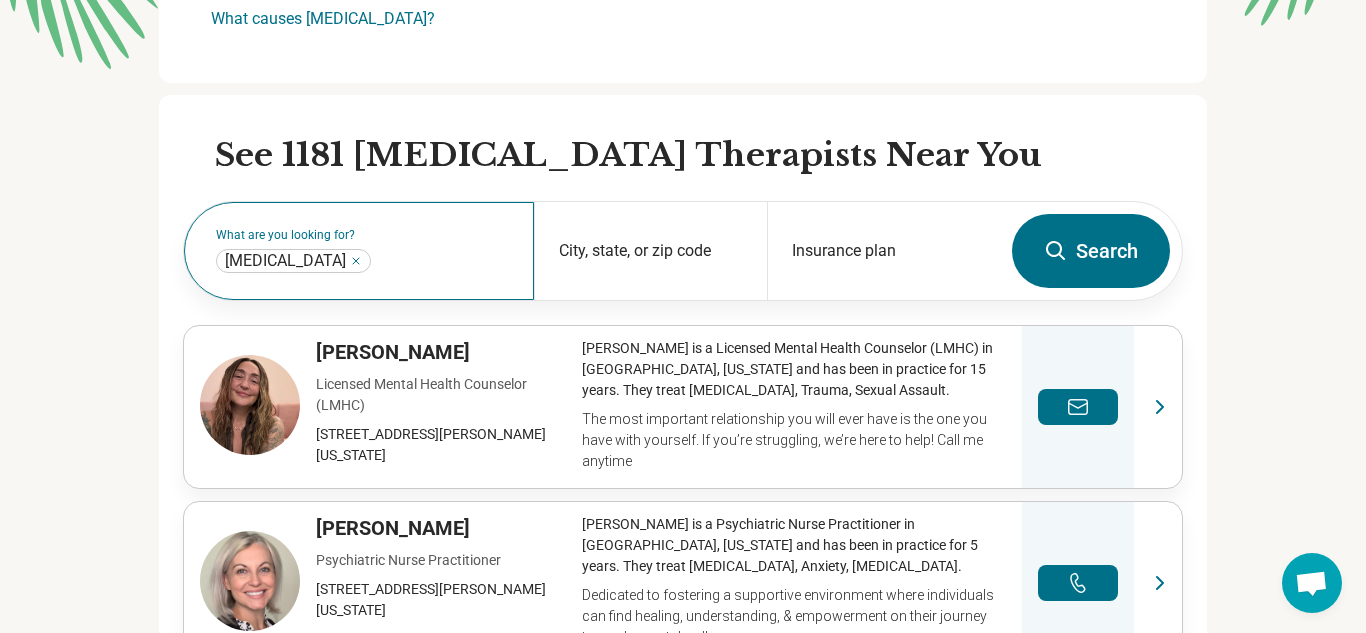 scroll, scrollTop: 0, scrollLeft: 0, axis: both 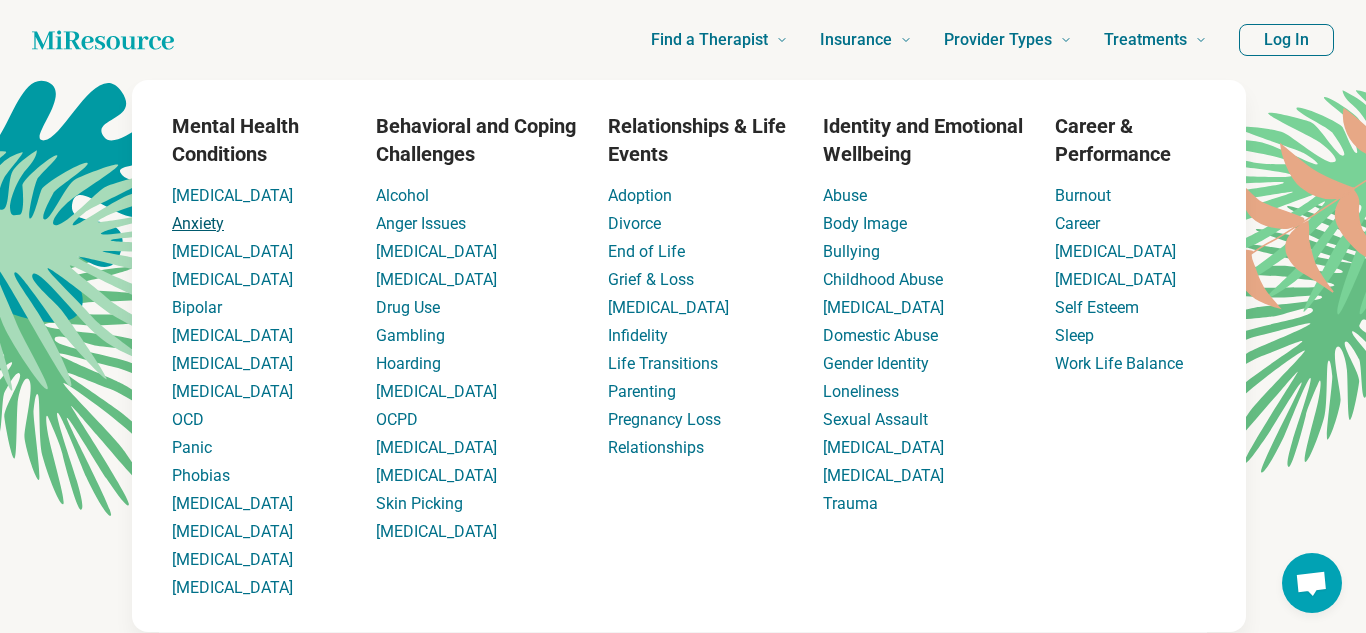 click on "Anxiety" at bounding box center [198, 223] 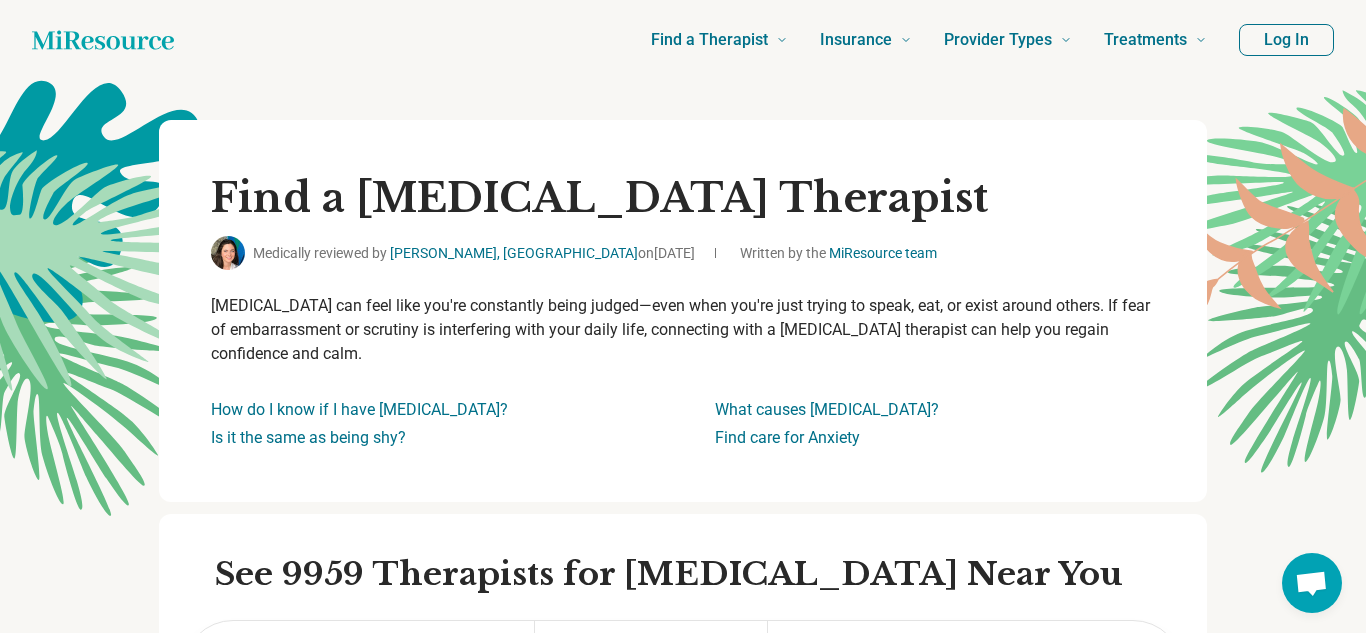 scroll, scrollTop: 458, scrollLeft: 0, axis: vertical 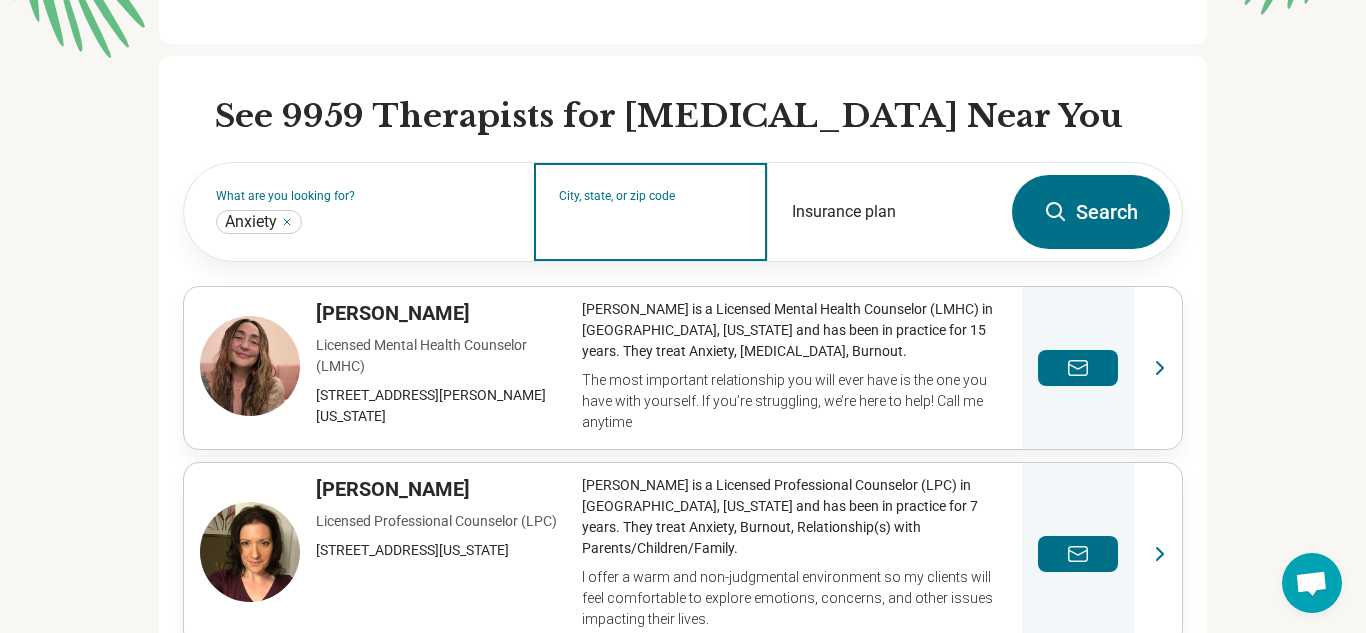 click on "City, state, or zip code" at bounding box center (651, 225) 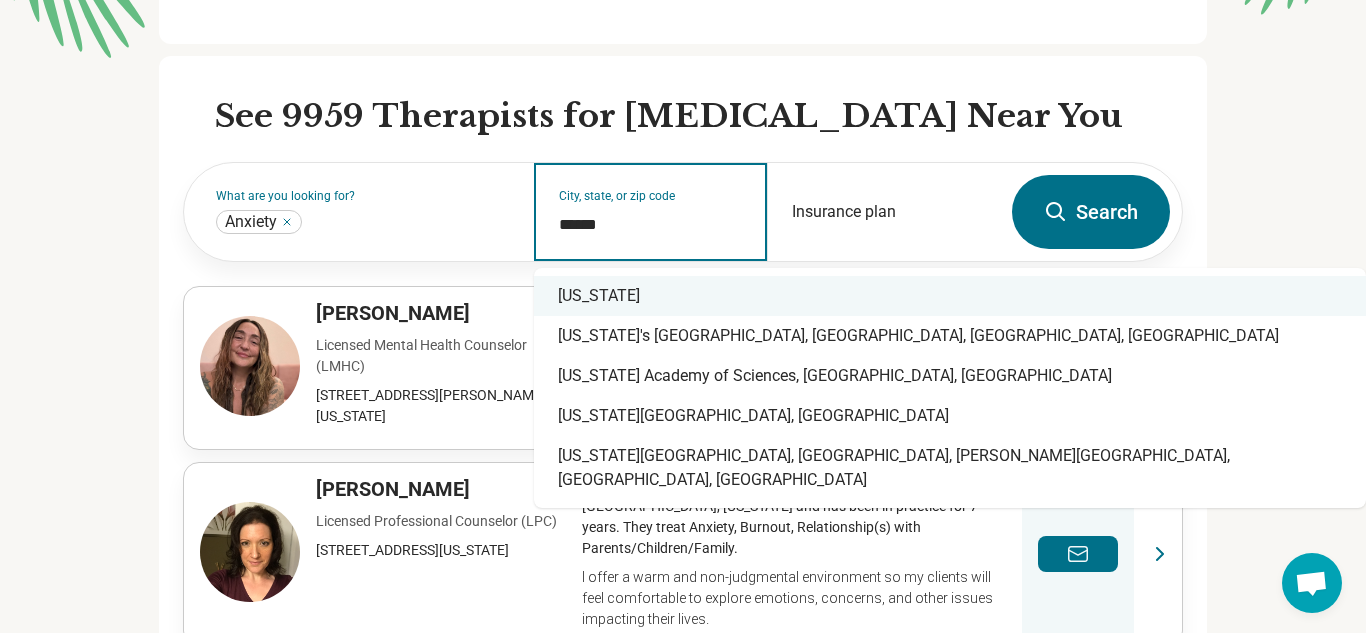 click on "California" at bounding box center [950, 296] 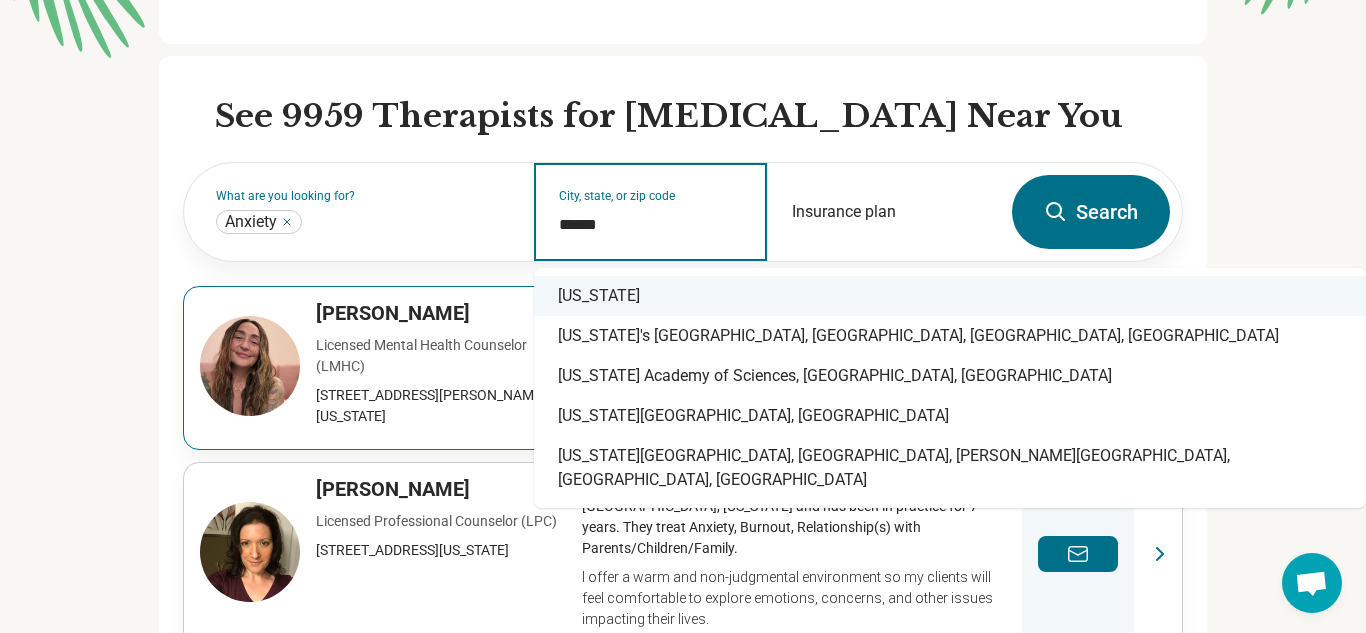 type on "**********" 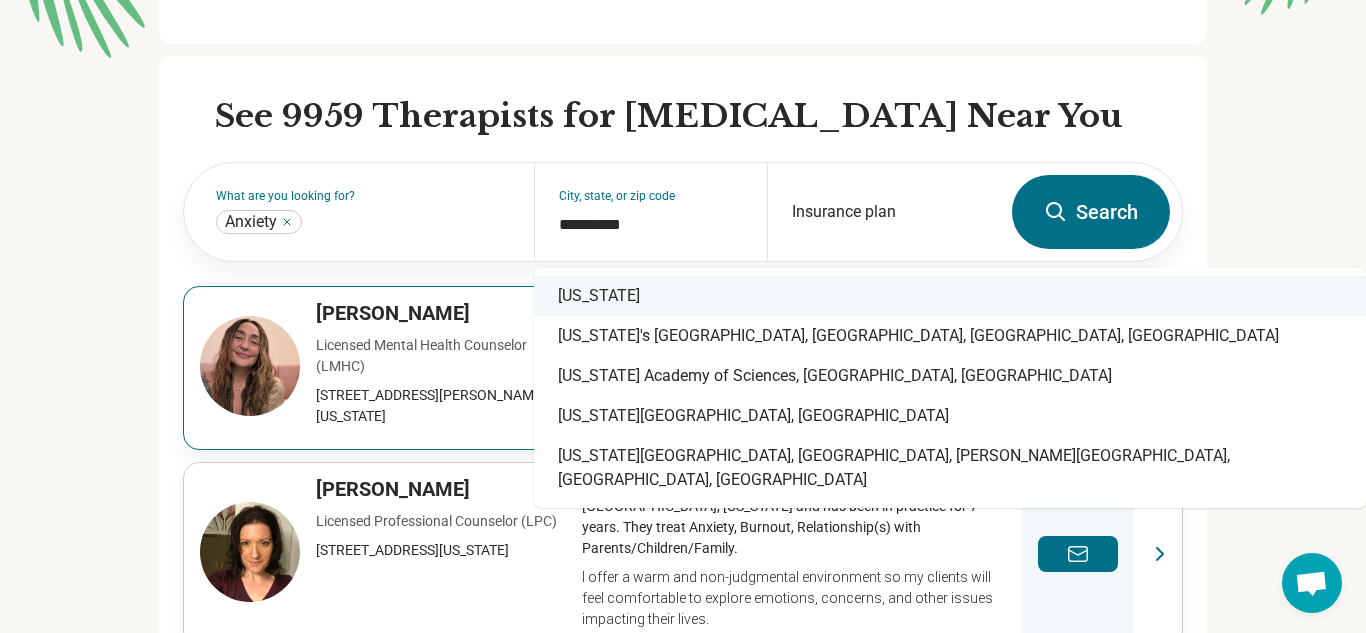 click on "View profile" at bounding box center [683, 368] 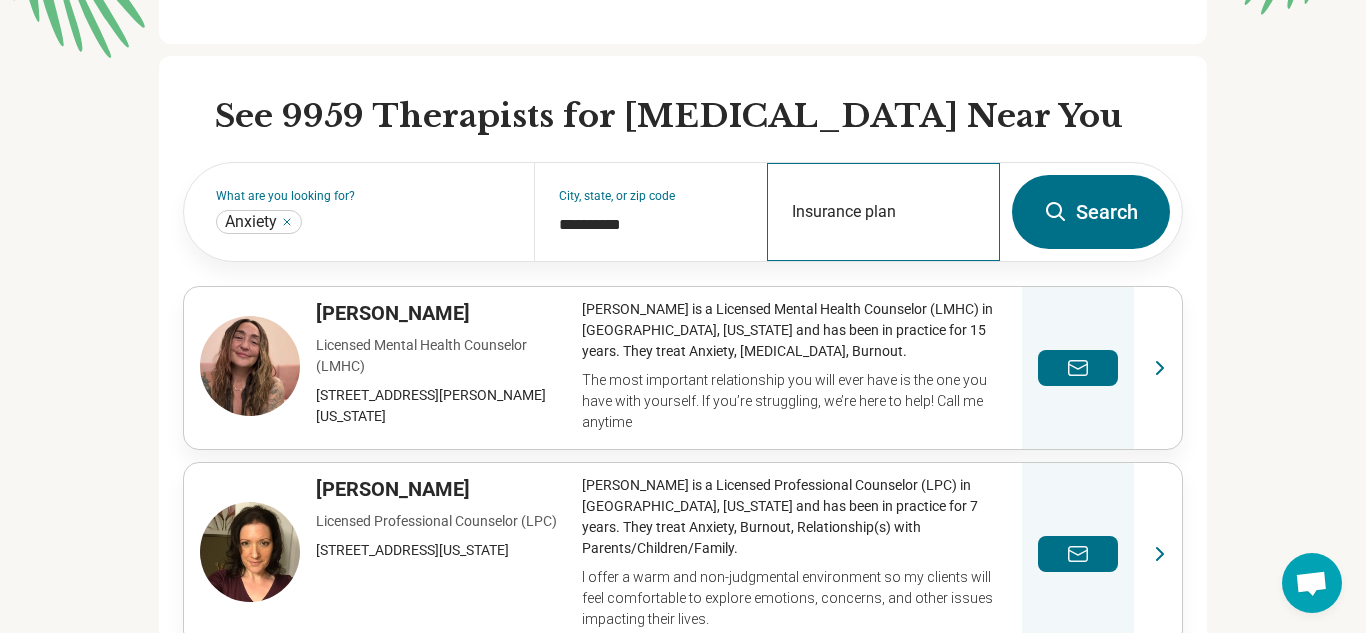 click on "Insurance plan" at bounding box center (883, 212) 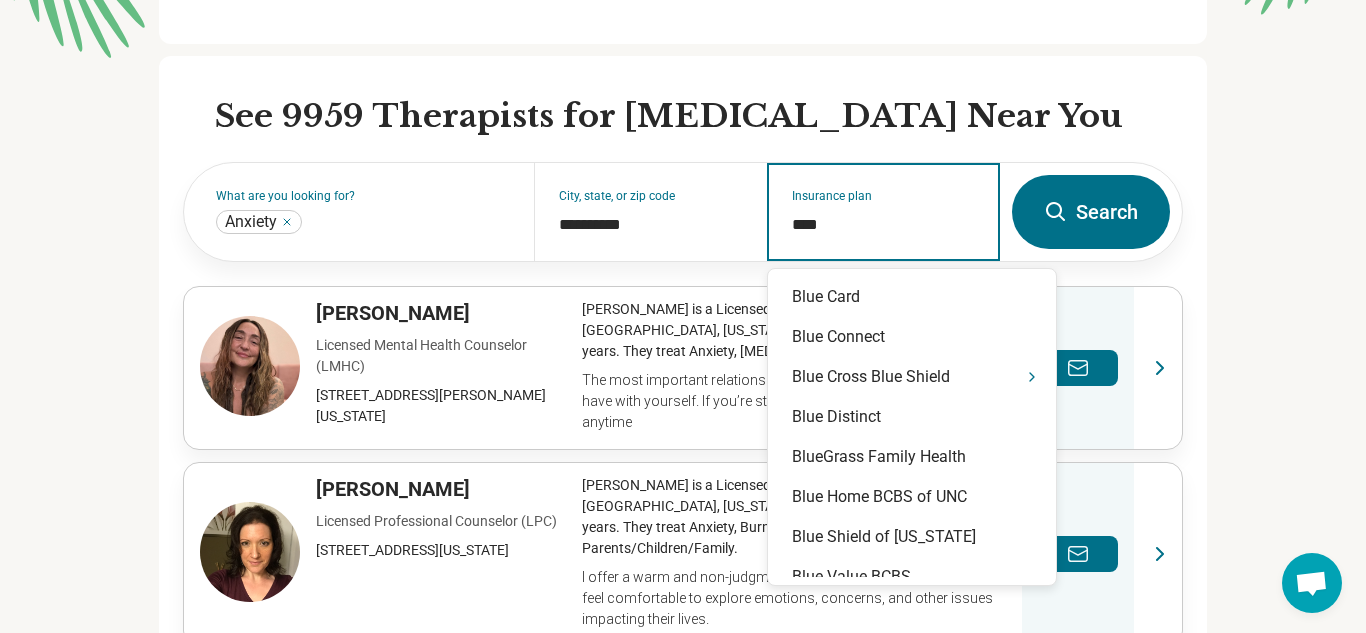 type on "****" 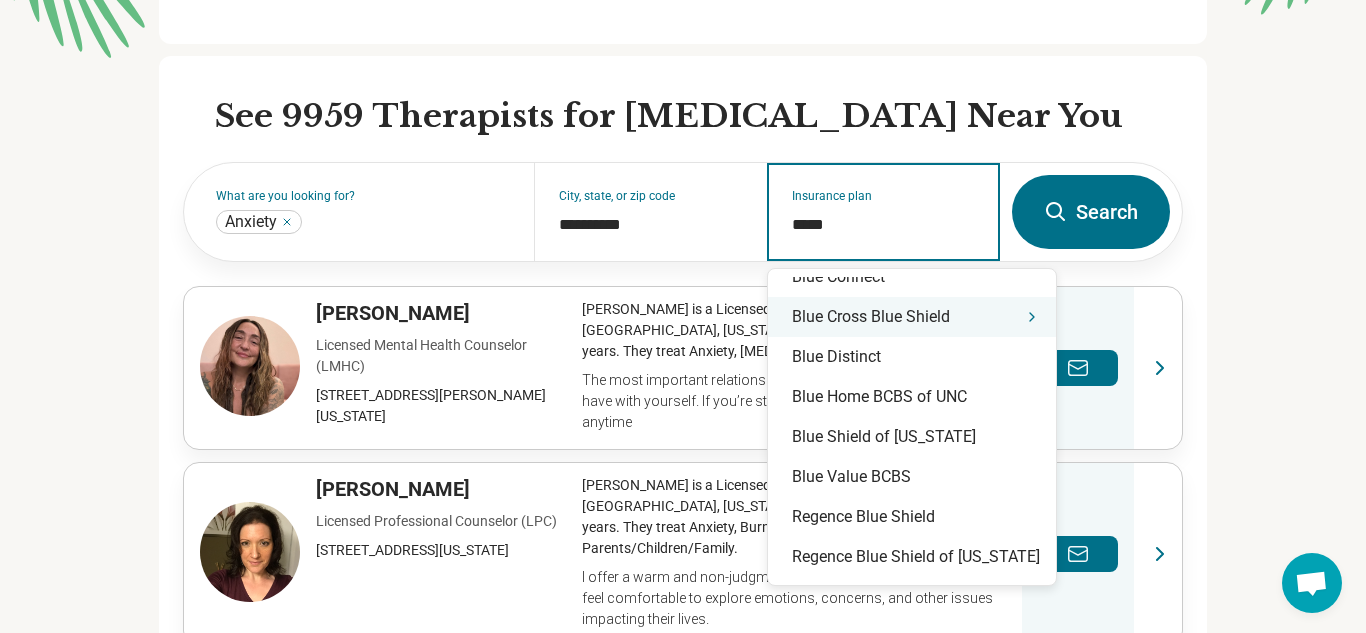scroll, scrollTop: 0, scrollLeft: 0, axis: both 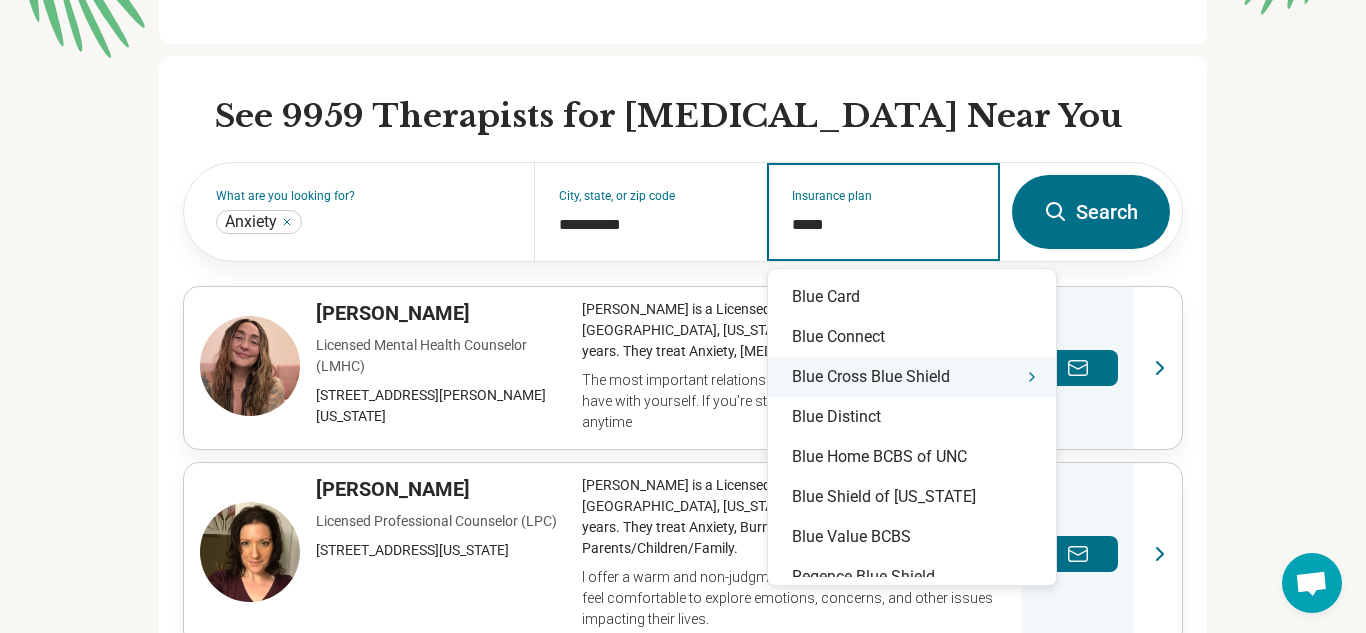 click on "Blue Cross Blue Shield" at bounding box center [912, 377] 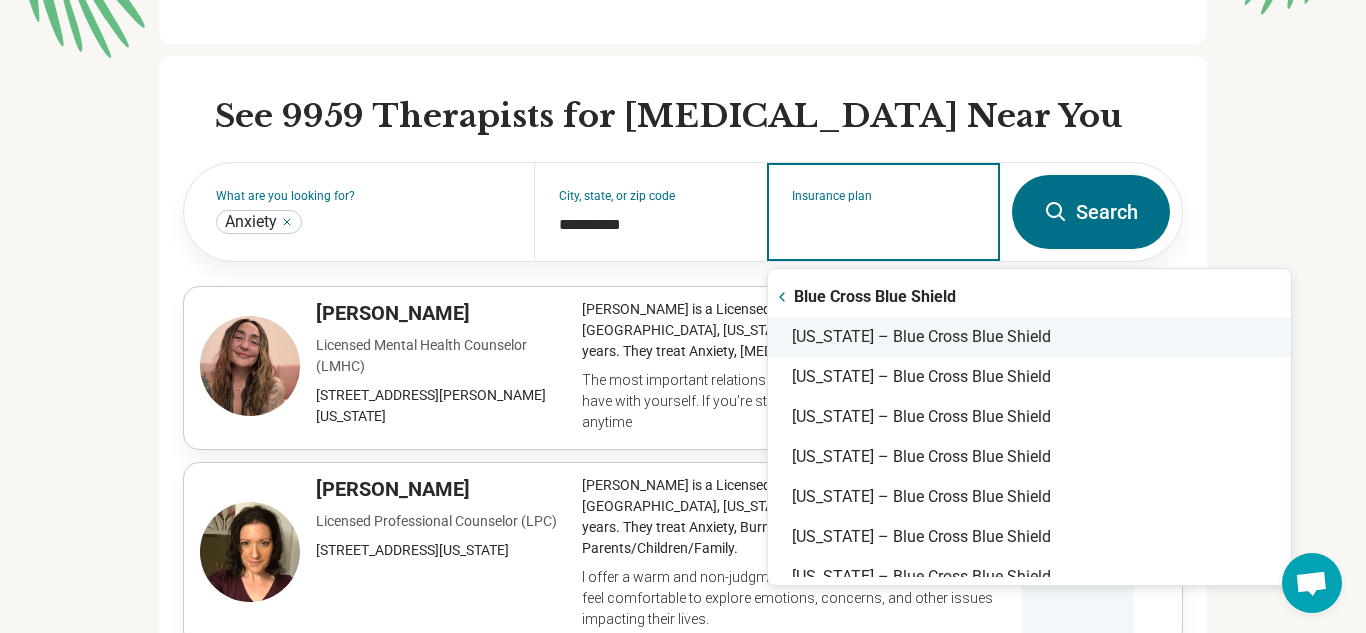 click on "California – Blue Cross Blue Shield" at bounding box center [1029, 337] 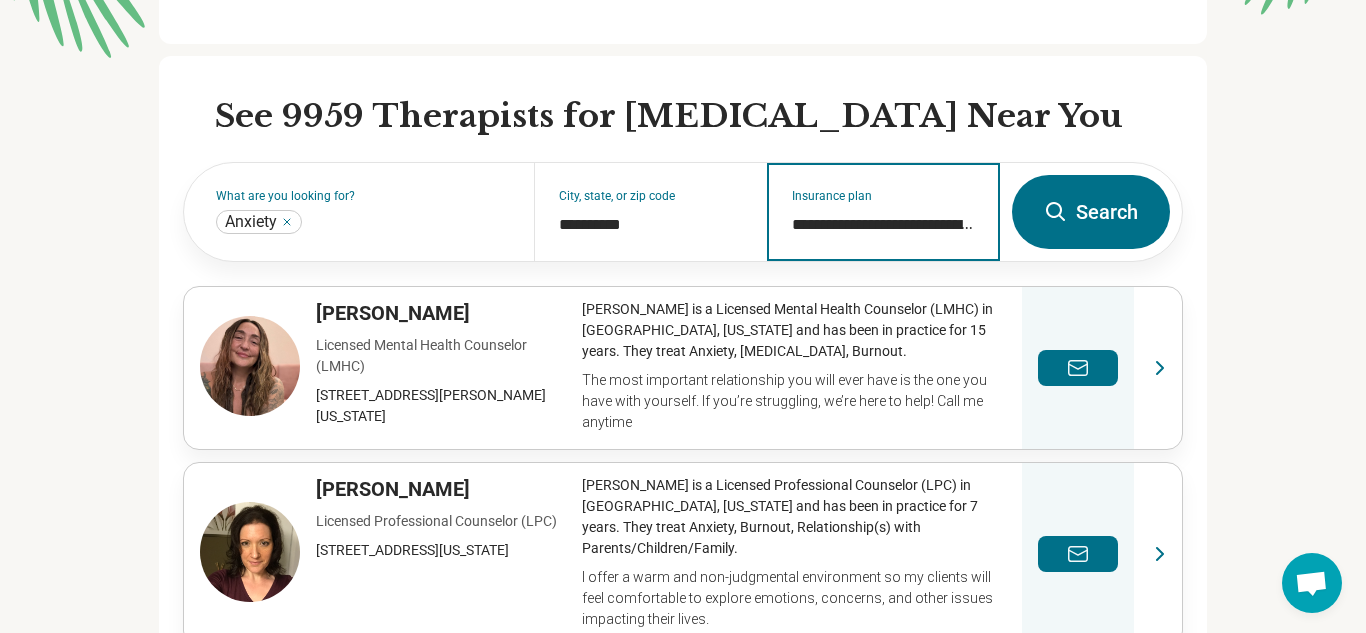 type on "**********" 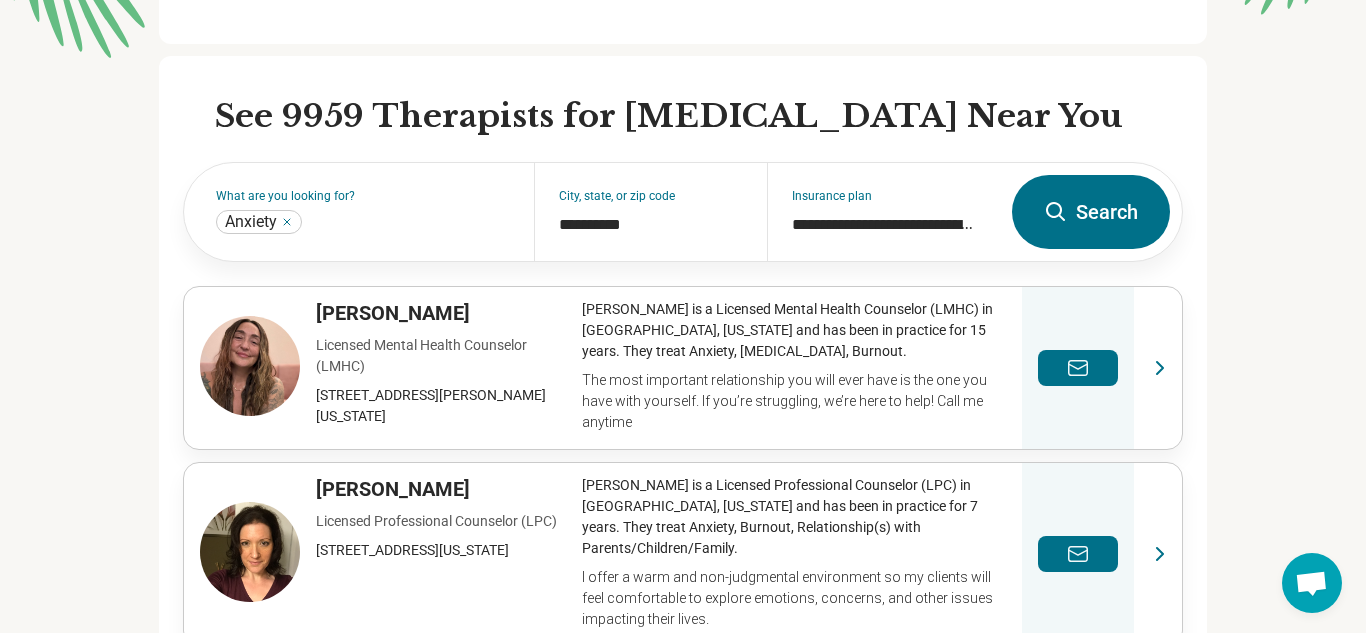 click on "Search" at bounding box center (1091, 212) 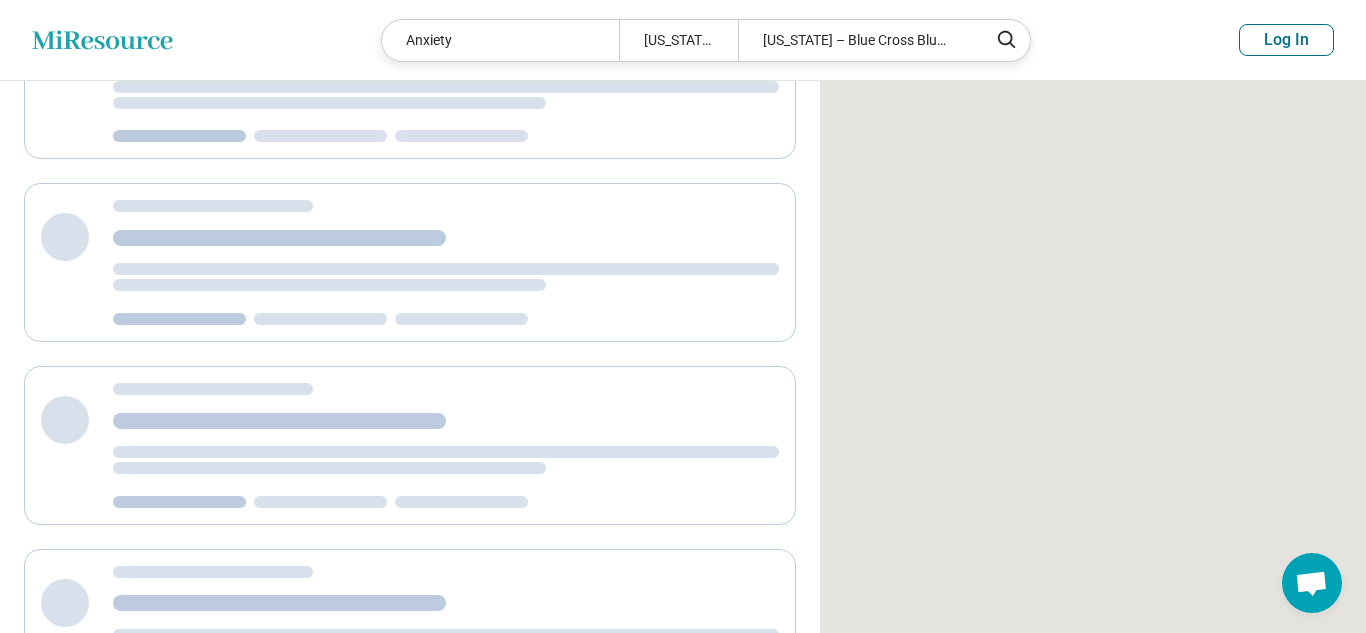 scroll, scrollTop: 0, scrollLeft: 0, axis: both 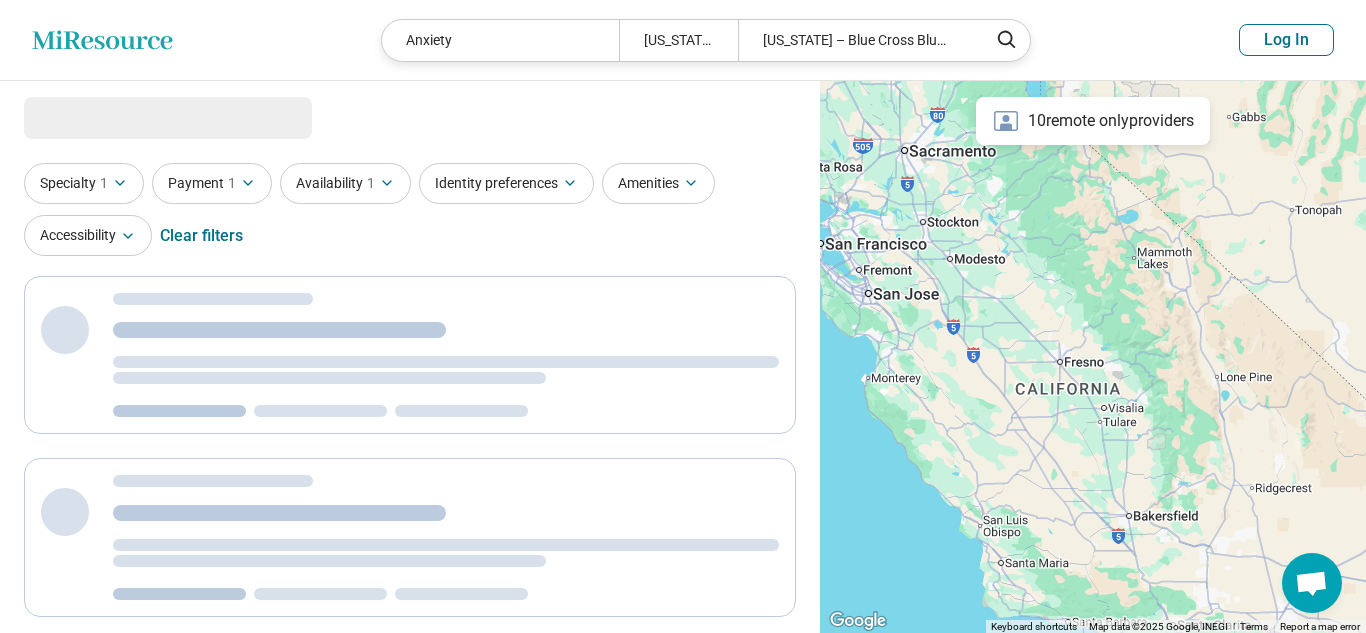 select on "***" 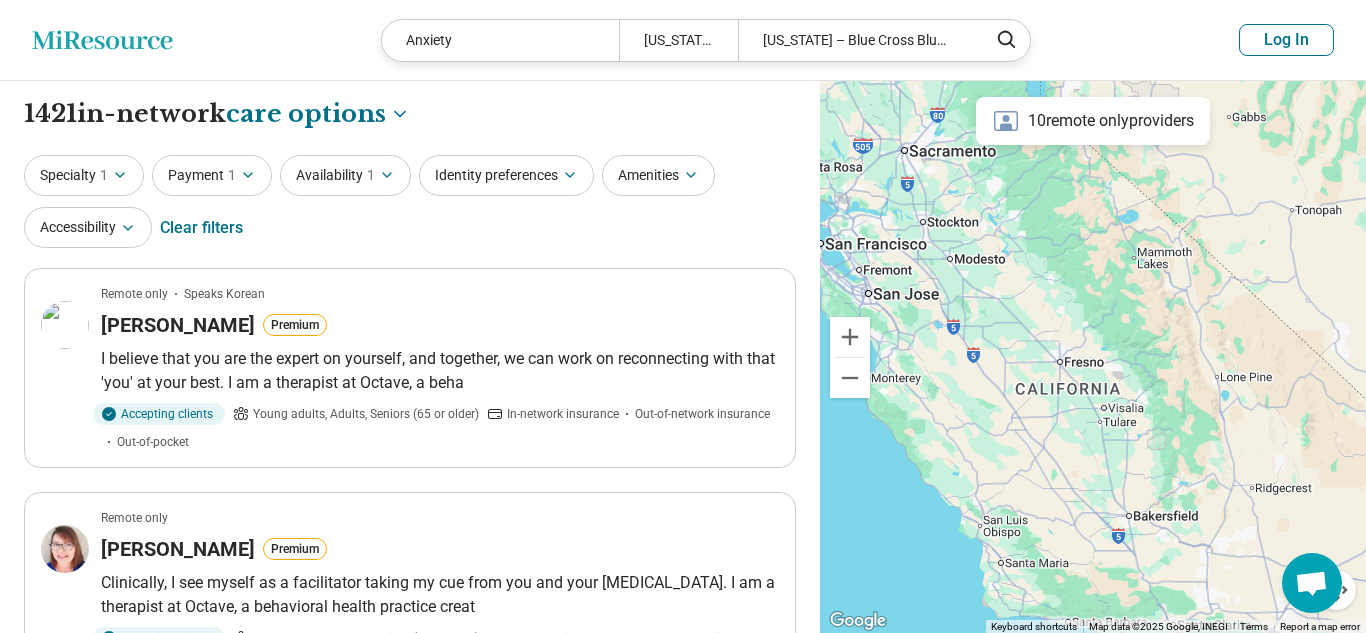click on "Clear filters" at bounding box center (201, 228) 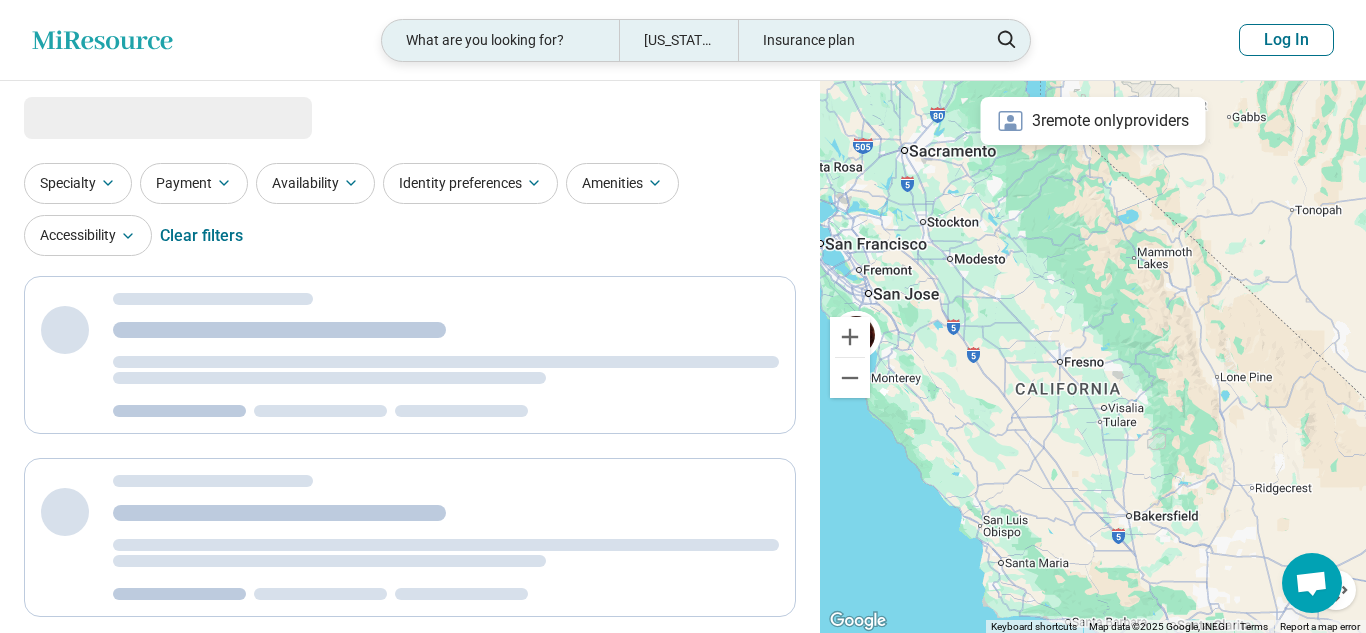 click on "What are you looking for?" at bounding box center [500, 40] 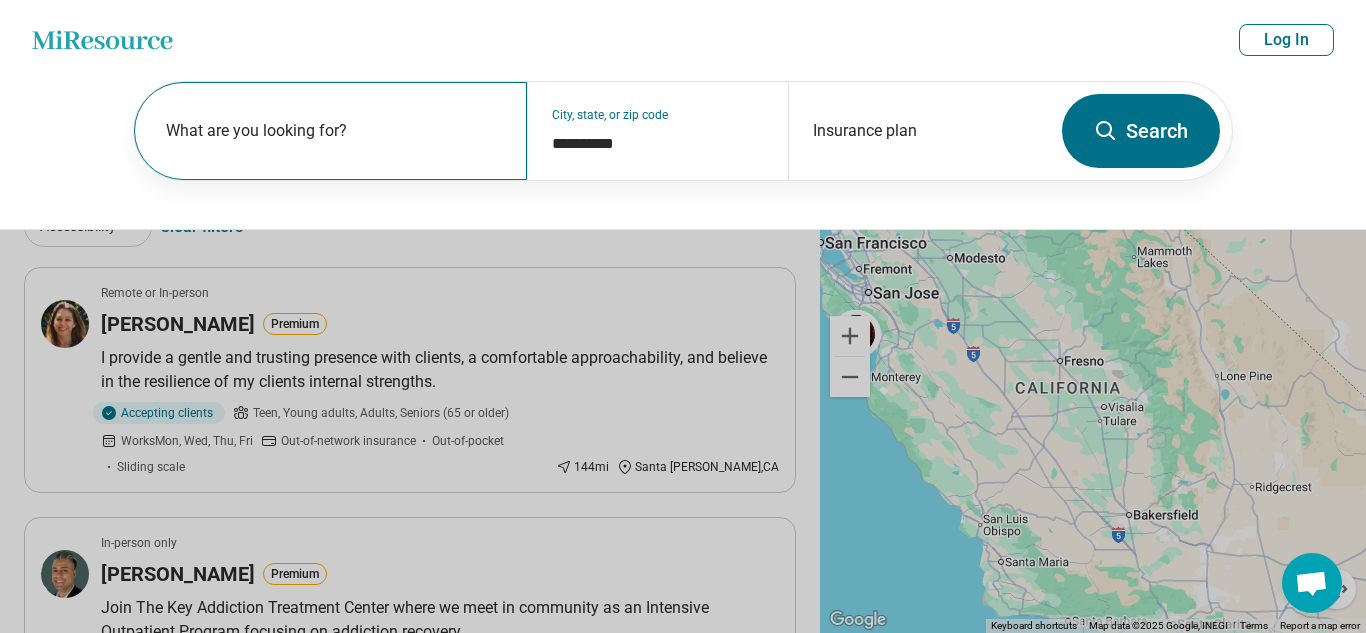 click on "What are you looking for?" at bounding box center [334, 131] 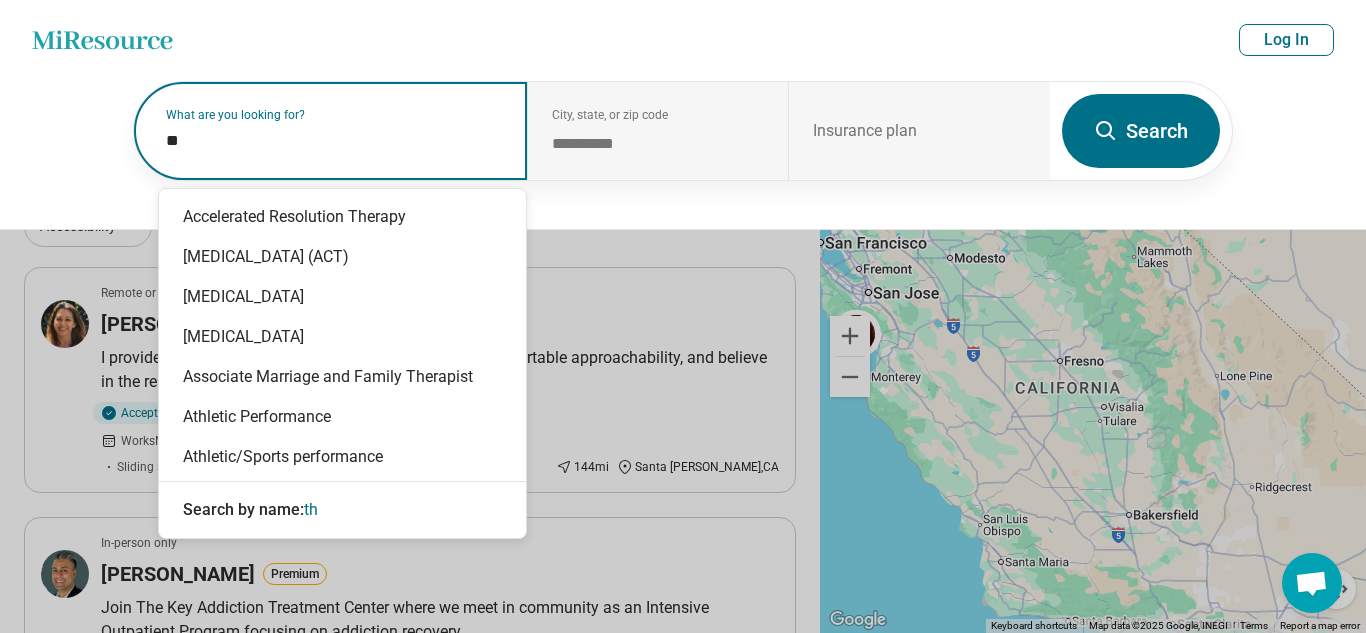 type on "*" 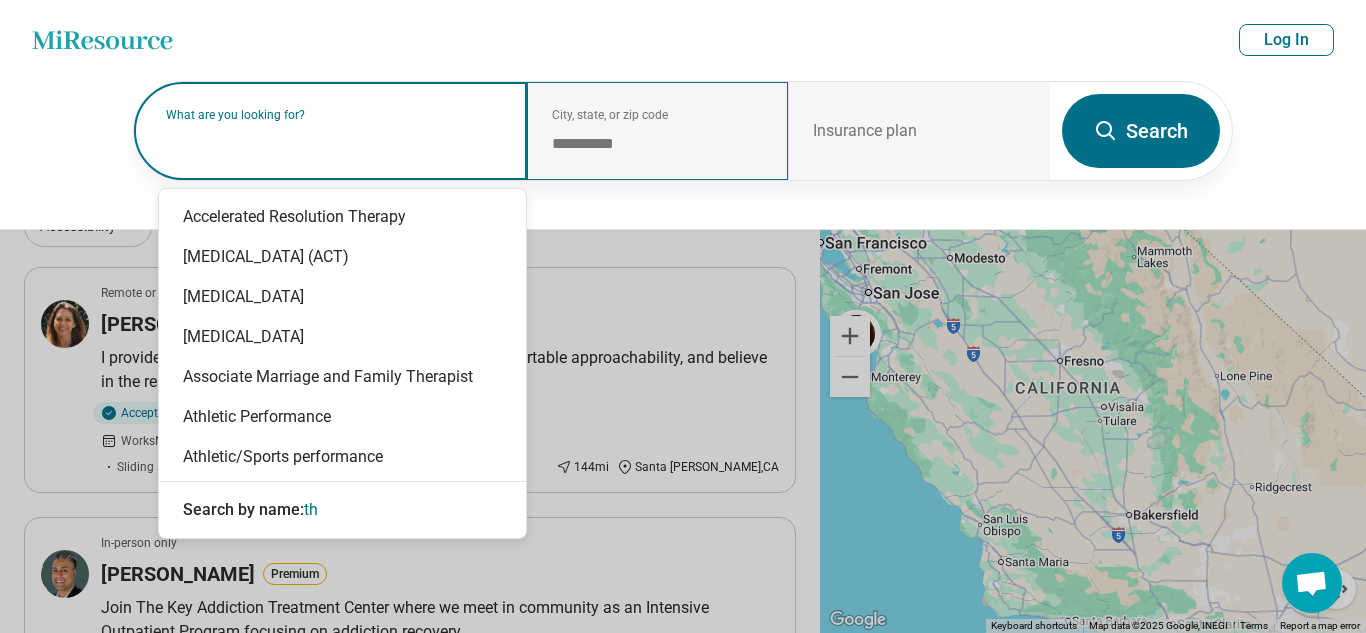 type 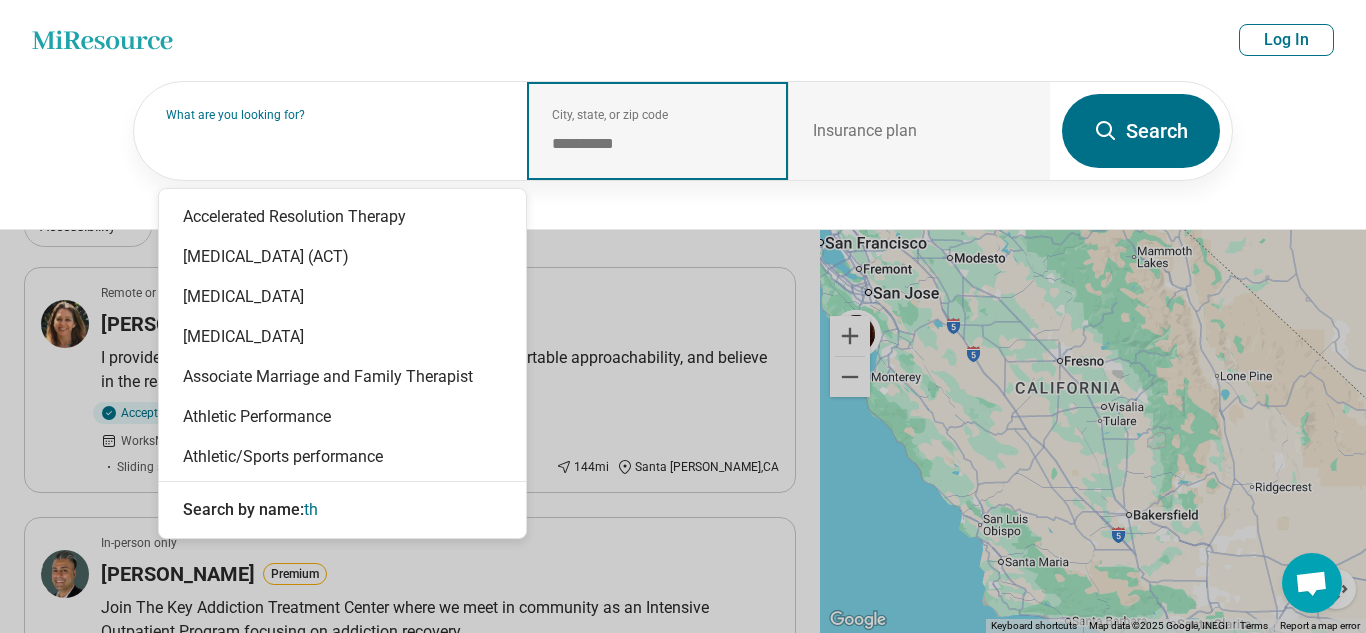 click on "**********" at bounding box center (658, 144) 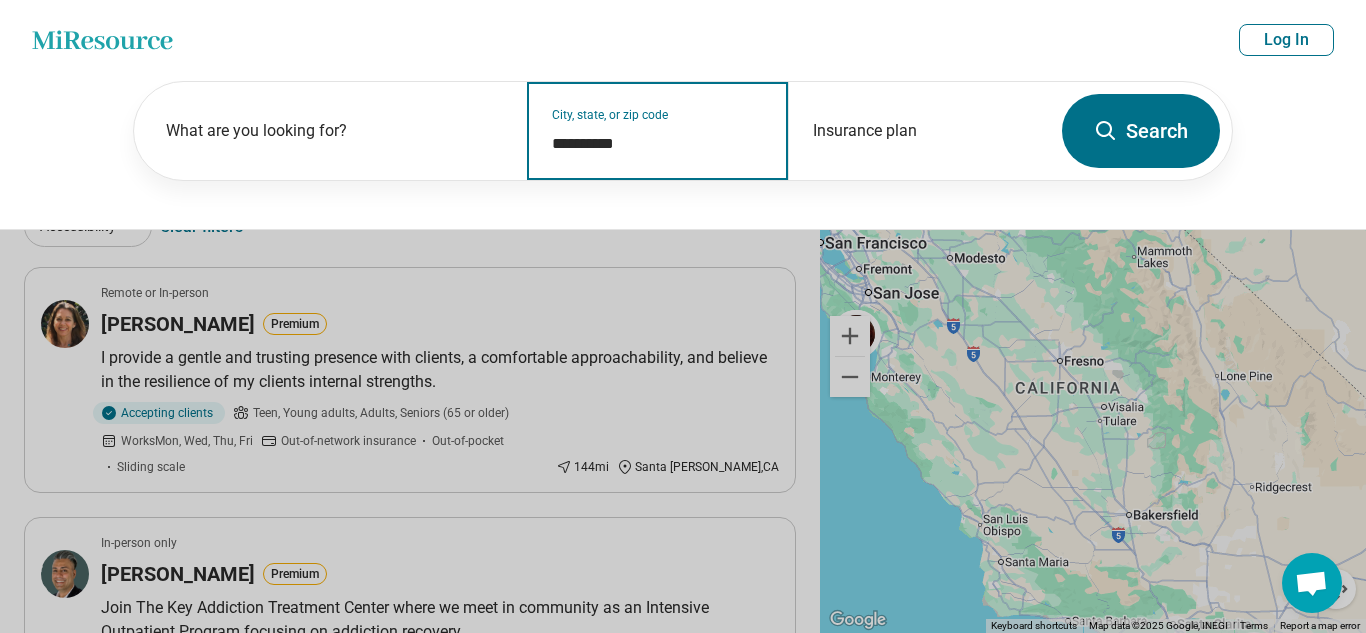 click on "**********" at bounding box center [658, 144] 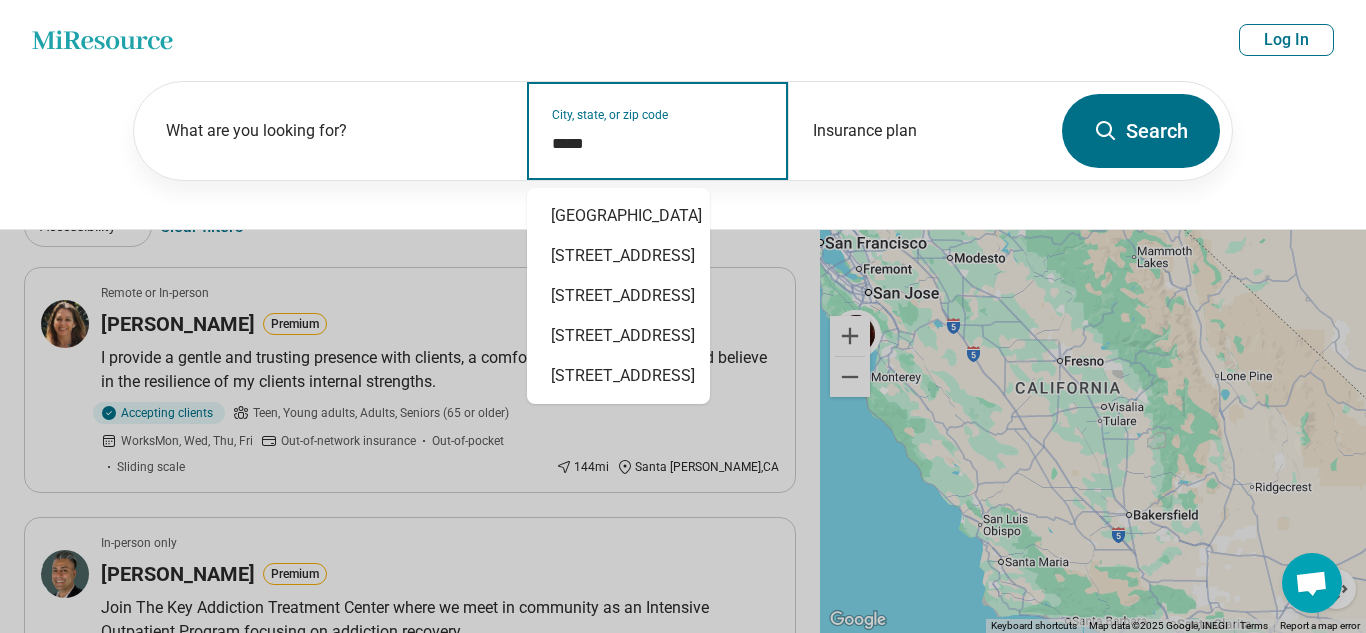 type on "*****" 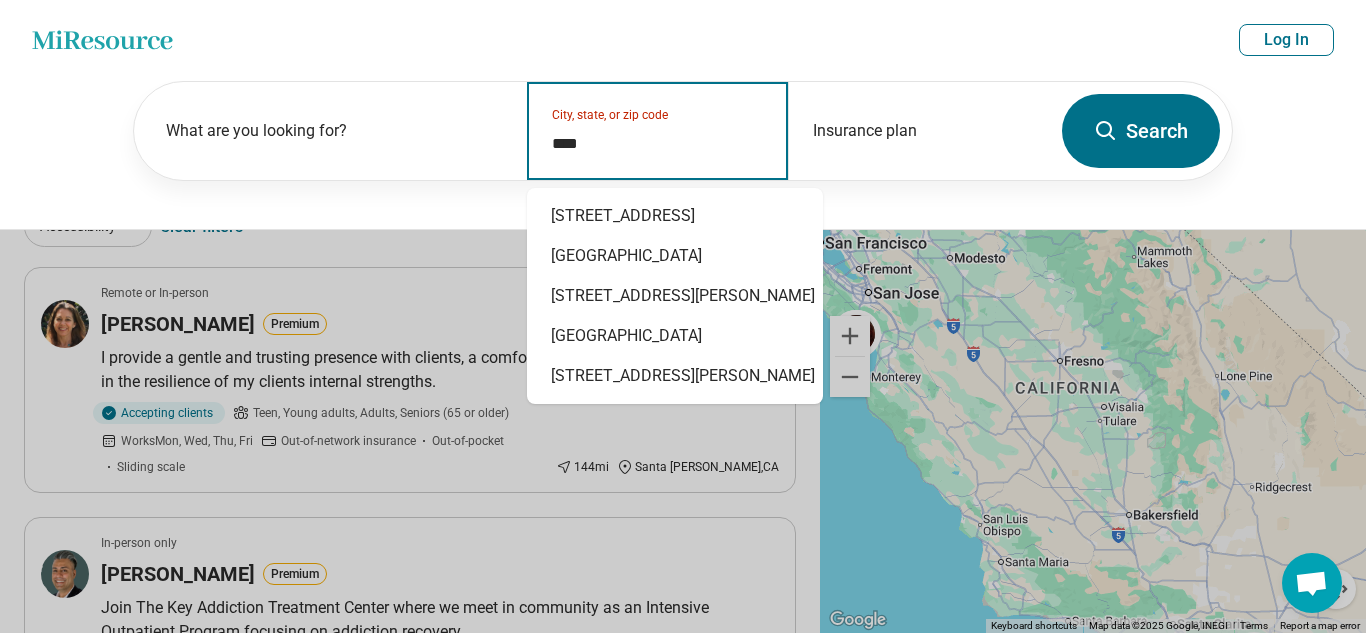 type on "*****" 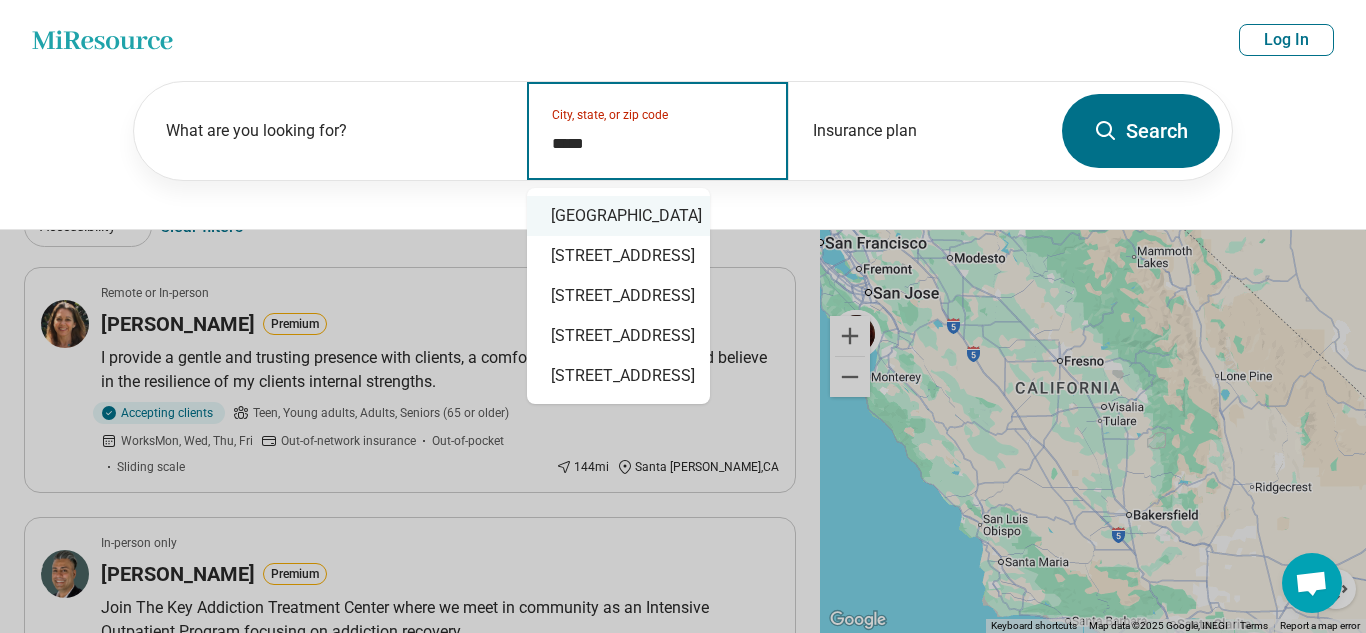 click on "Daly City, CA 94016" at bounding box center (618, 216) 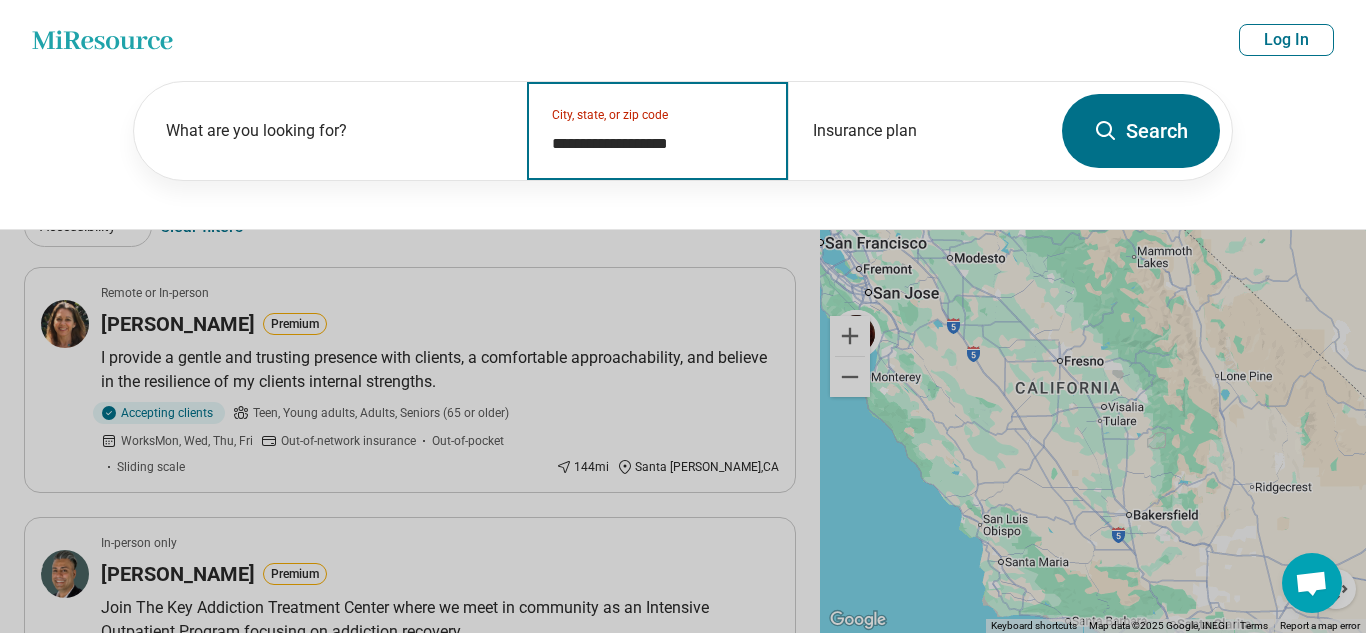 type on "**********" 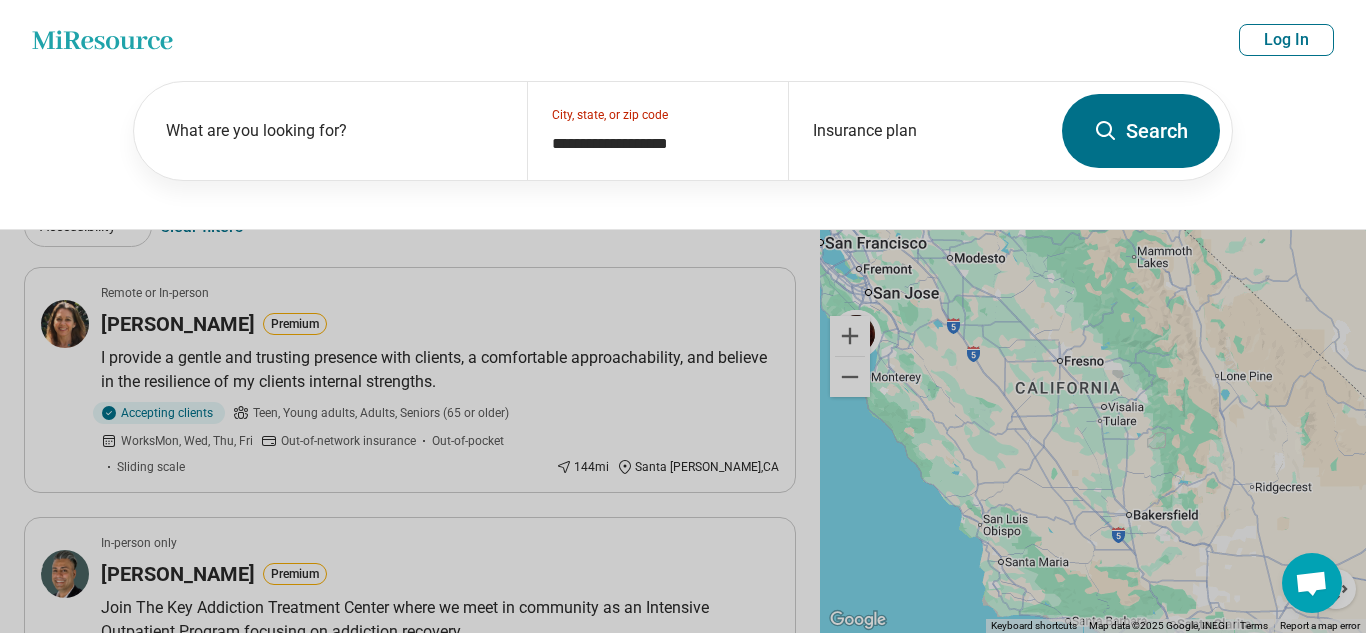 click on "**********" at bounding box center [683, 155] 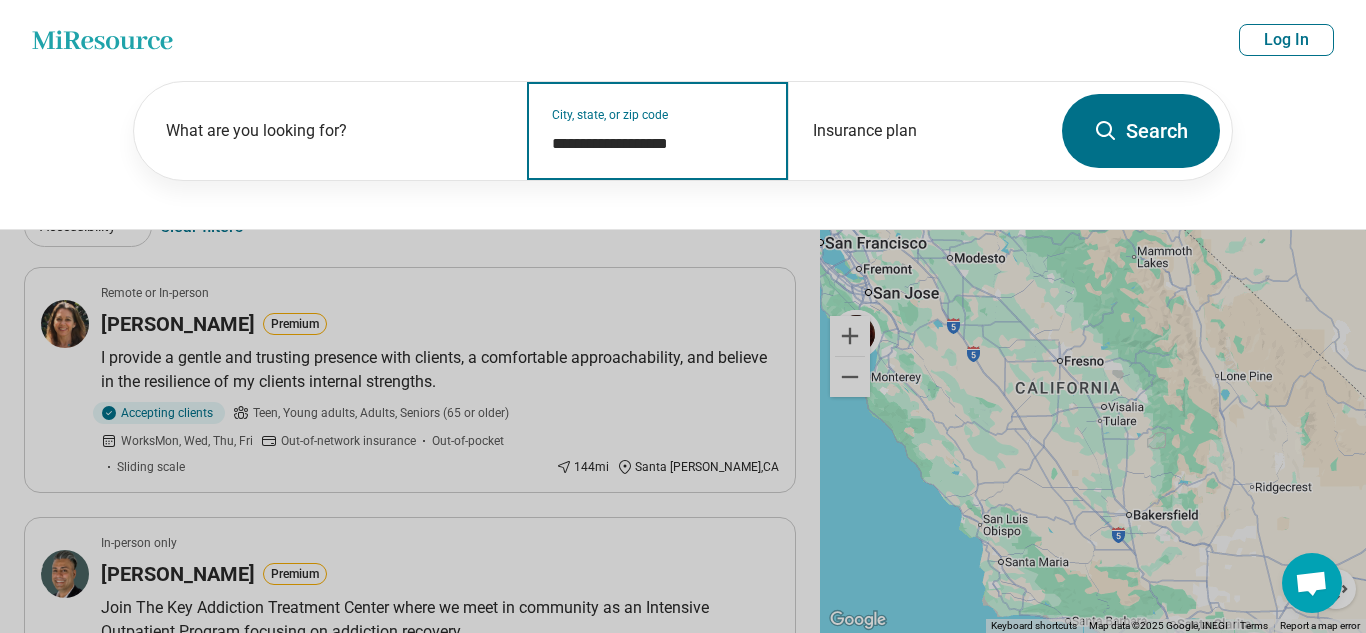 click on "**********" at bounding box center (658, 144) 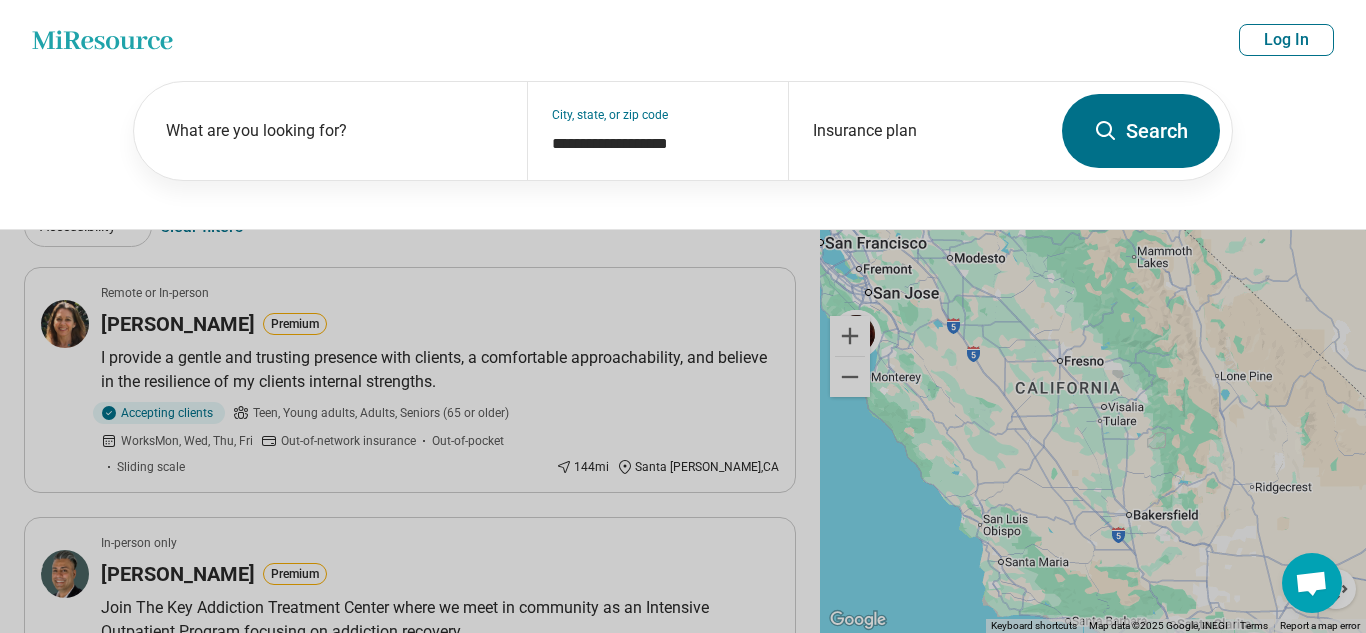 click on "Search" at bounding box center [1141, 131] 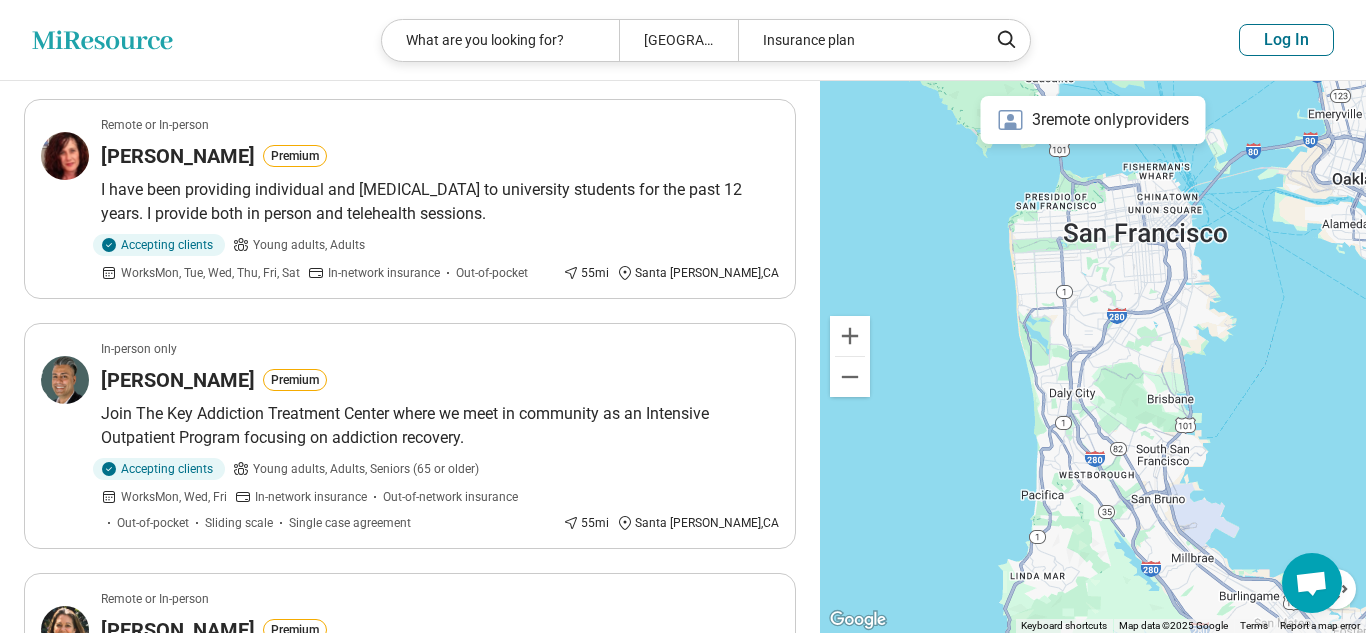 scroll, scrollTop: 166, scrollLeft: 0, axis: vertical 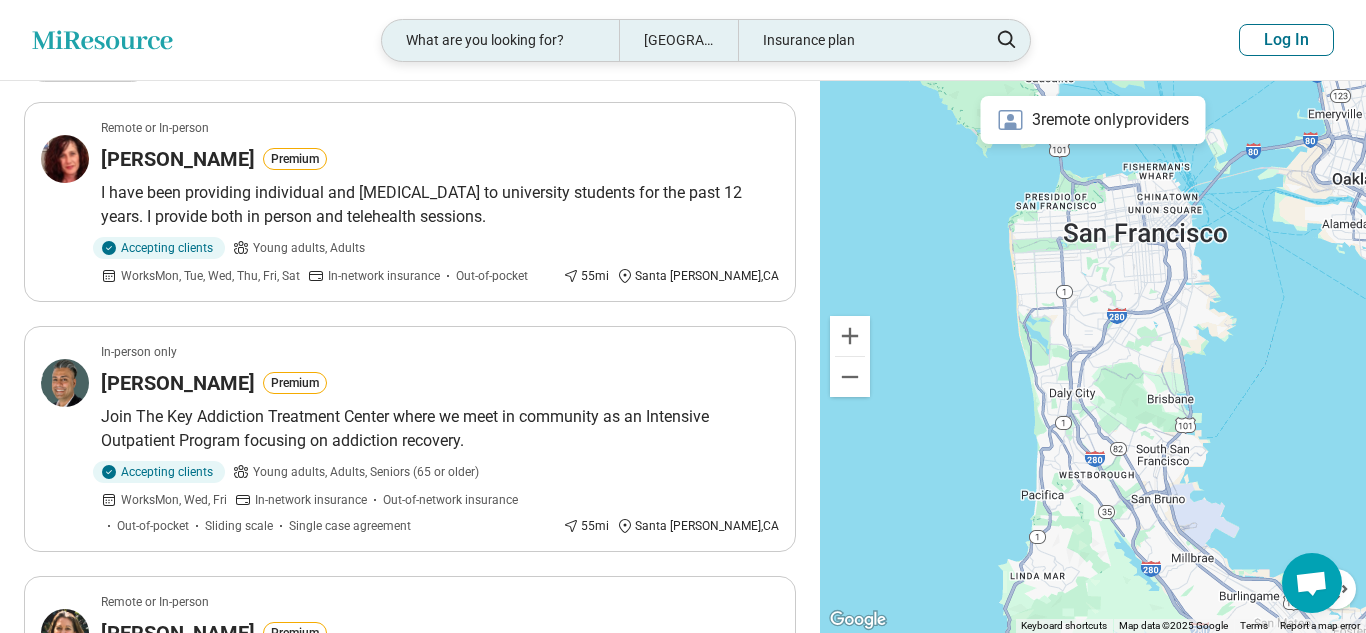 click on "Daly City, CA 94016" at bounding box center (678, 40) 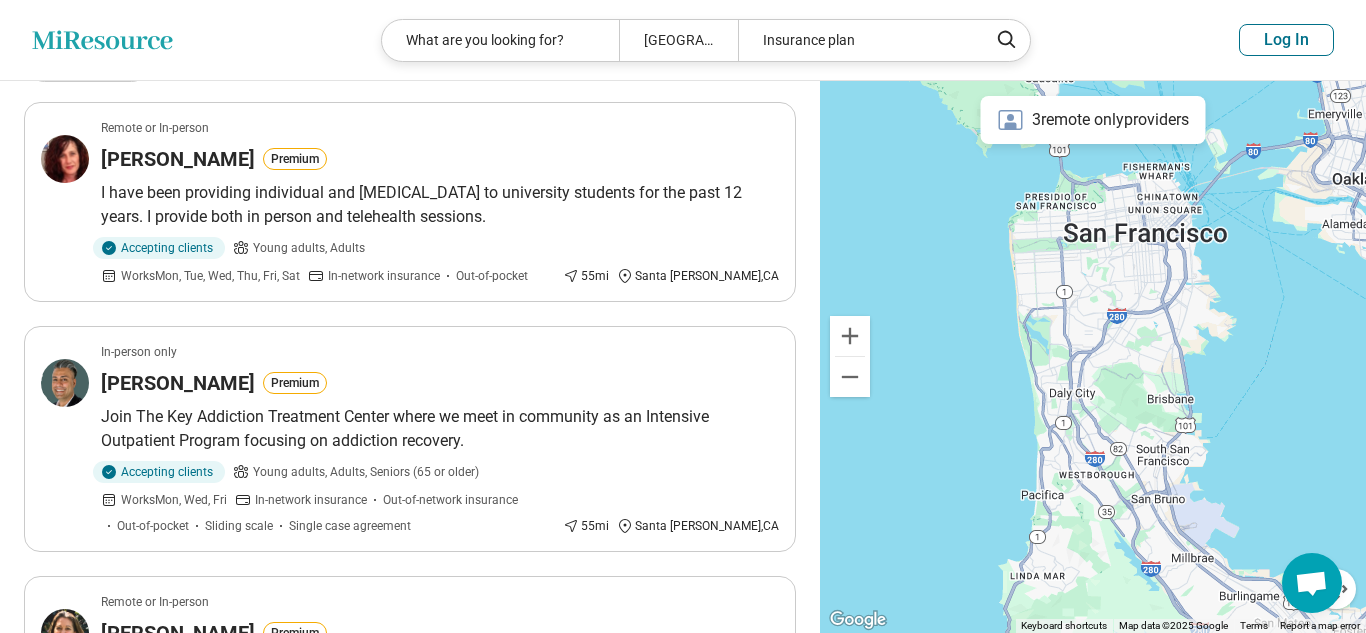 click on "Miresource logo What are you looking for? Daly City, CA 94016 Insurance plan Log In" at bounding box center [683, 40] 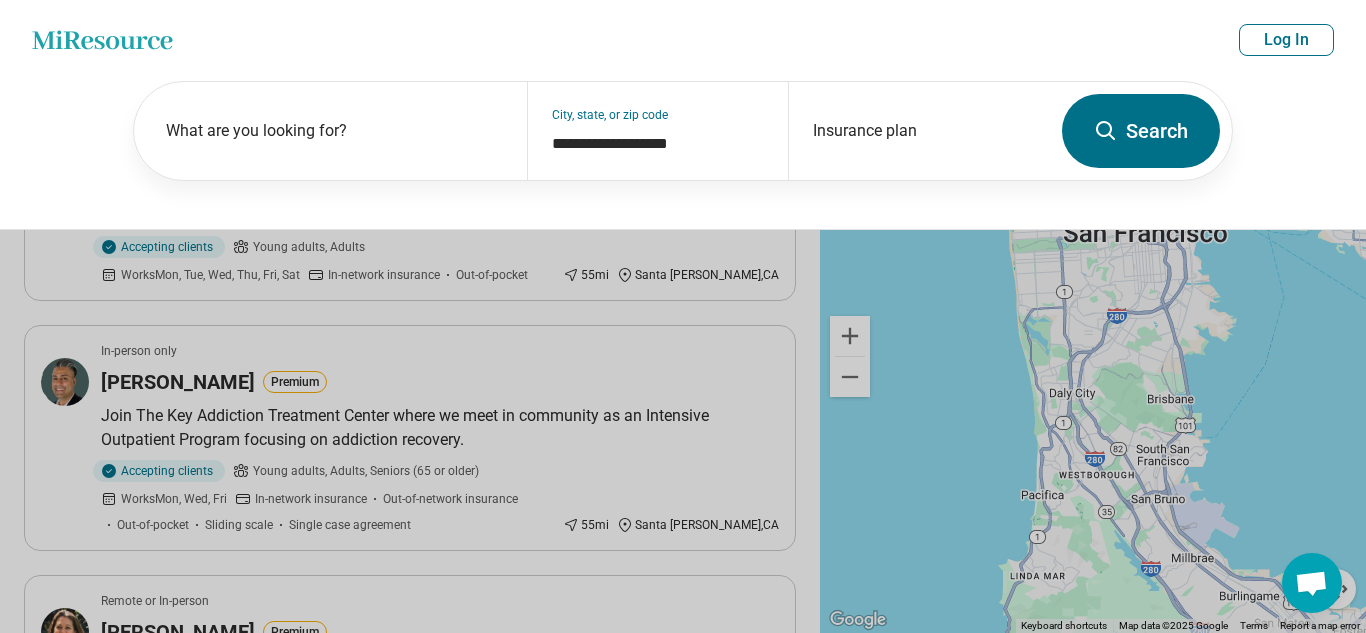scroll, scrollTop: 165, scrollLeft: 0, axis: vertical 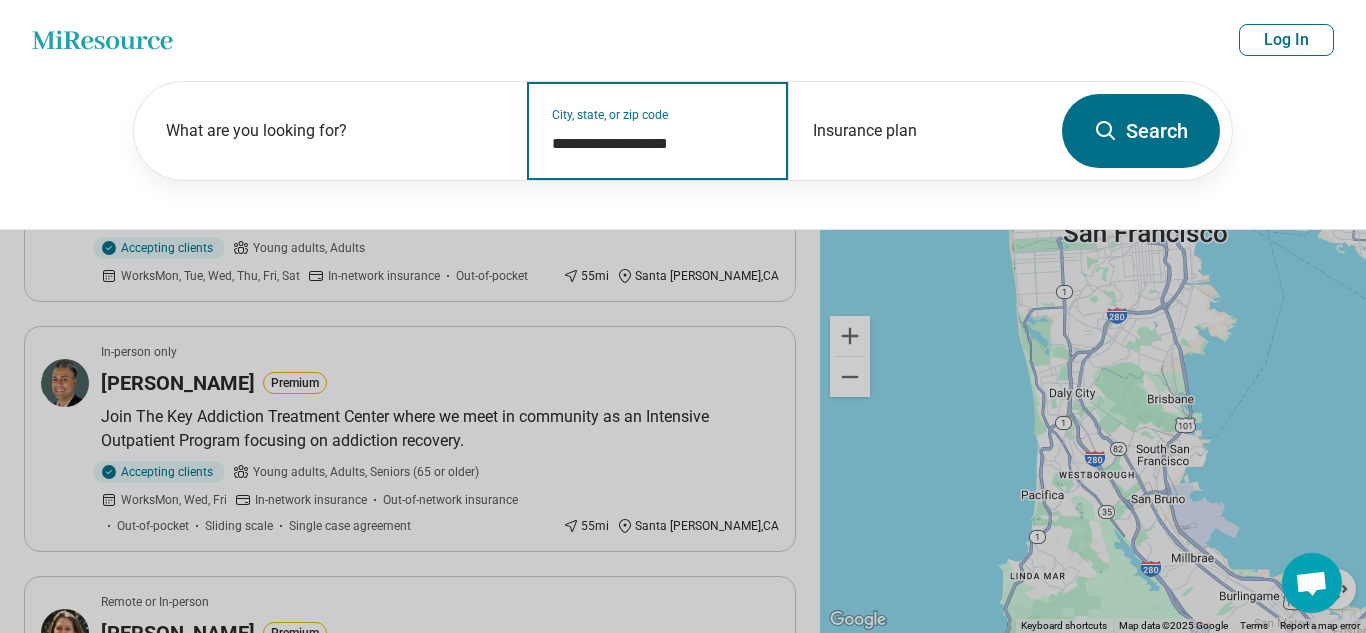 click on "**********" at bounding box center (658, 144) 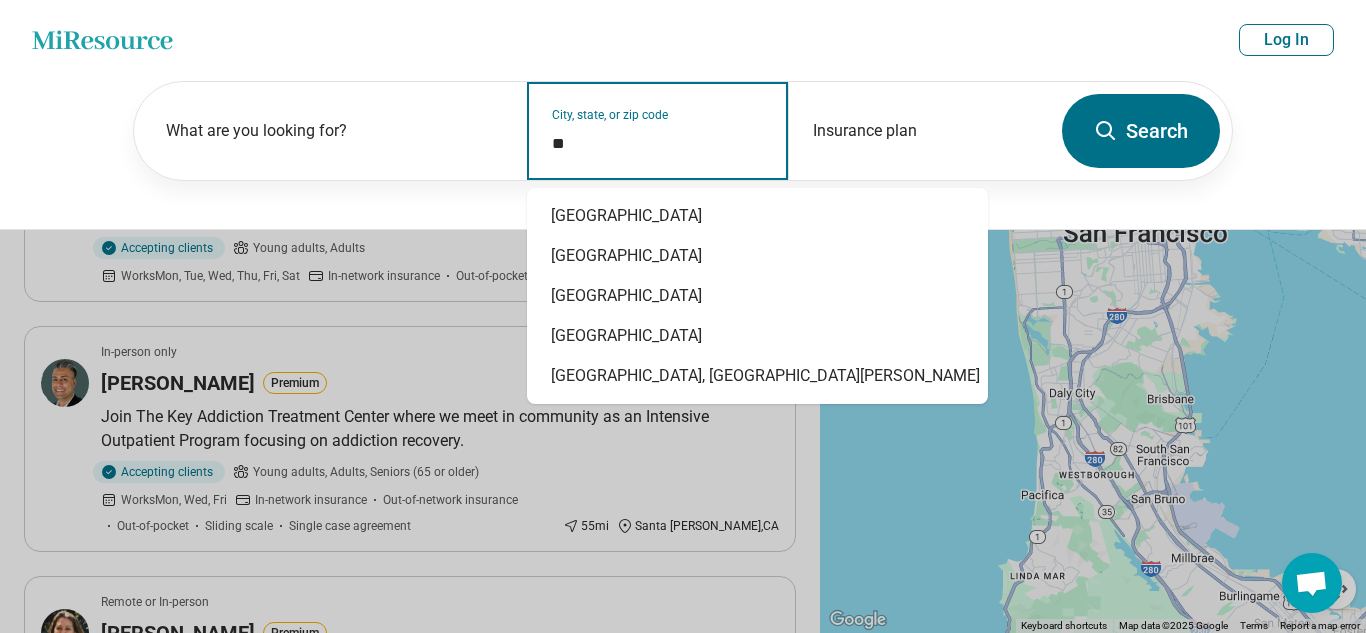 type on "*" 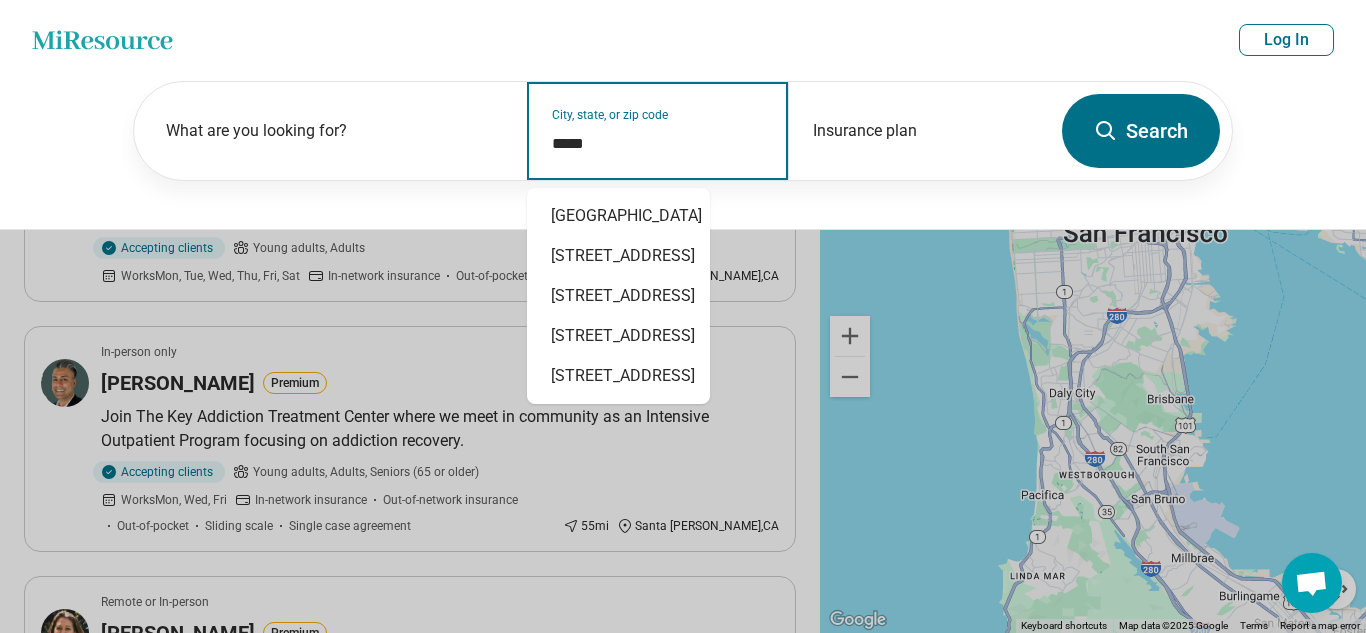 type on "*****" 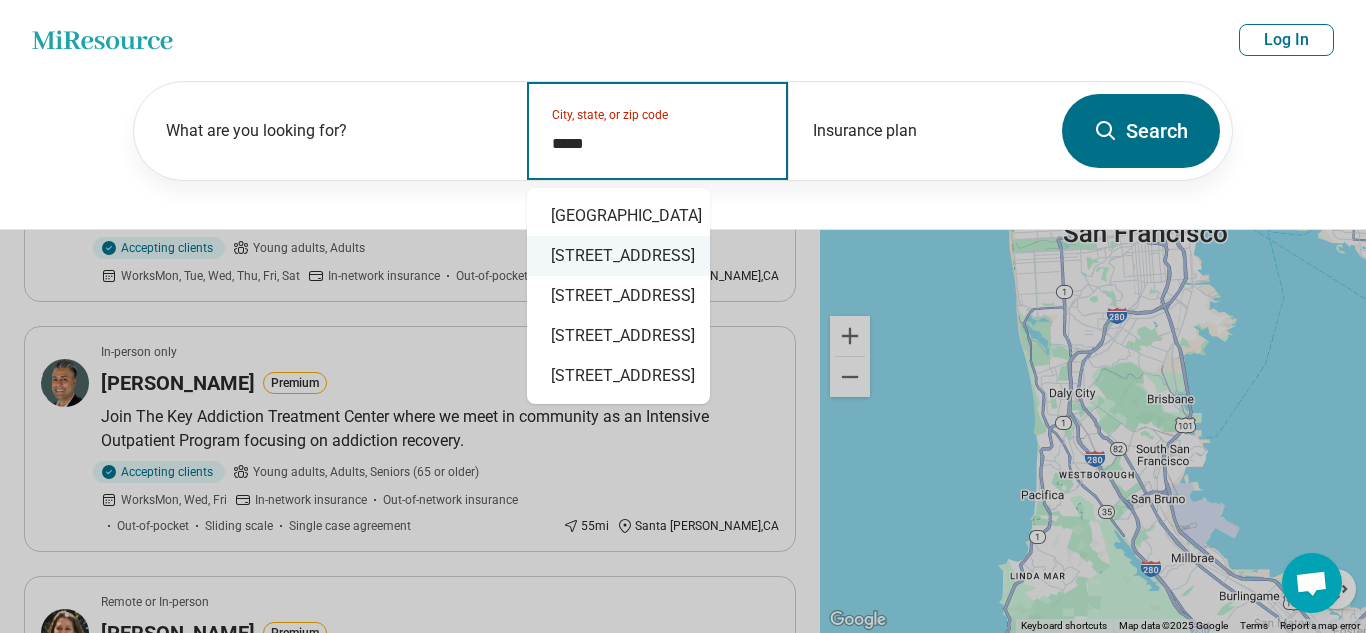 click on "94016 Deadwood Creek Road, Deadwood, OR" at bounding box center (618, 256) 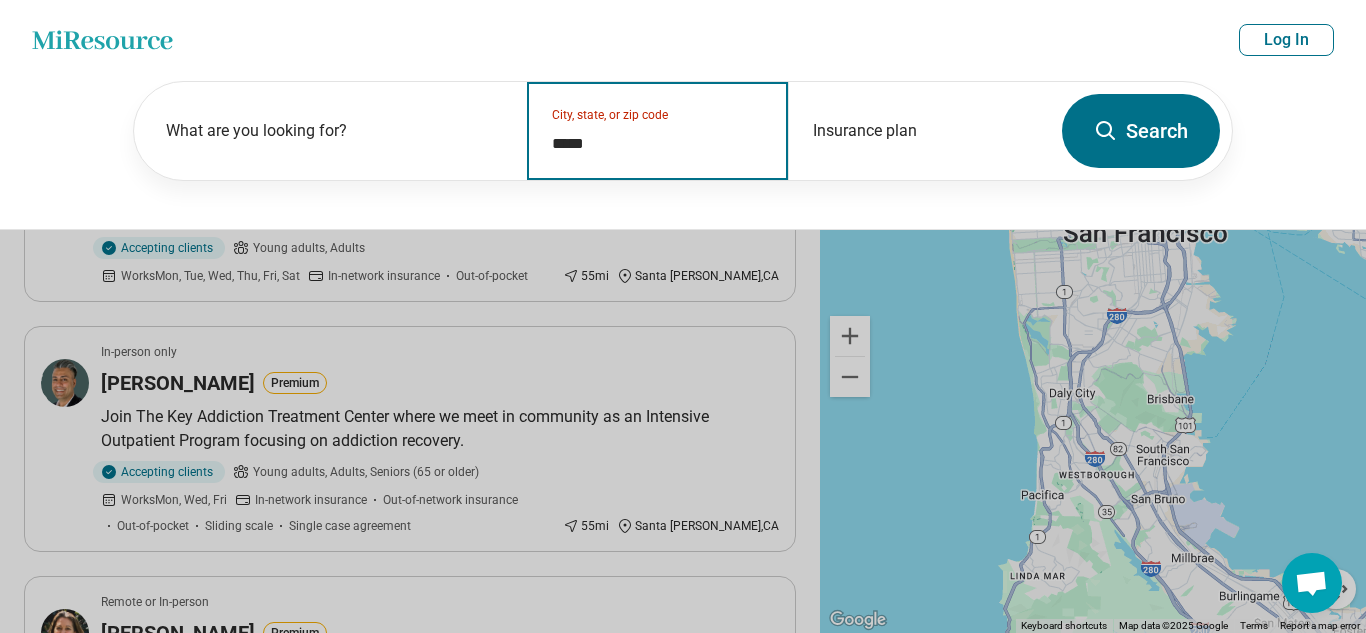 type on "**********" 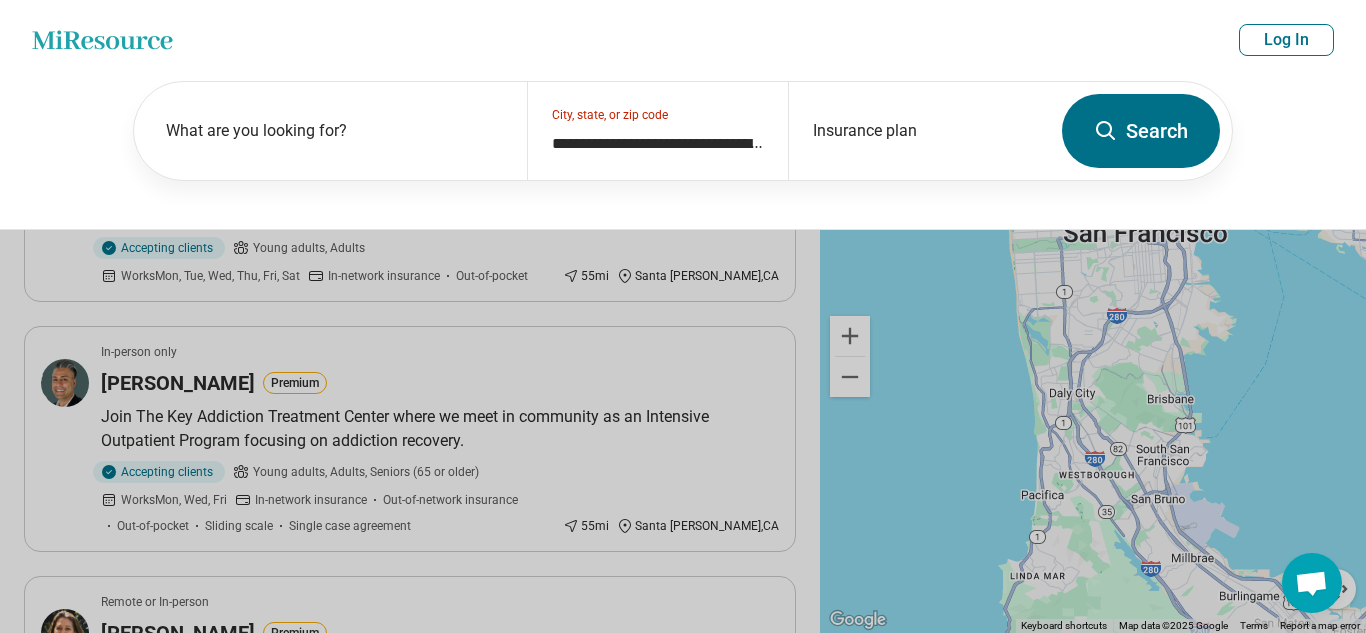 click 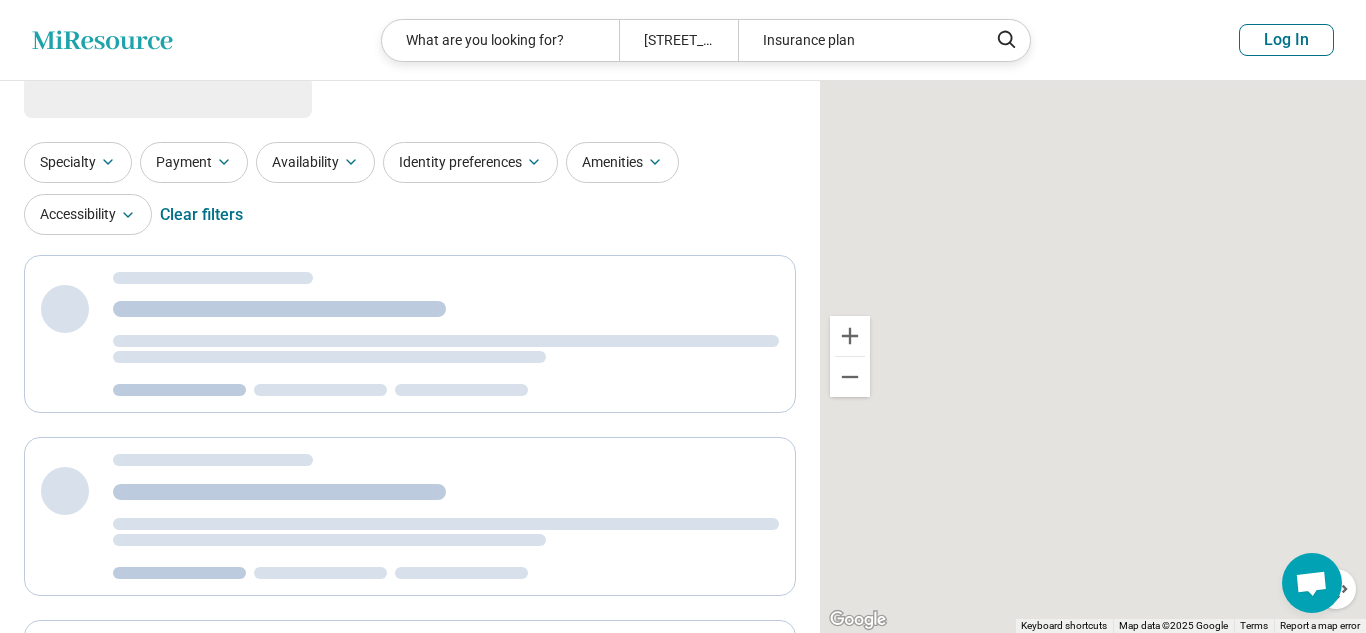 scroll, scrollTop: 0, scrollLeft: 0, axis: both 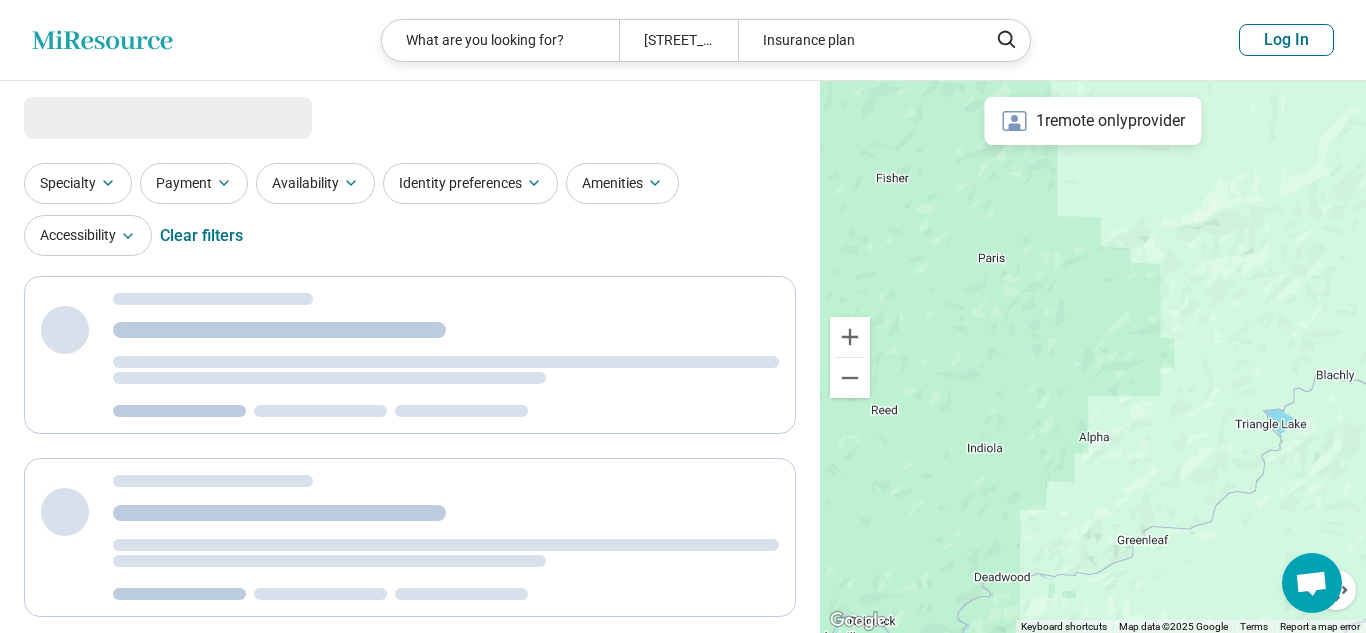 click on "Availability" at bounding box center [315, 183] 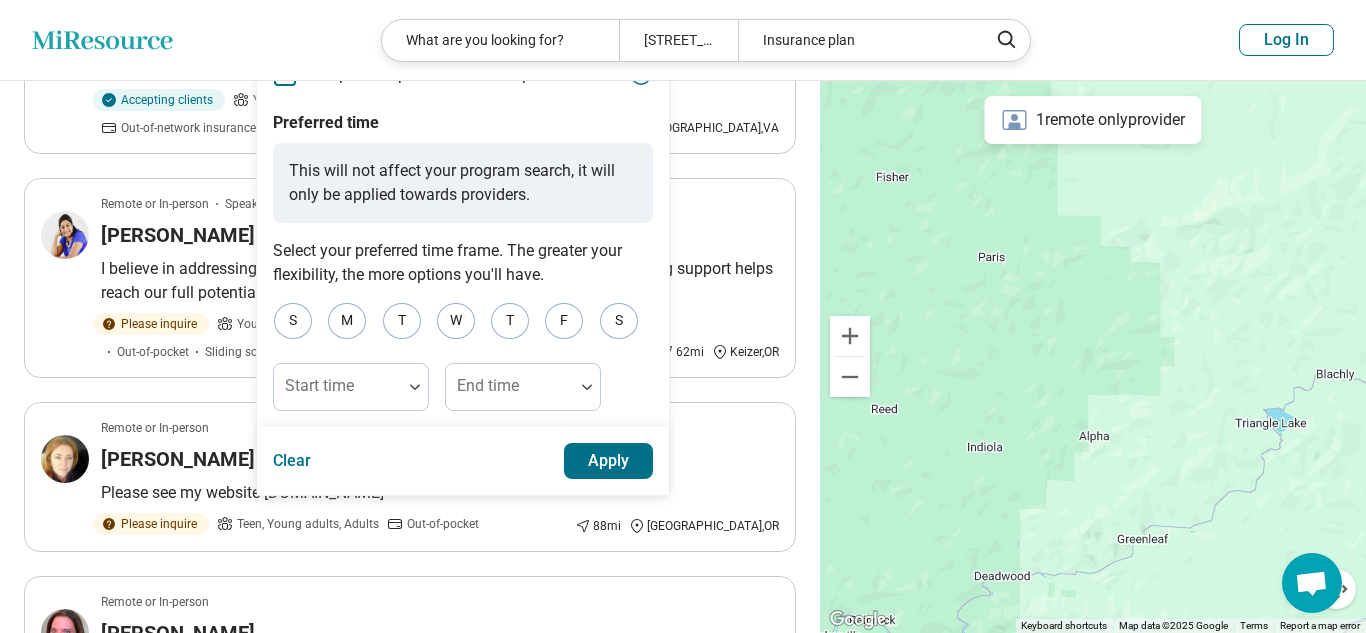 scroll, scrollTop: 284, scrollLeft: 0, axis: vertical 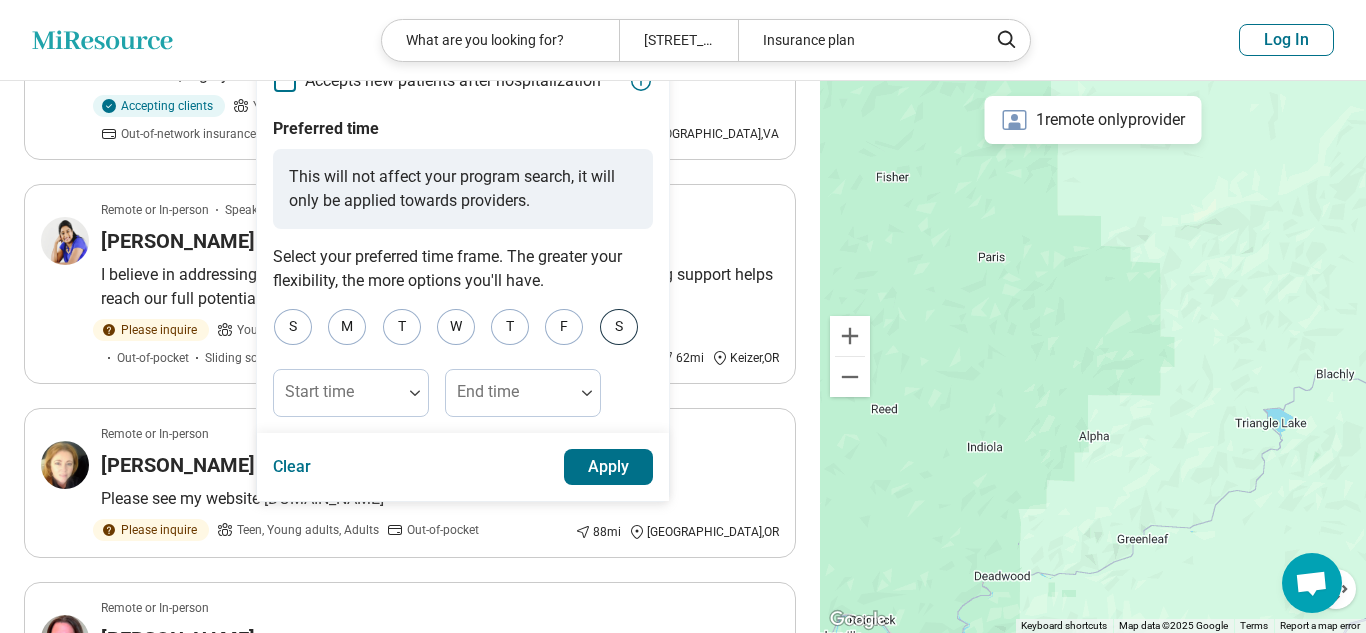 click on "S" at bounding box center (619, 327) 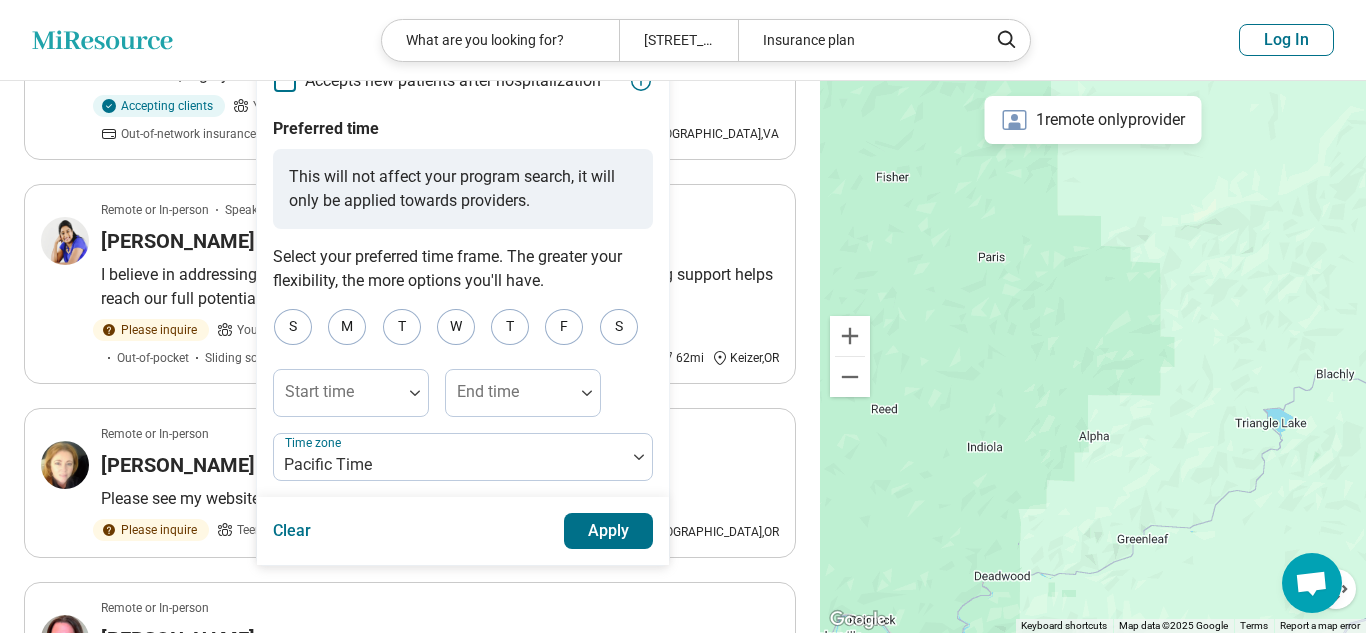 click on "Apply" at bounding box center [609, 531] 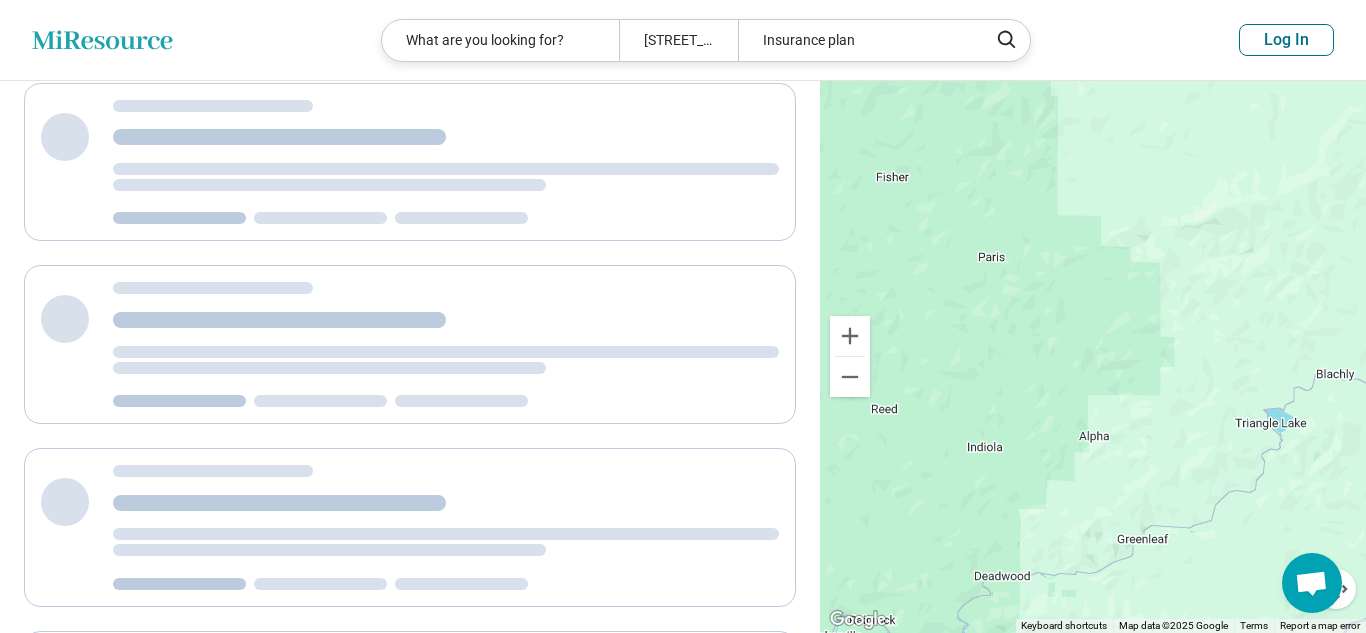 scroll, scrollTop: 56, scrollLeft: 0, axis: vertical 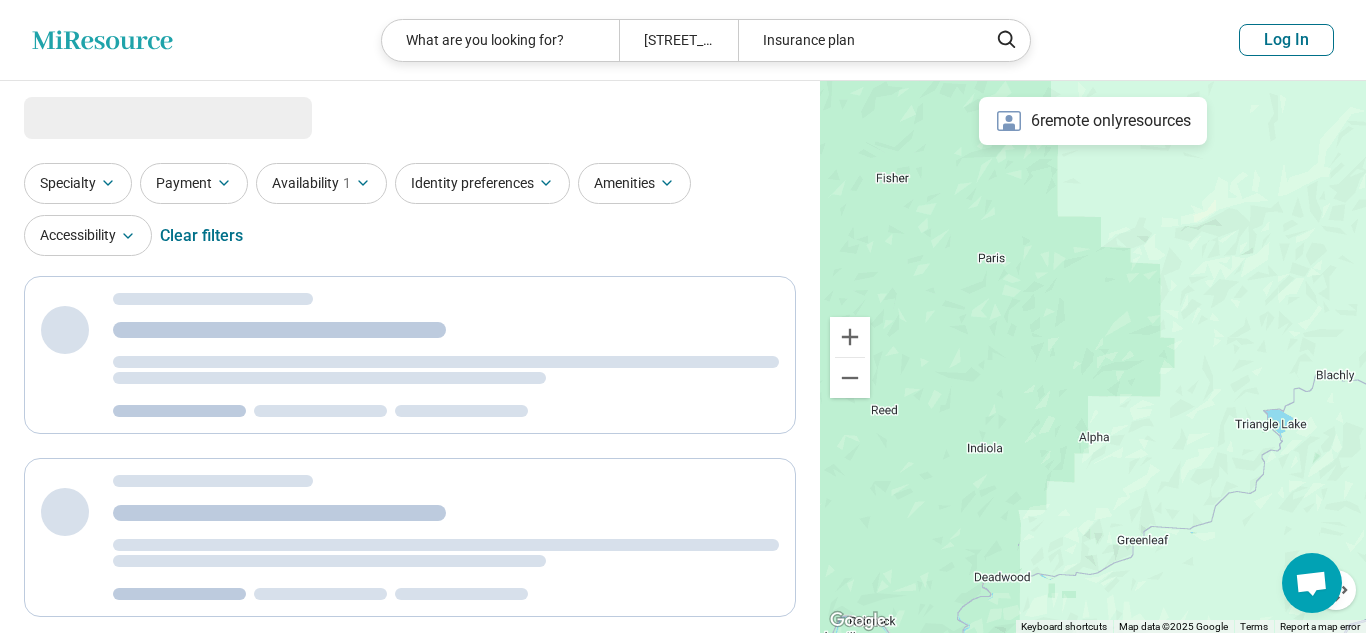 select on "***" 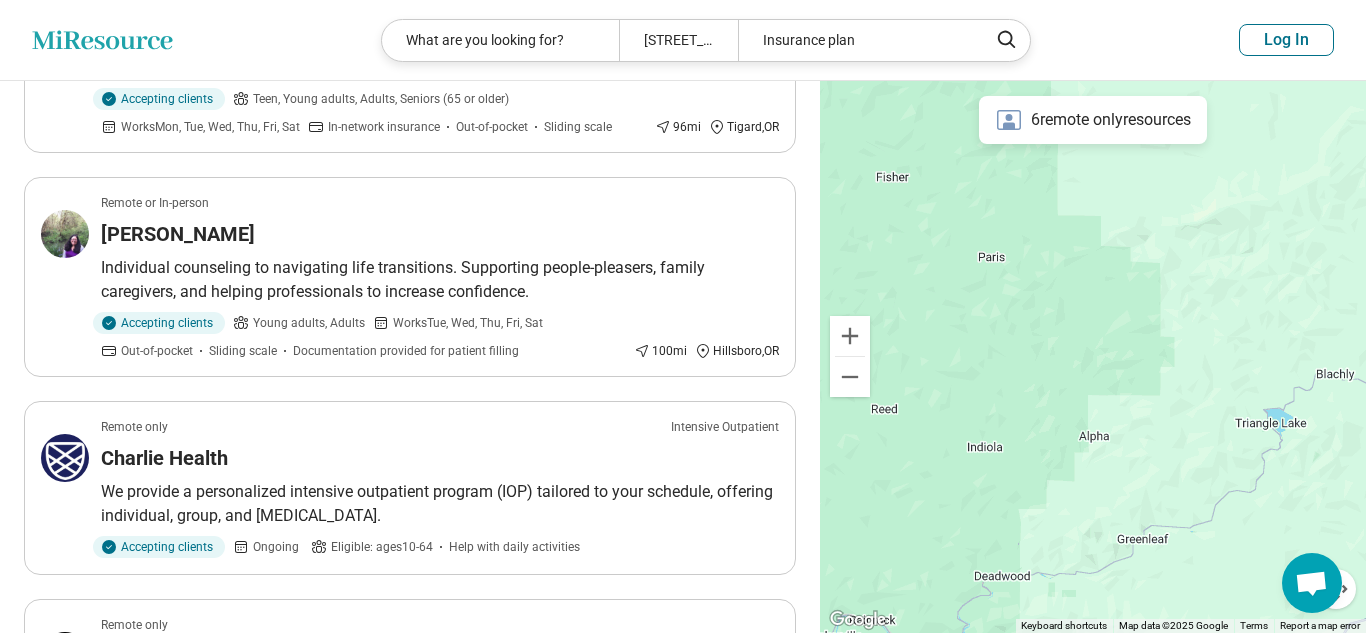 scroll, scrollTop: 0, scrollLeft: 0, axis: both 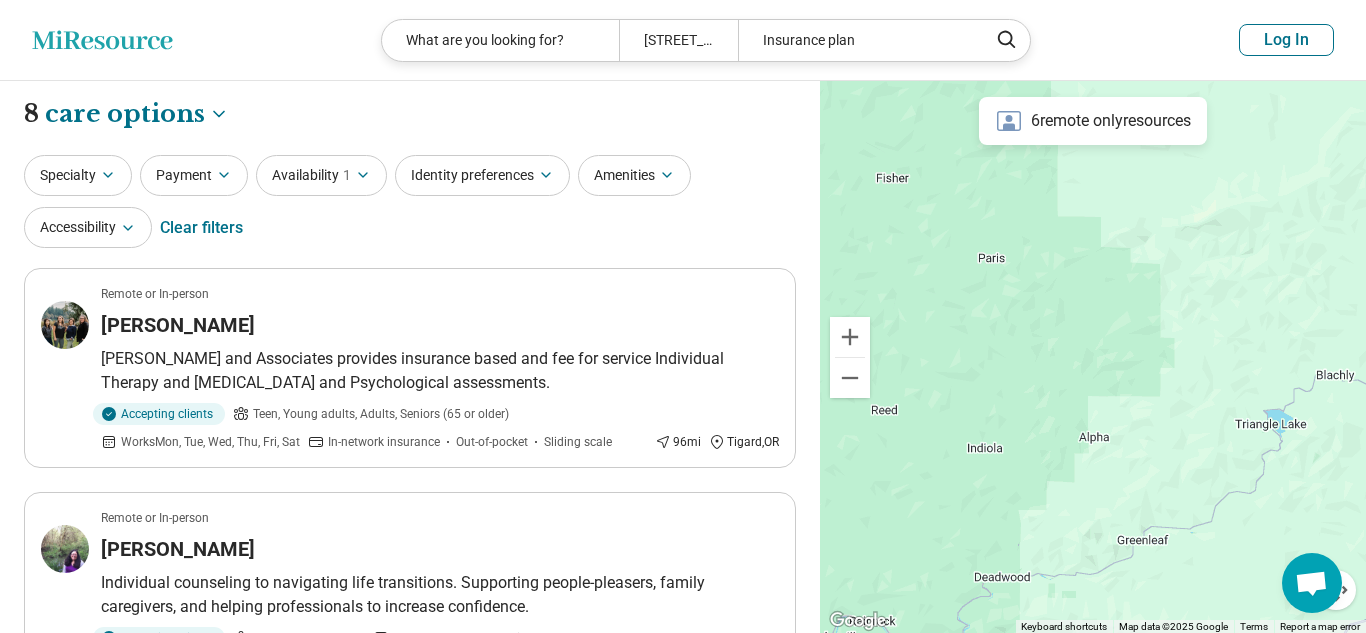 click 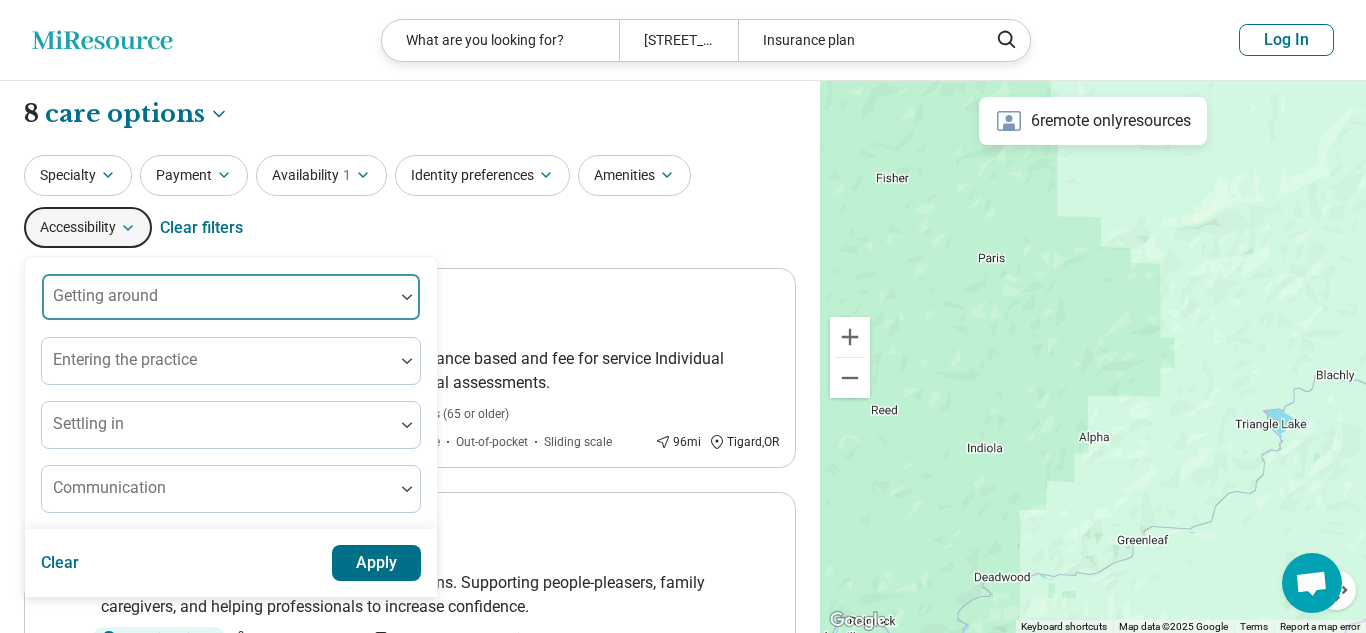 click on "Getting around" at bounding box center [231, 297] 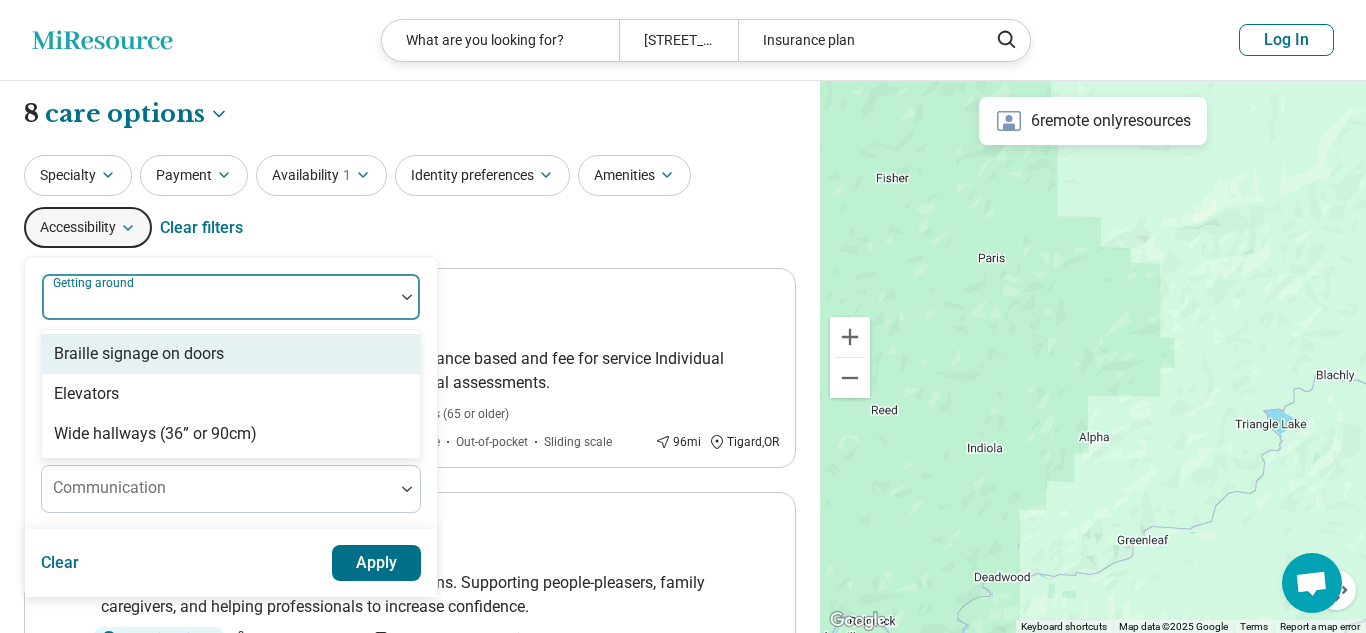 click on "3 results available. Use Up and Down to choose options, press Enter to select the currently focused option, press Escape to exit the menu, press Tab to select the option and exit the menu. Getting around Braille signage on doors Elevators Wide hallways (36” or 90cm) Entering the practice Settling in Communication" at bounding box center (231, 393) 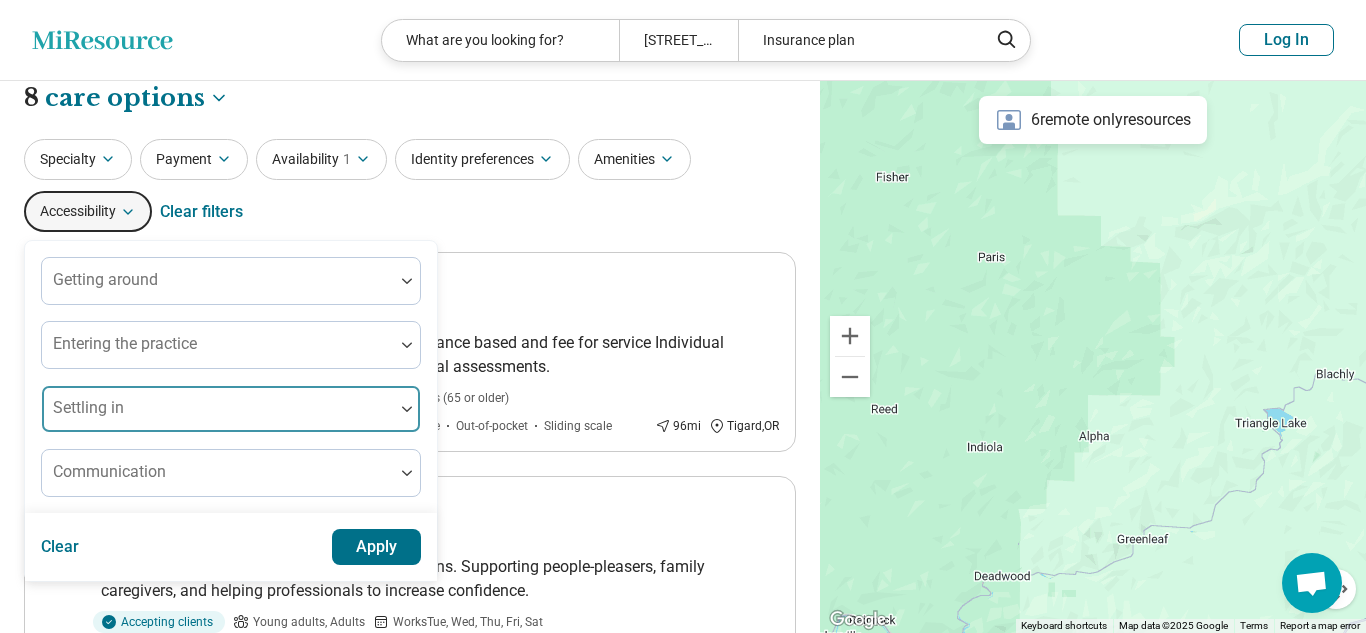 scroll, scrollTop: 0, scrollLeft: 0, axis: both 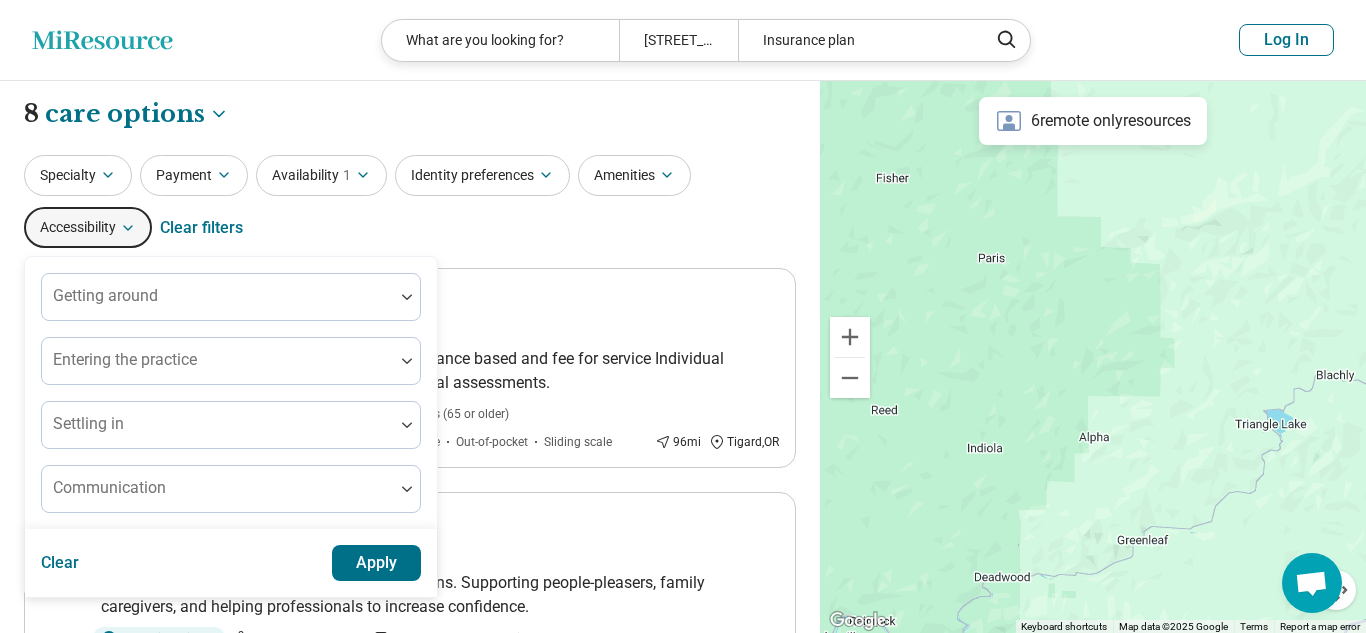 click 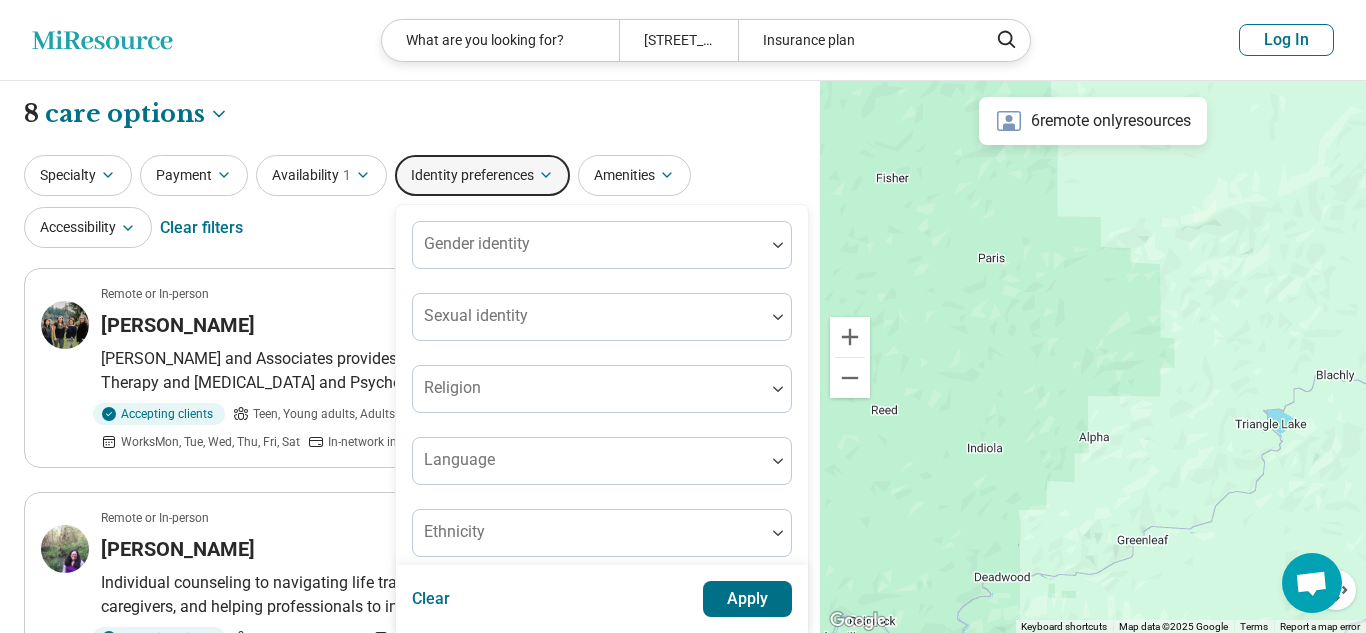 click on "Amenities" at bounding box center [634, 175] 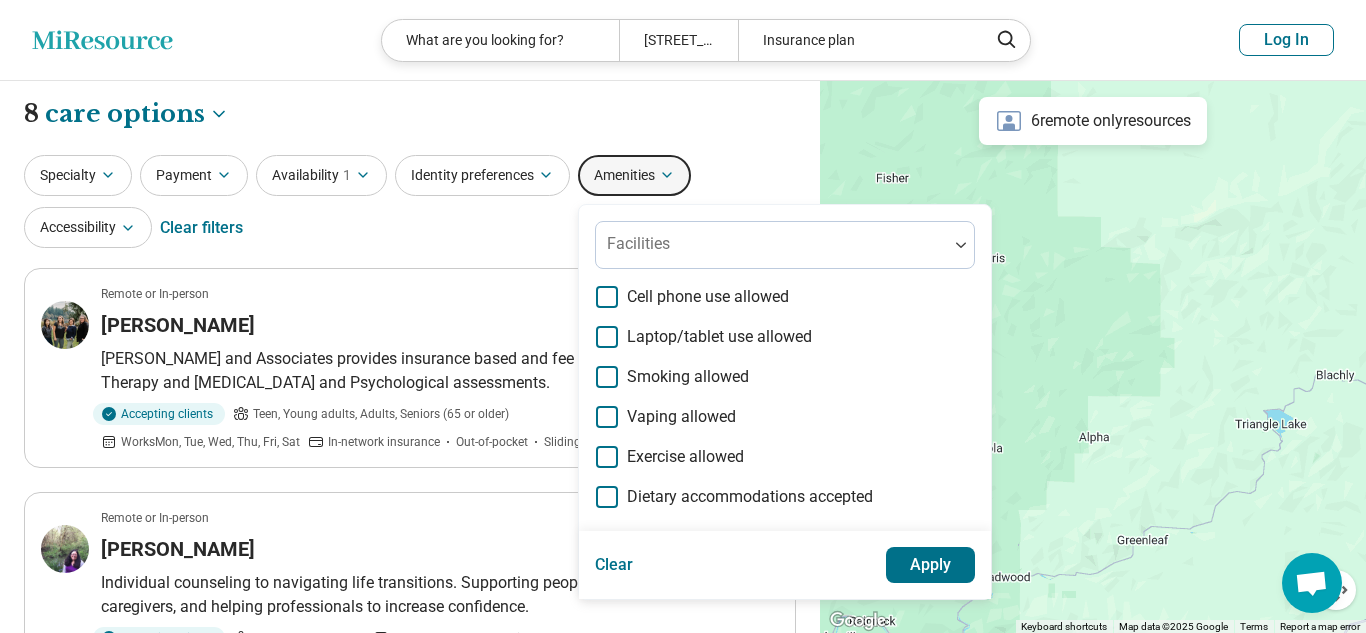 click on "Specialty" at bounding box center [78, 175] 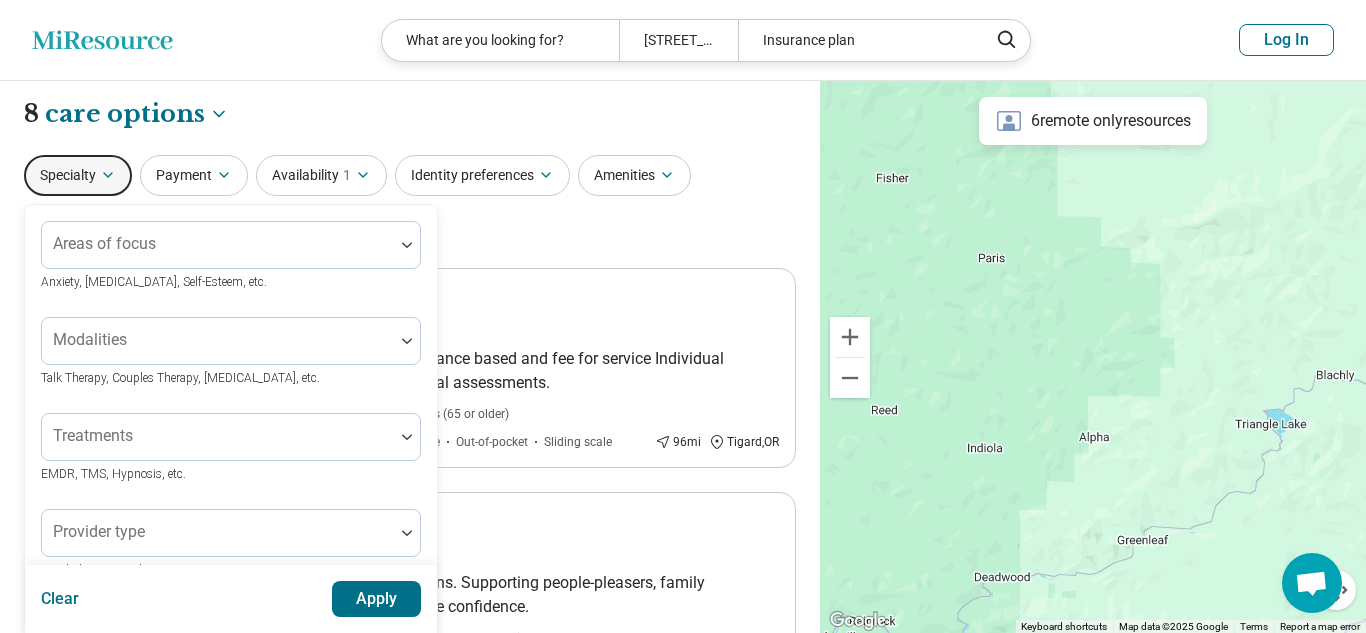 click on "**********" at bounding box center (410, 1299) 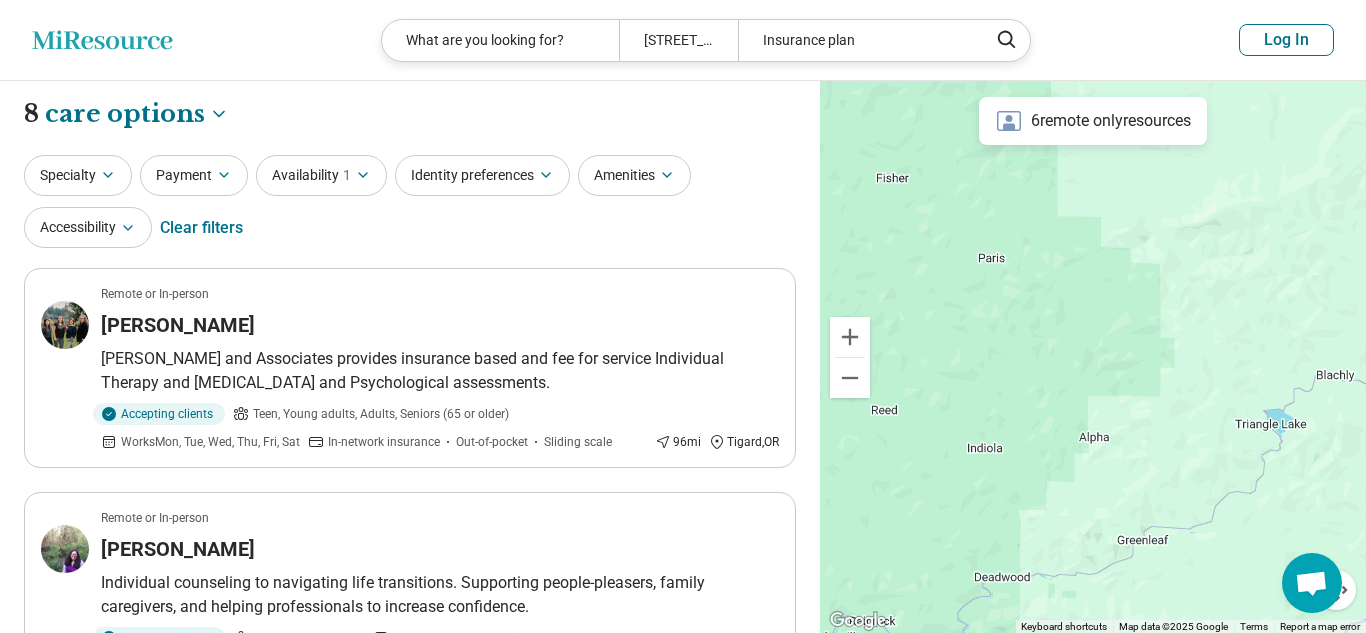 click 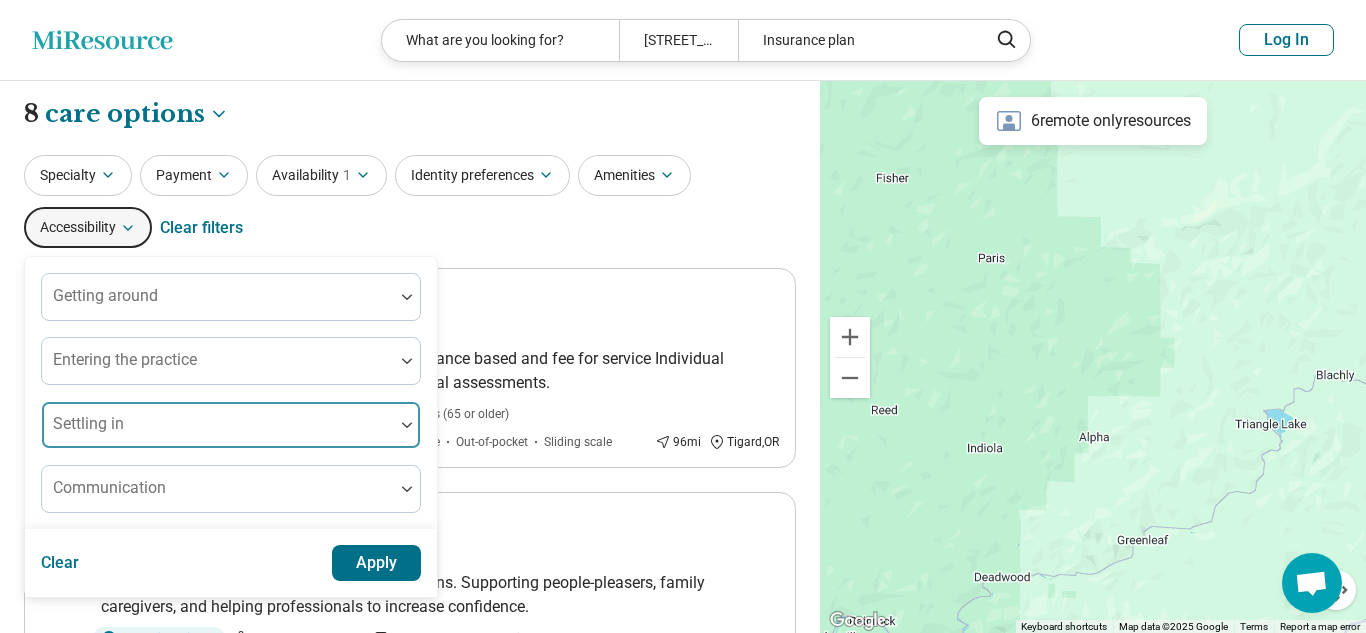 click on "Settling in" at bounding box center (231, 425) 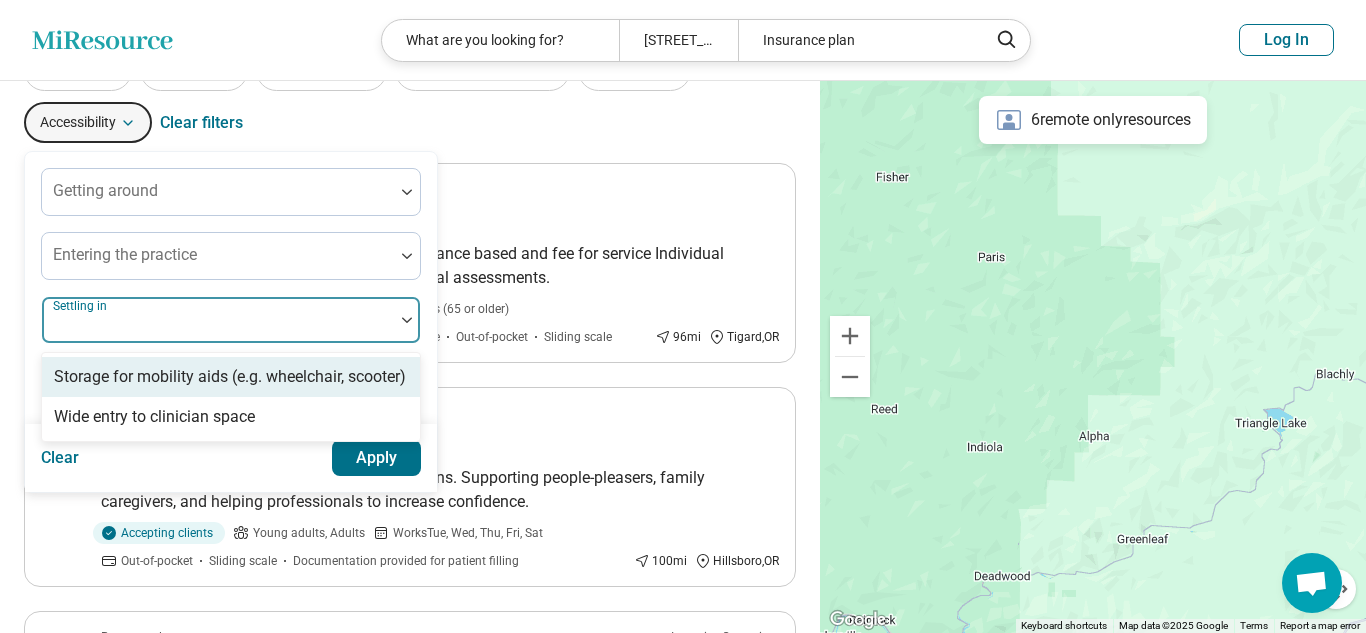scroll, scrollTop: 0, scrollLeft: 0, axis: both 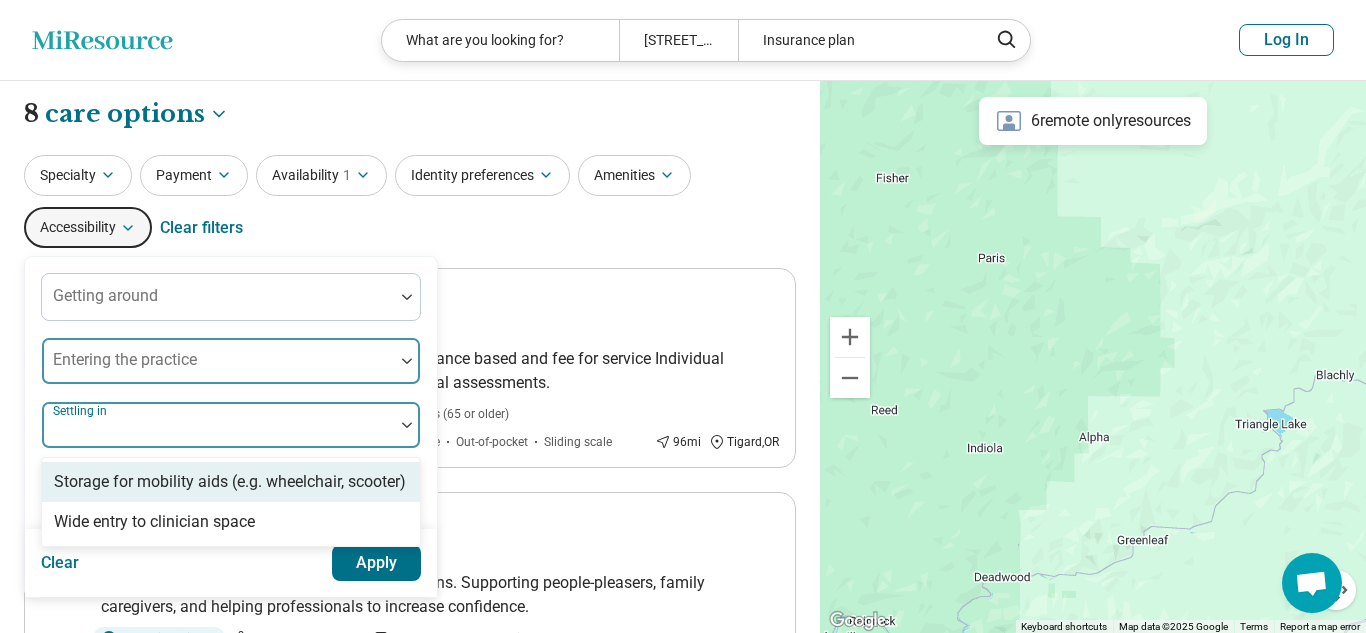 click on "Entering the practice" at bounding box center [231, 361] 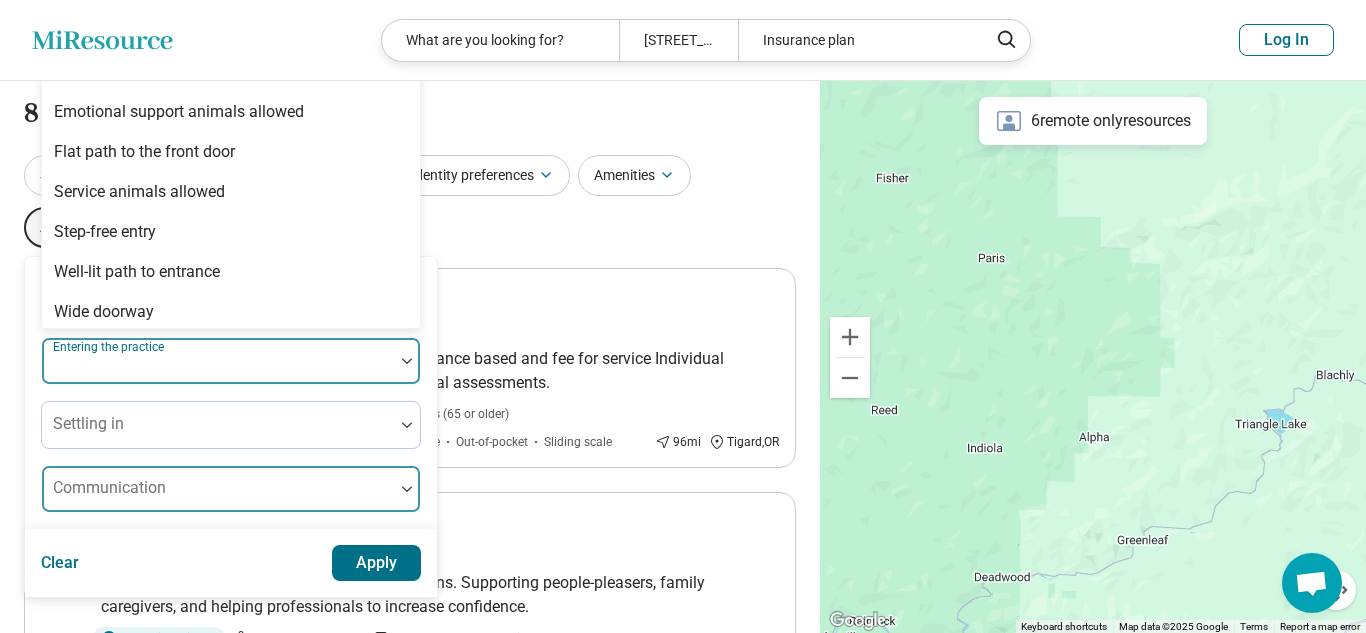 click on "Communication" at bounding box center [231, 489] 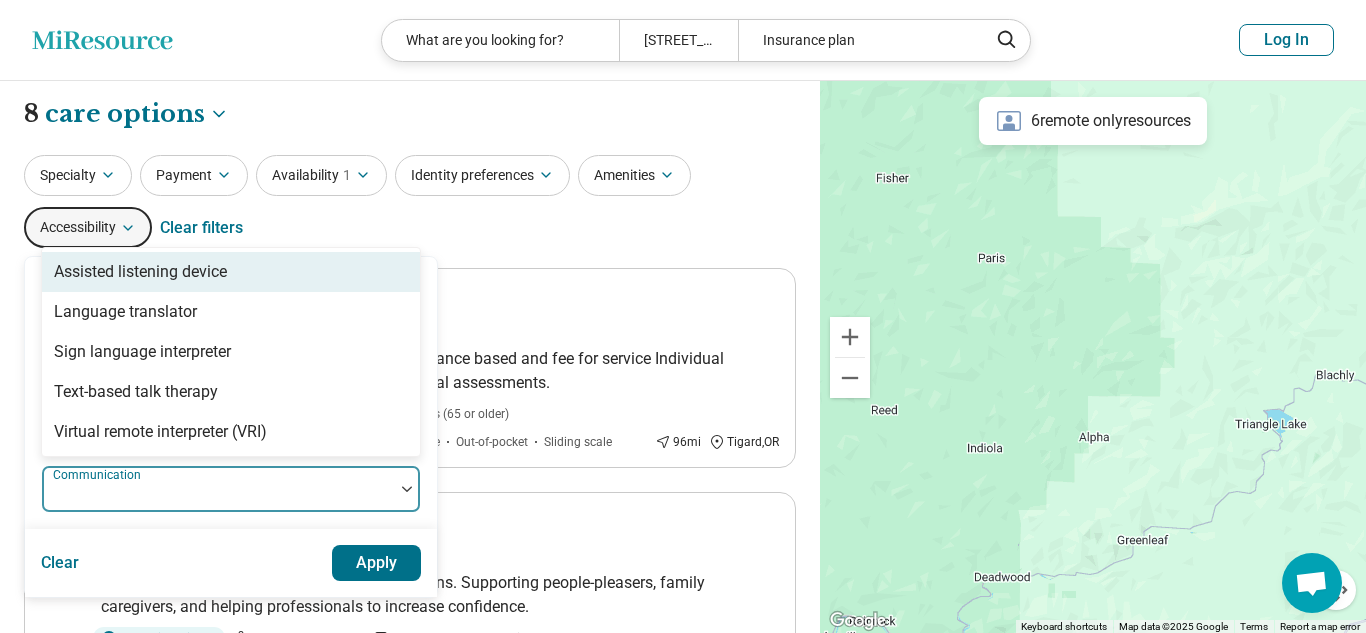 click on "Specialty Payment Availability 1 Identity preferences Amenities Accessibility Getting around Entering the practice Settling in 5 results available. Use Up and Down to choose options, press Enter to select the currently focused option, press Escape to exit the menu, press Tab to select the option and exit the menu. Communication Assisted listening device Language translator Sign language interpreter Text-based talk therapy Virtual remote interpreter (VRI) Clear Apply Clear filters" at bounding box center (410, 203) 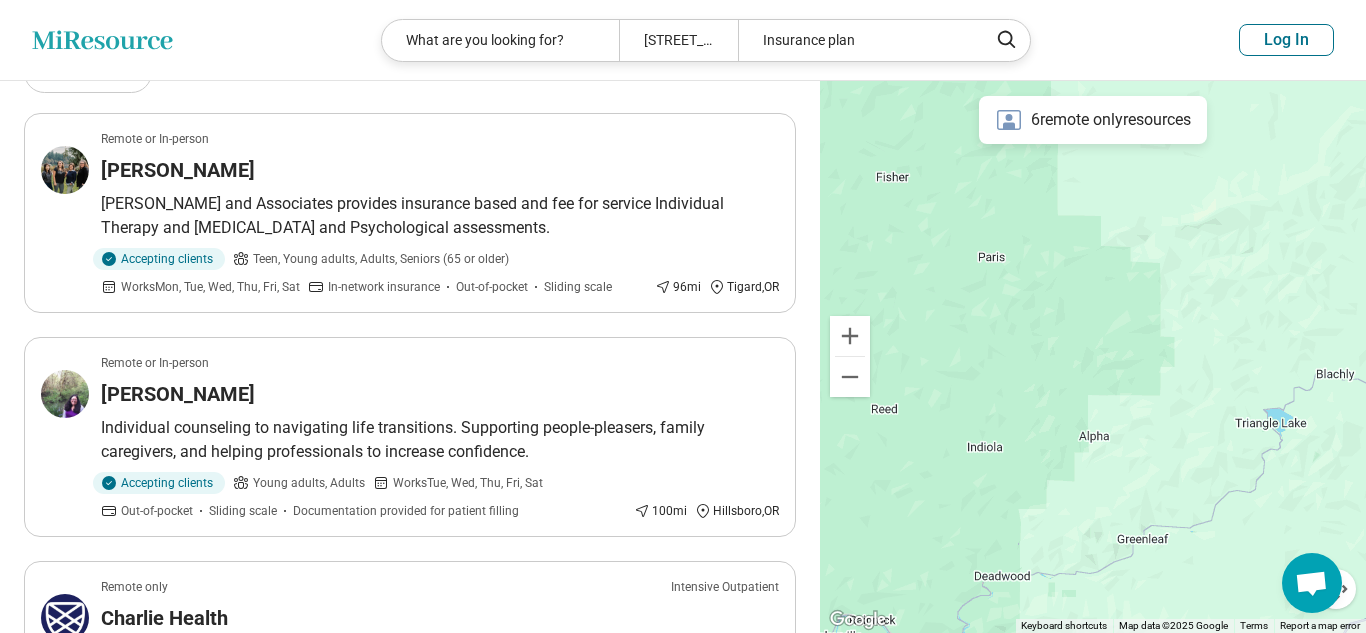 scroll, scrollTop: 0, scrollLeft: 0, axis: both 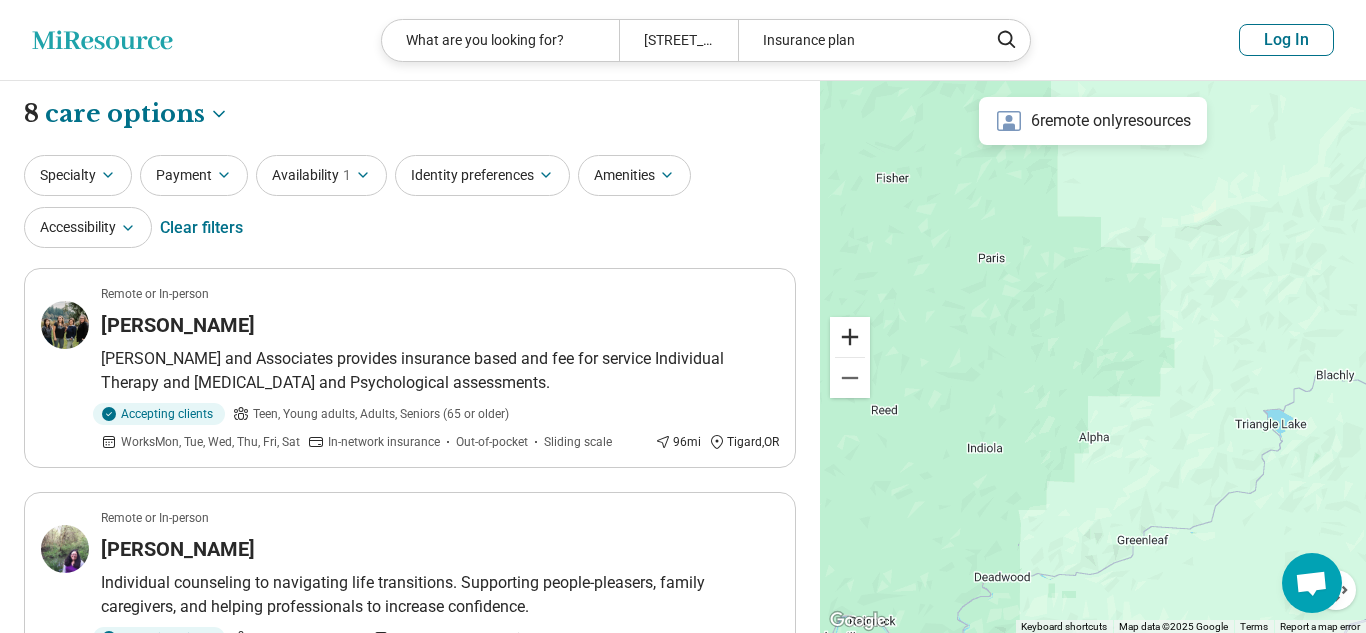 click at bounding box center [850, 337] 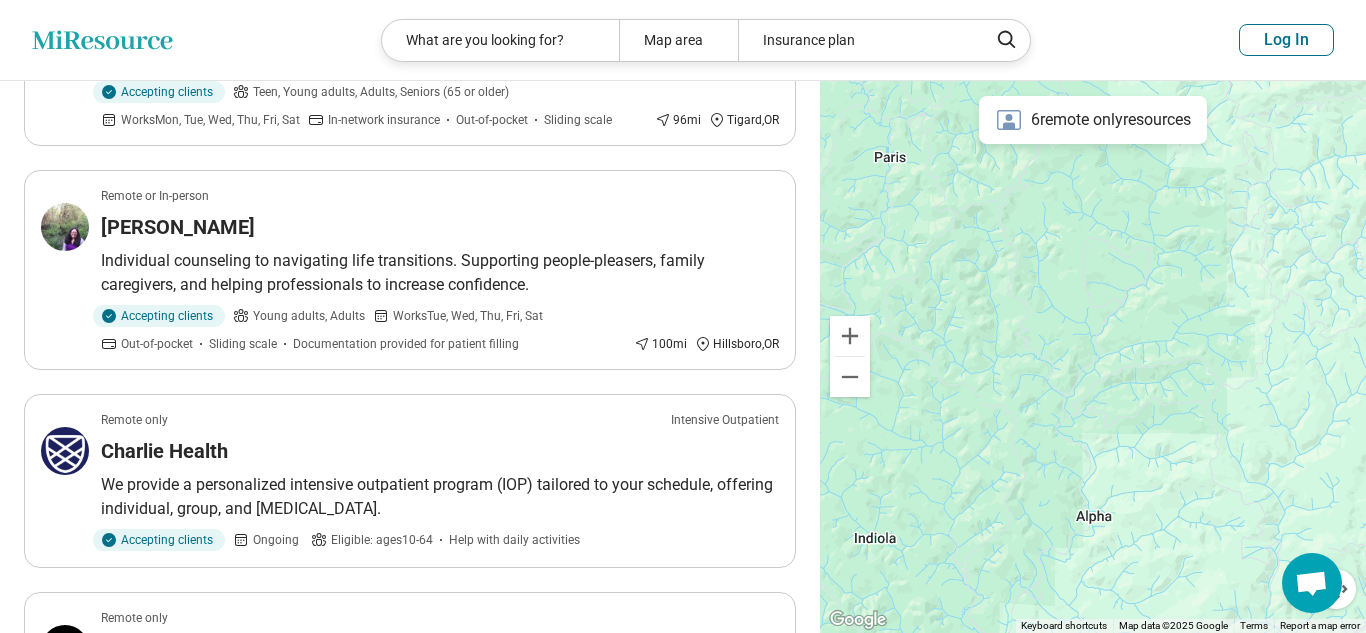 scroll, scrollTop: 0, scrollLeft: 0, axis: both 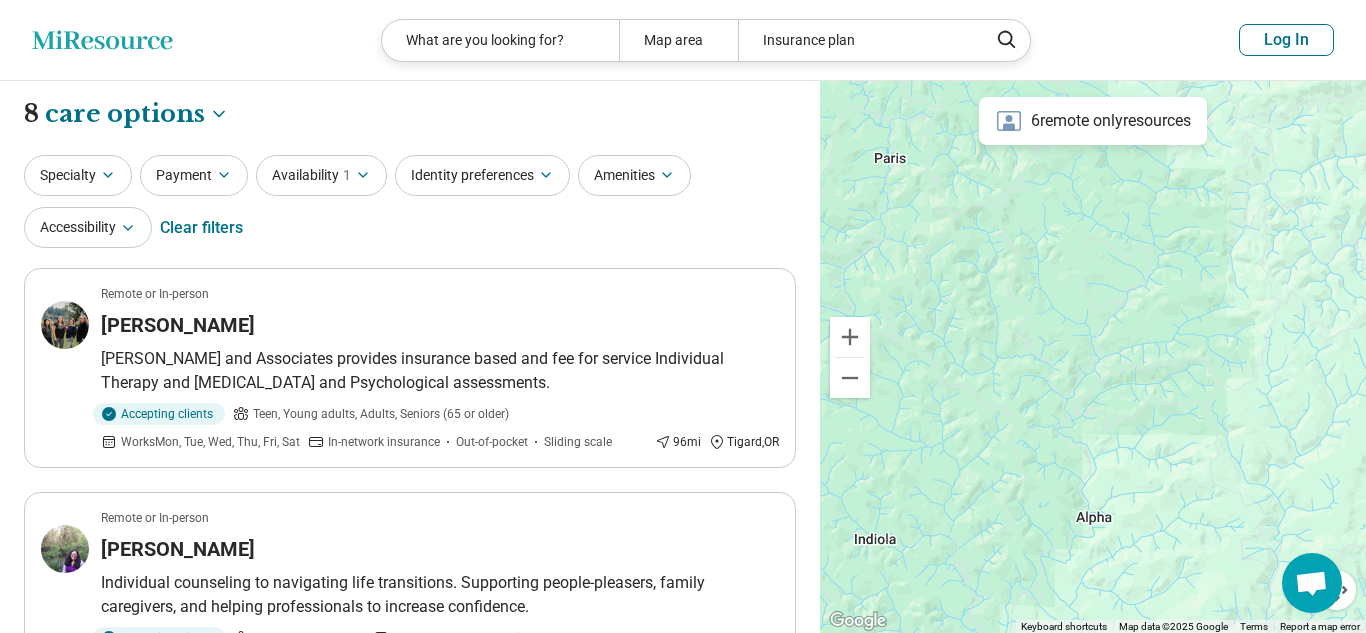 click on "Clear filters" at bounding box center (201, 228) 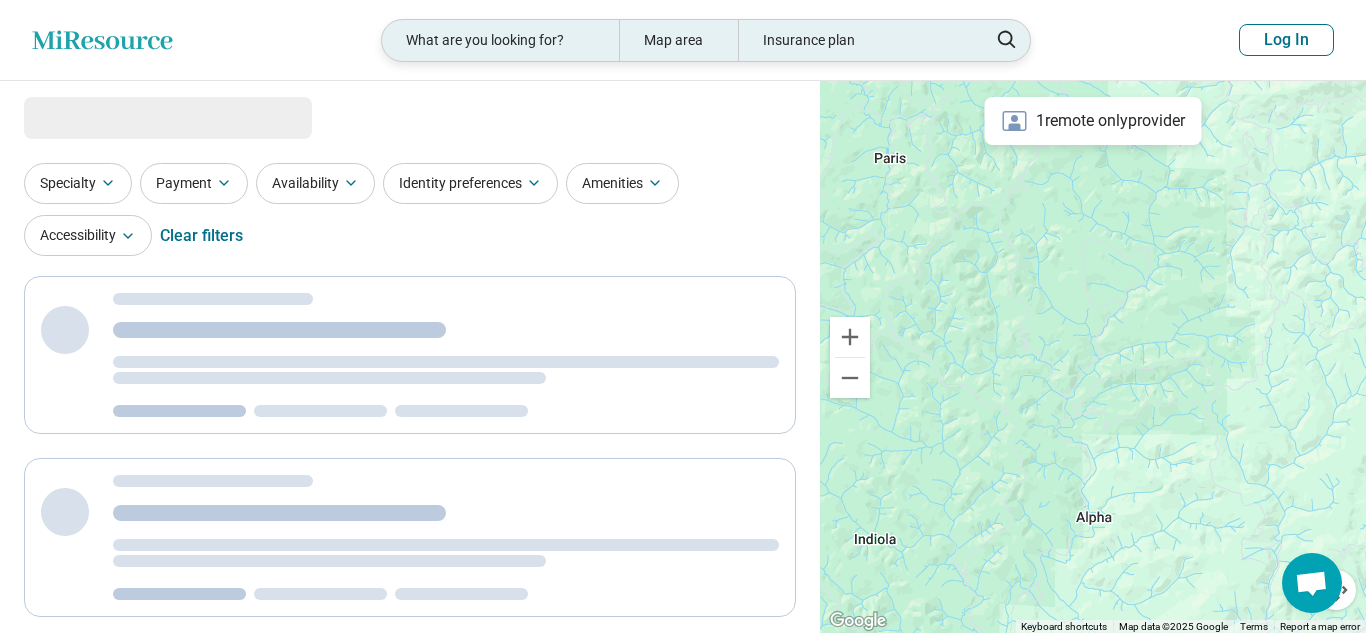 click on "Map area" at bounding box center [678, 40] 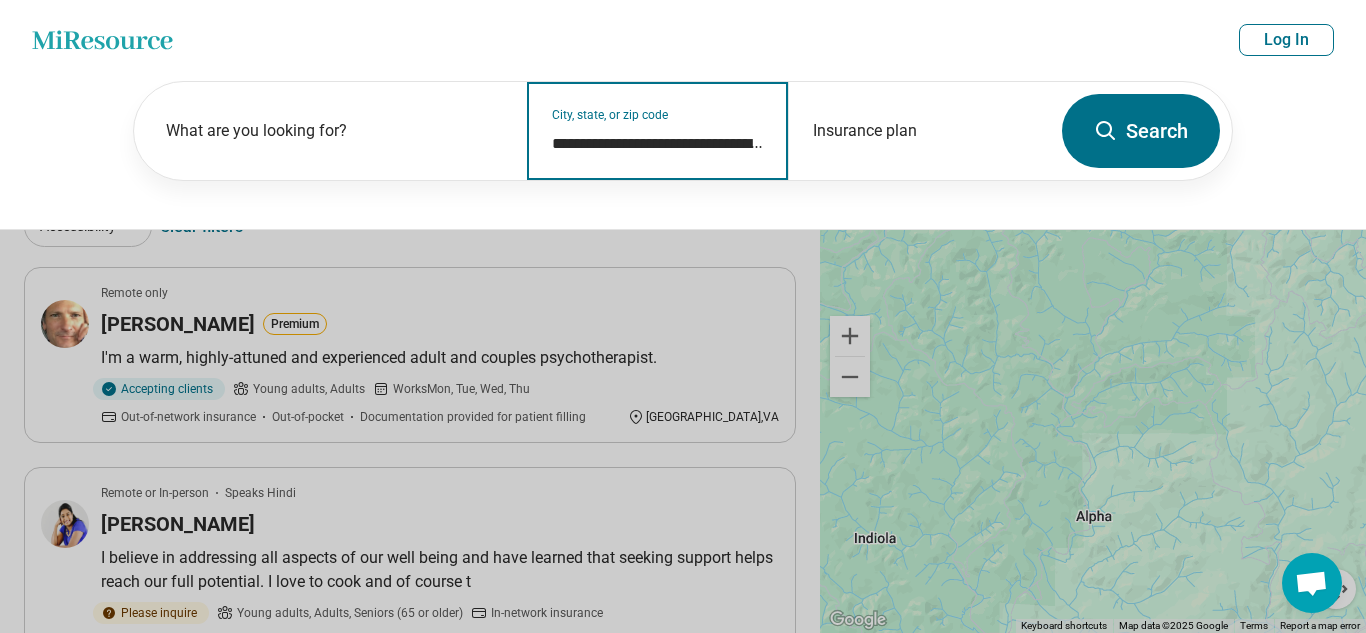 click on "**********" at bounding box center (658, 144) 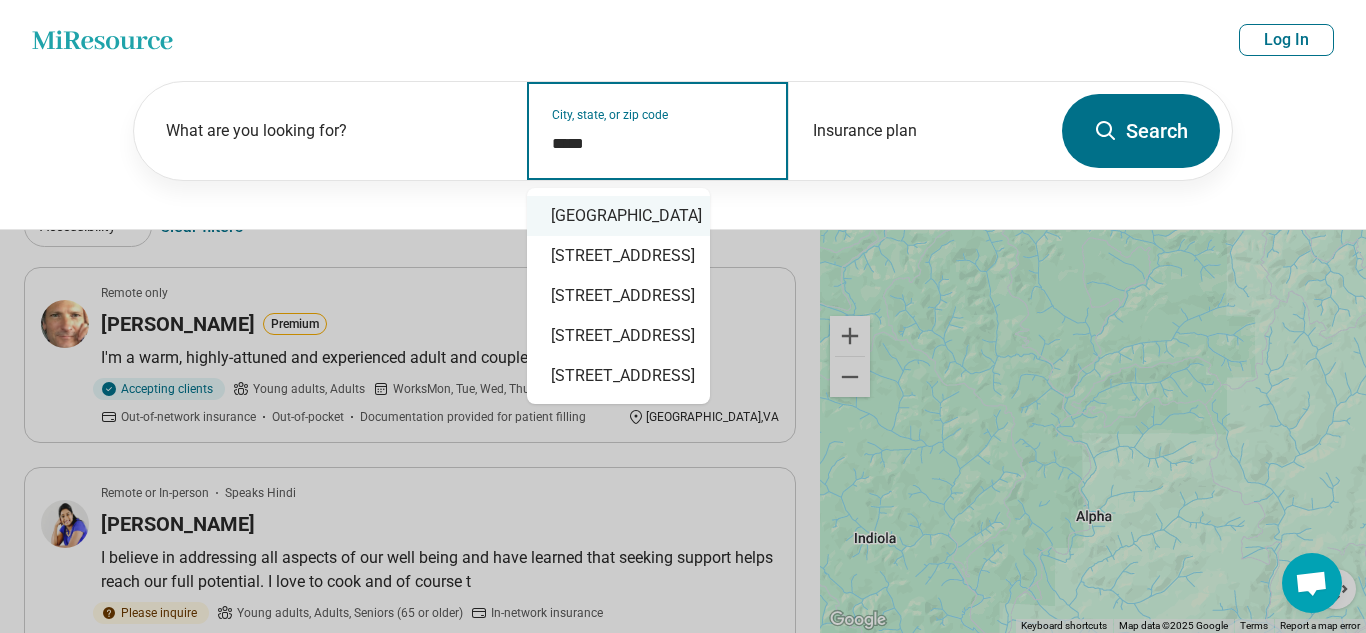 click on "Daly City, CA 94016" at bounding box center [618, 216] 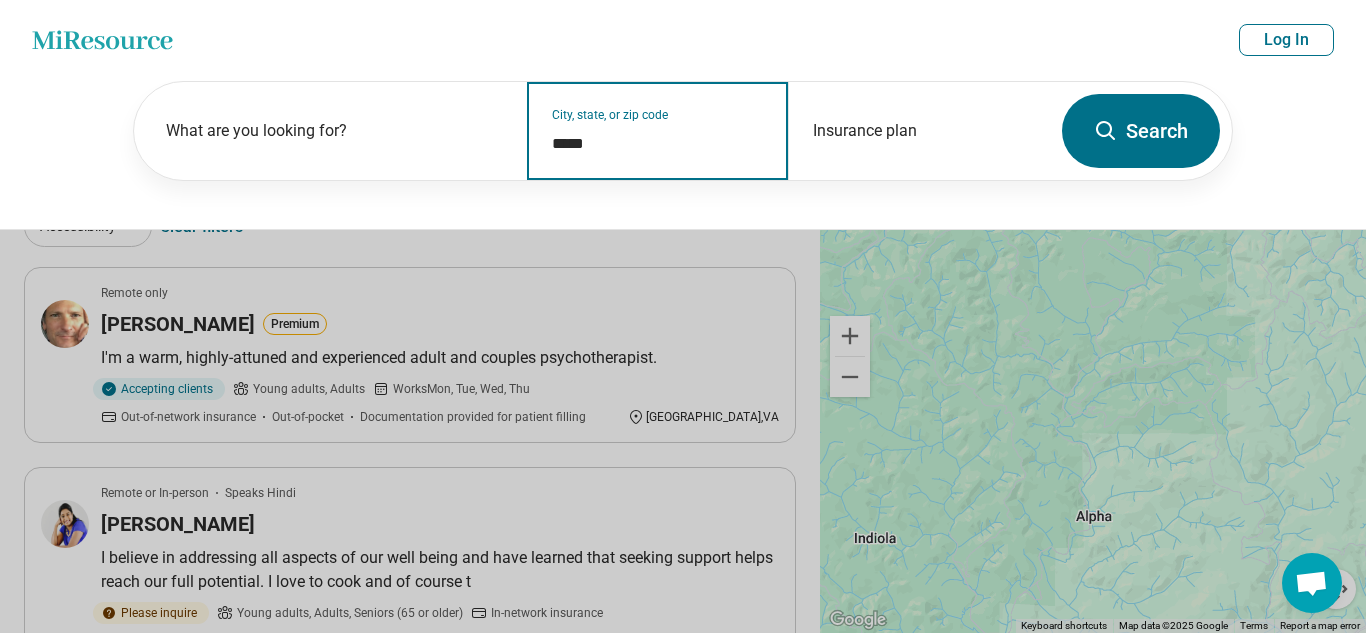 type on "**********" 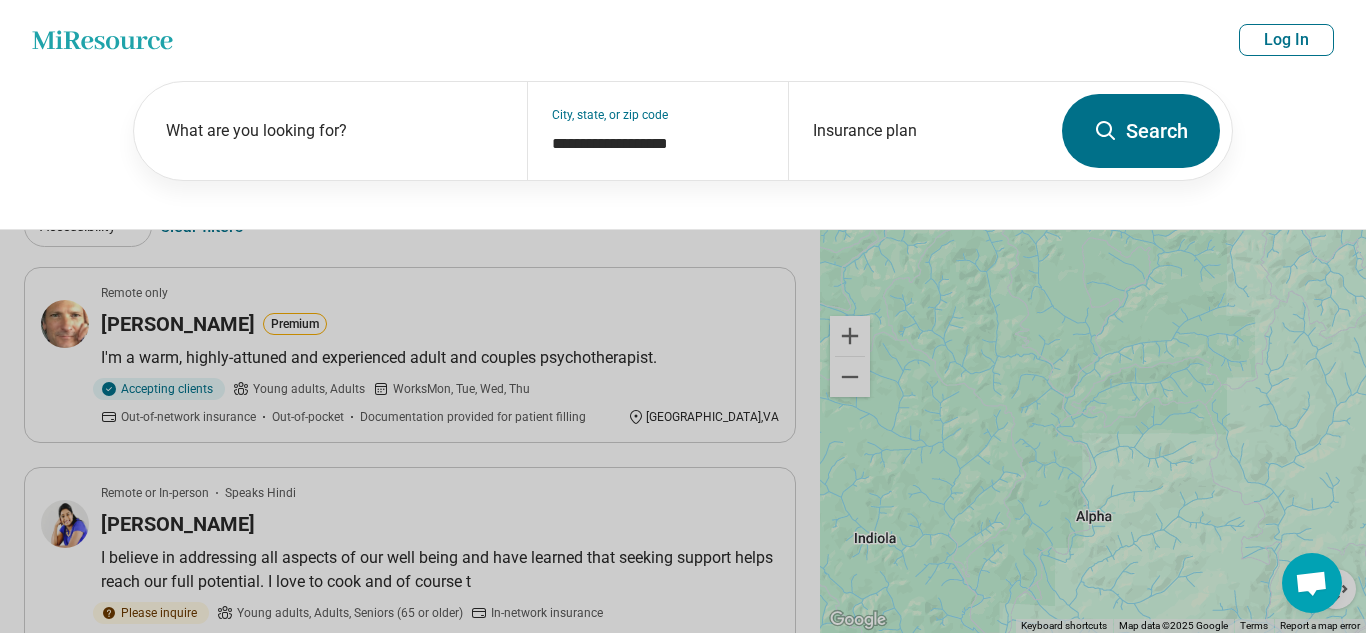 click on "Search" at bounding box center [1141, 131] 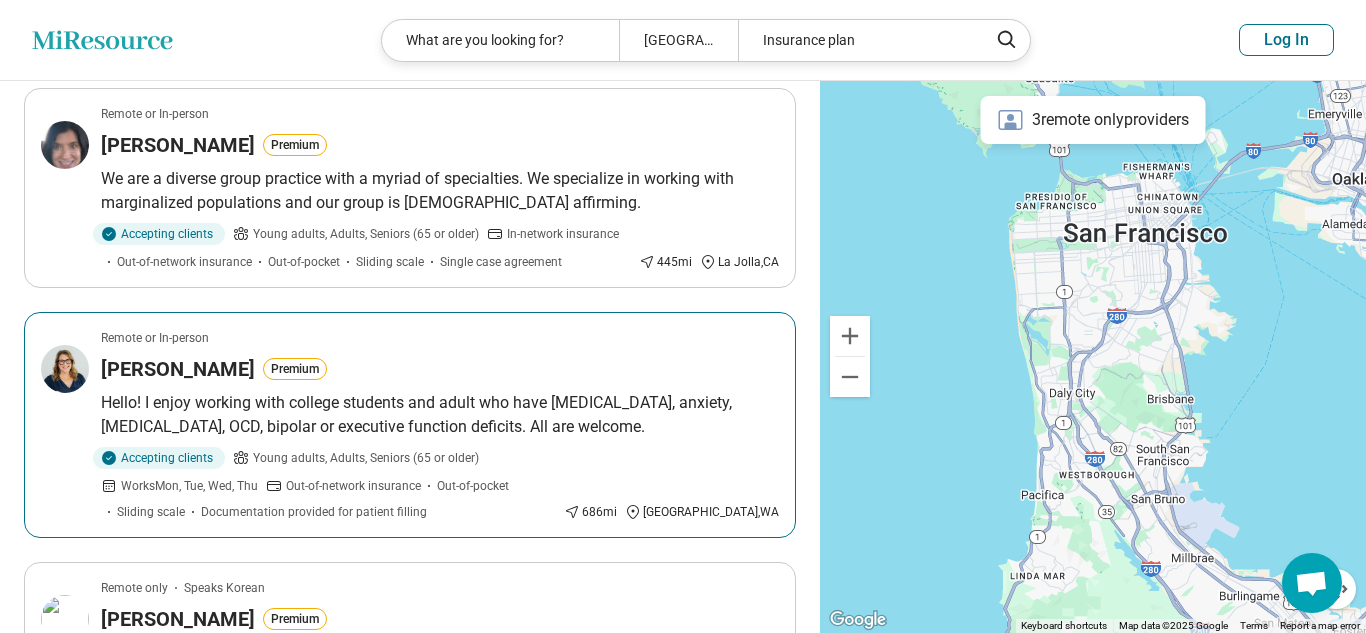 scroll, scrollTop: 0, scrollLeft: 0, axis: both 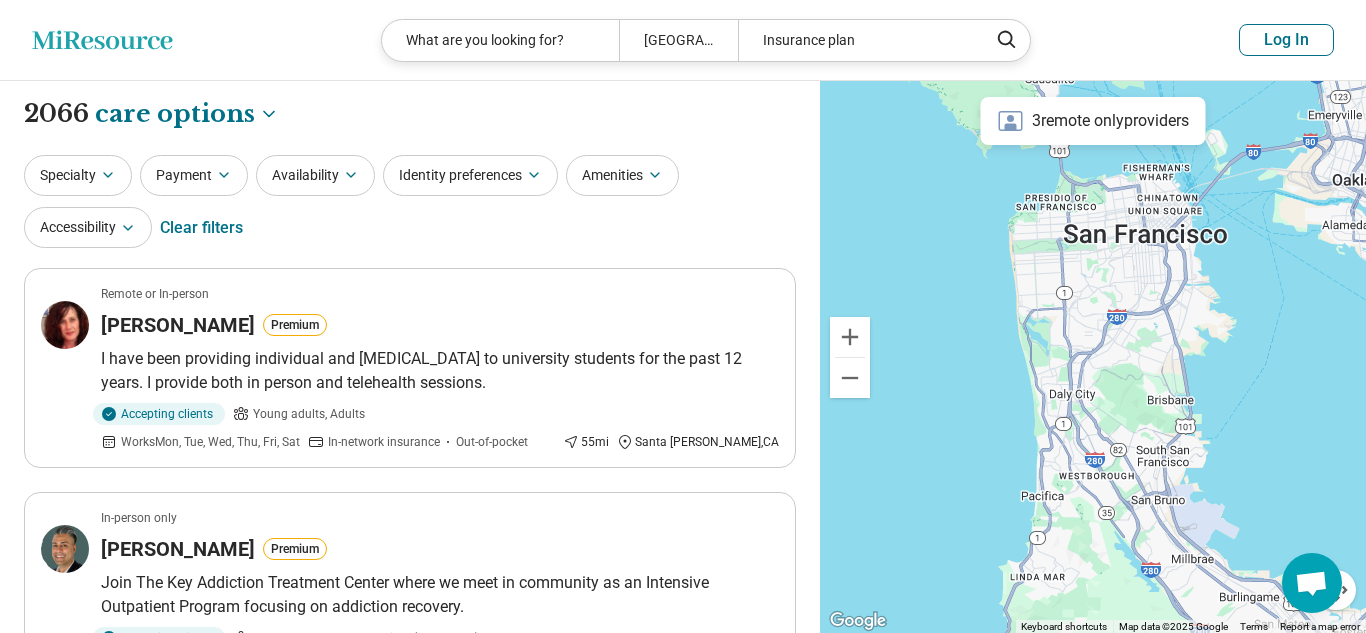 click on "Availability" at bounding box center (315, 175) 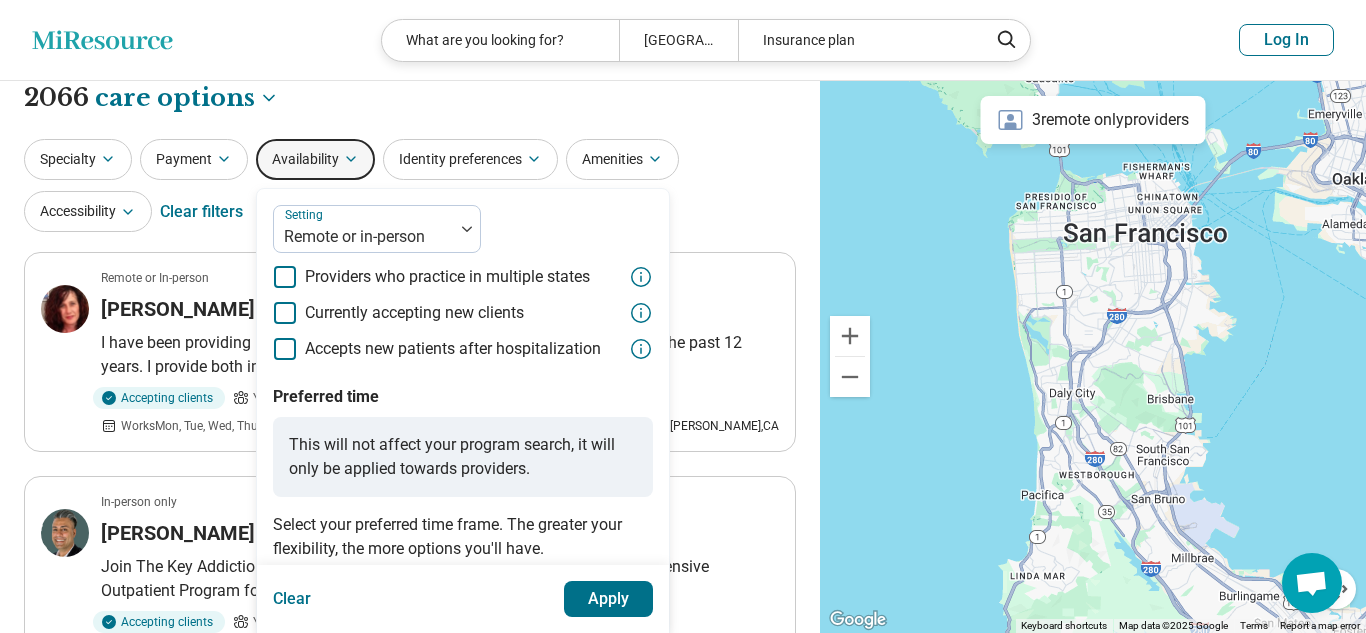 scroll, scrollTop: 8, scrollLeft: 0, axis: vertical 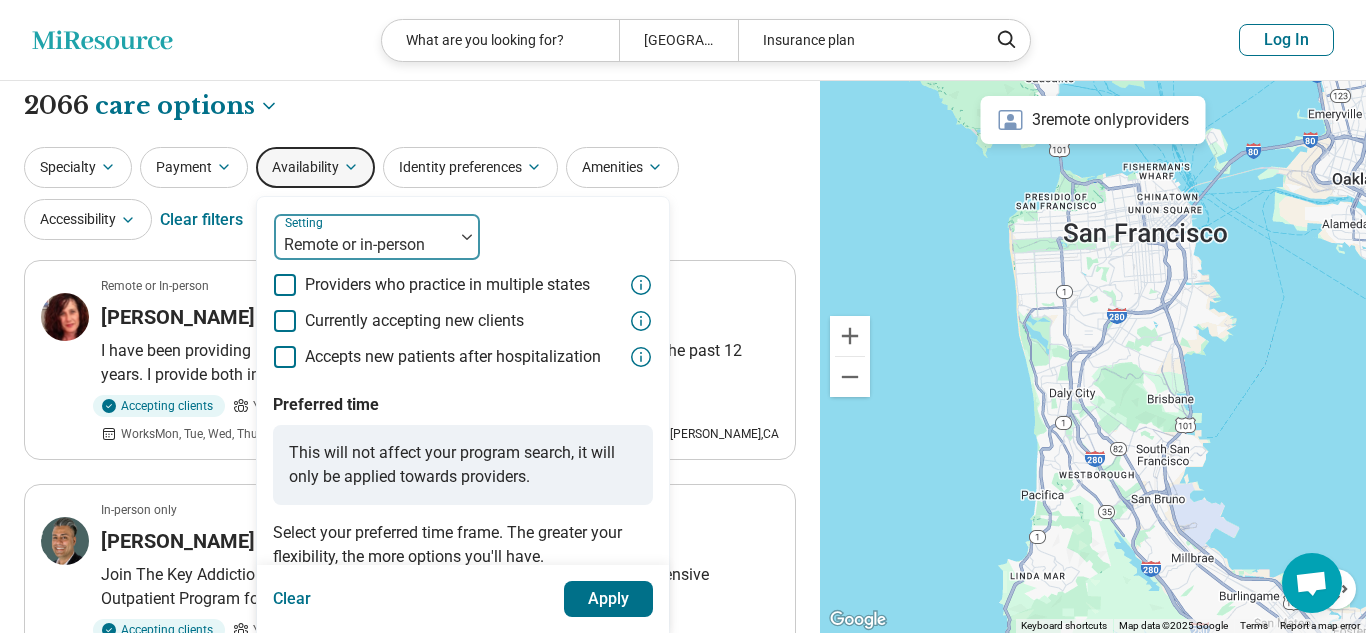 click at bounding box center (364, 245) 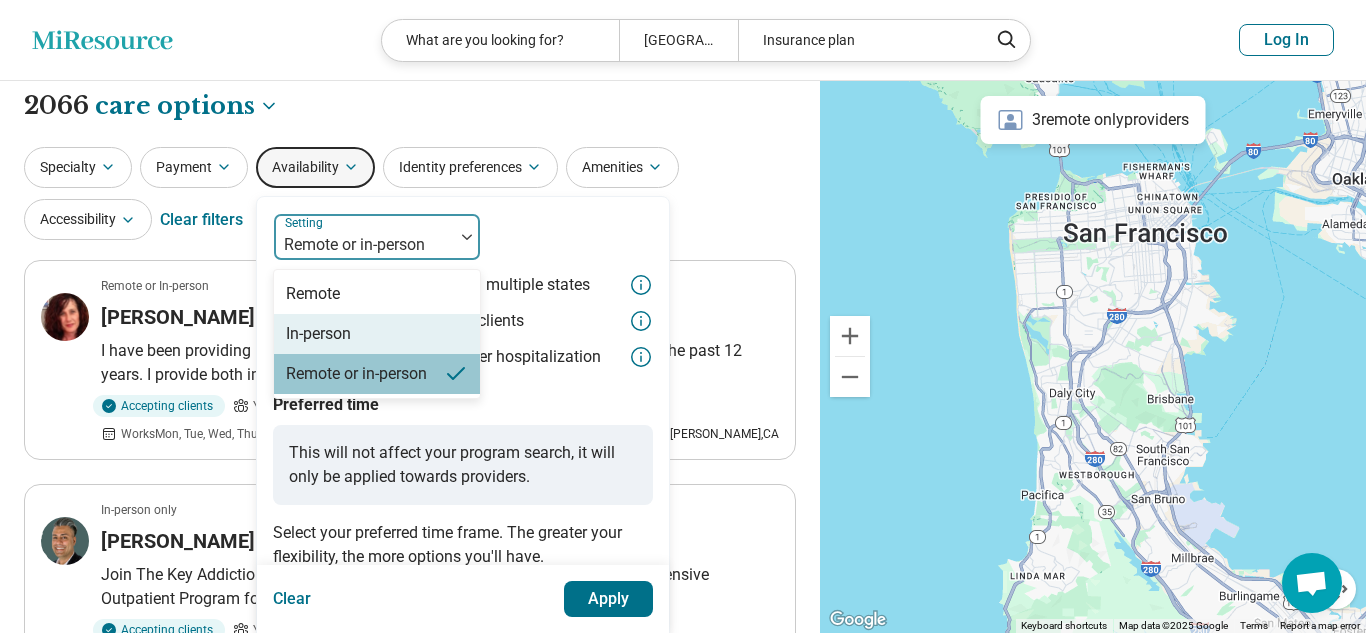click on "In-person" at bounding box center (377, 334) 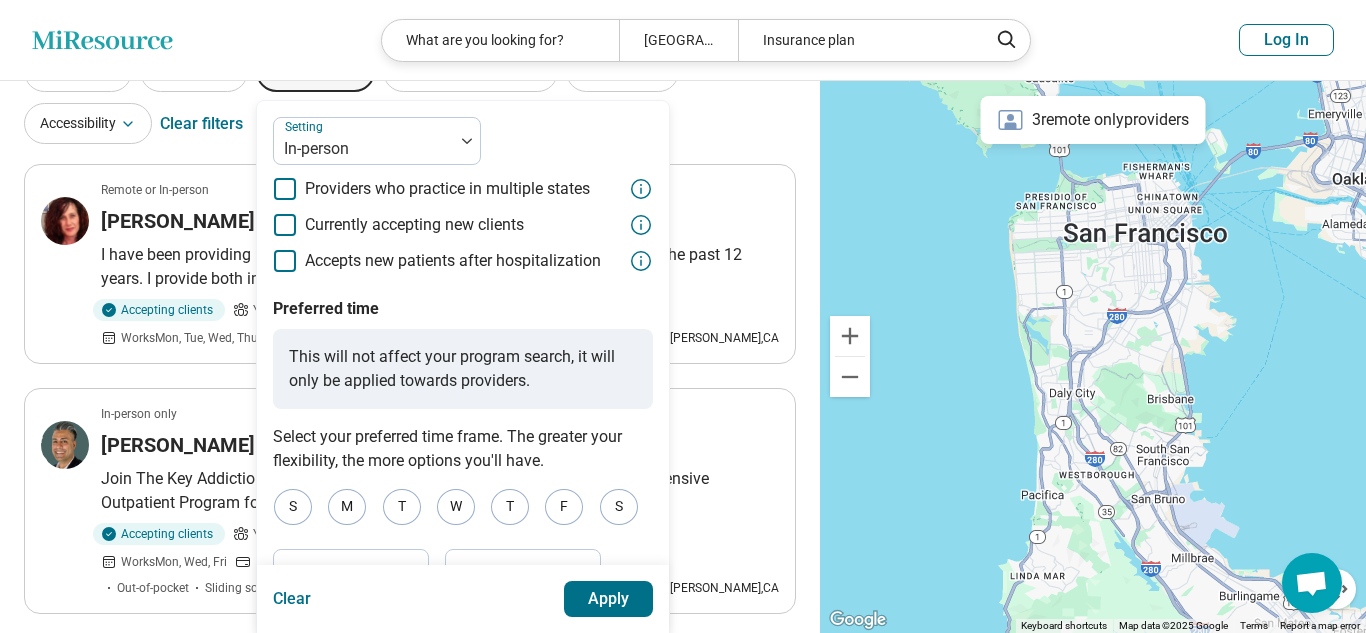 scroll, scrollTop: 0, scrollLeft: 0, axis: both 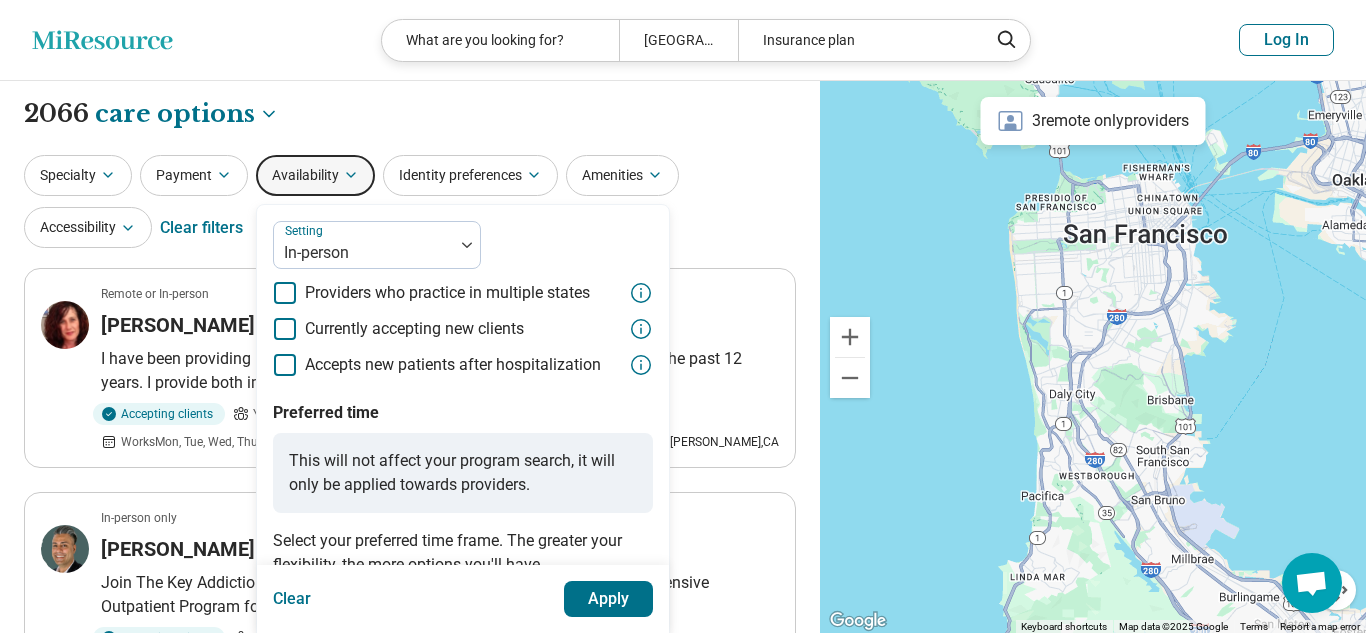 click on "Amenities" at bounding box center (622, 175) 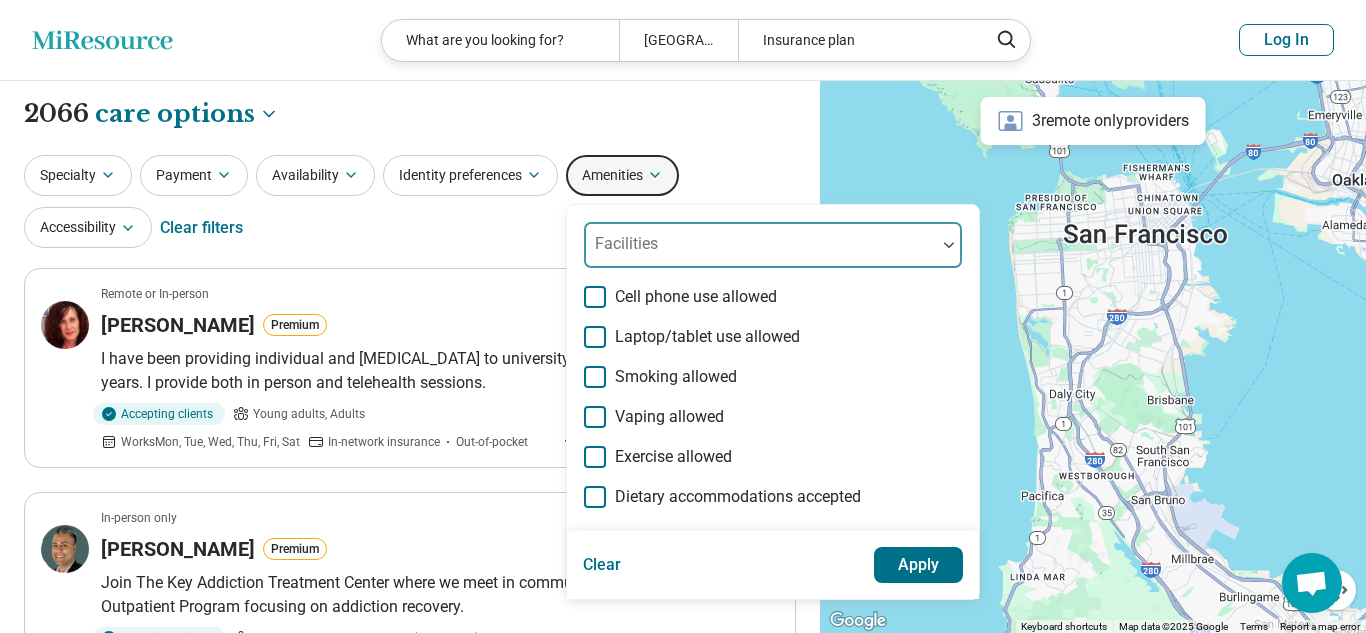 click on "Facilities" at bounding box center [773, 245] 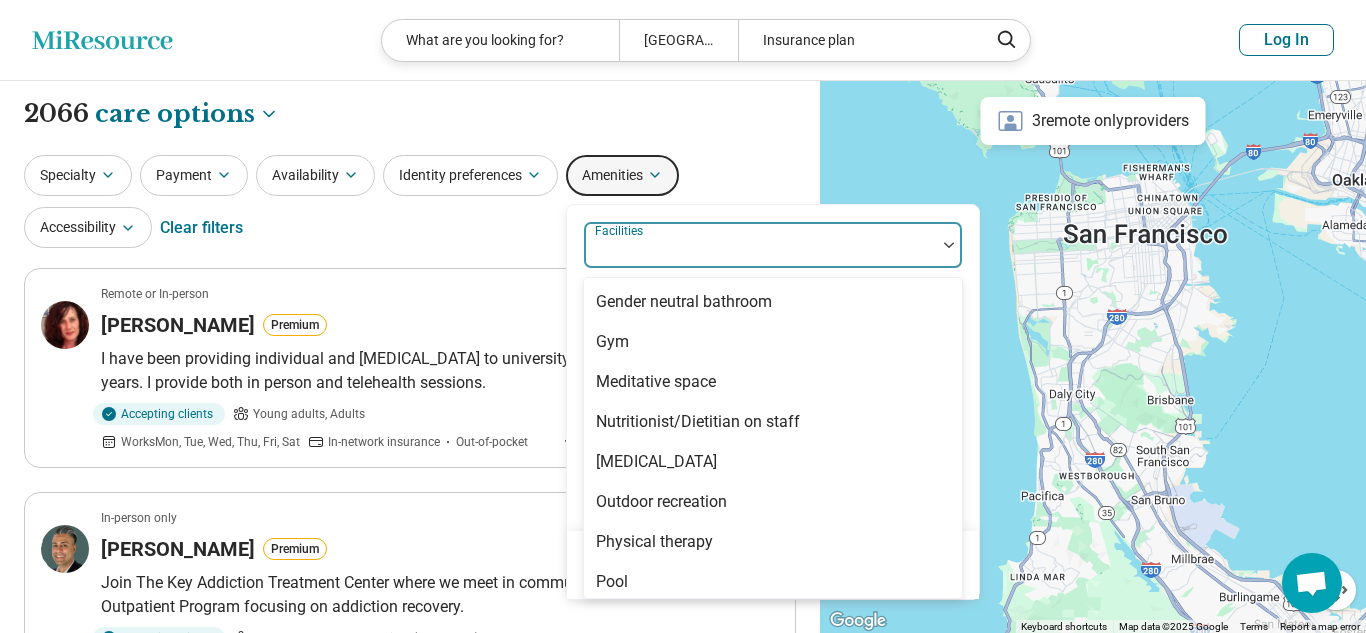 scroll, scrollTop: 449, scrollLeft: 0, axis: vertical 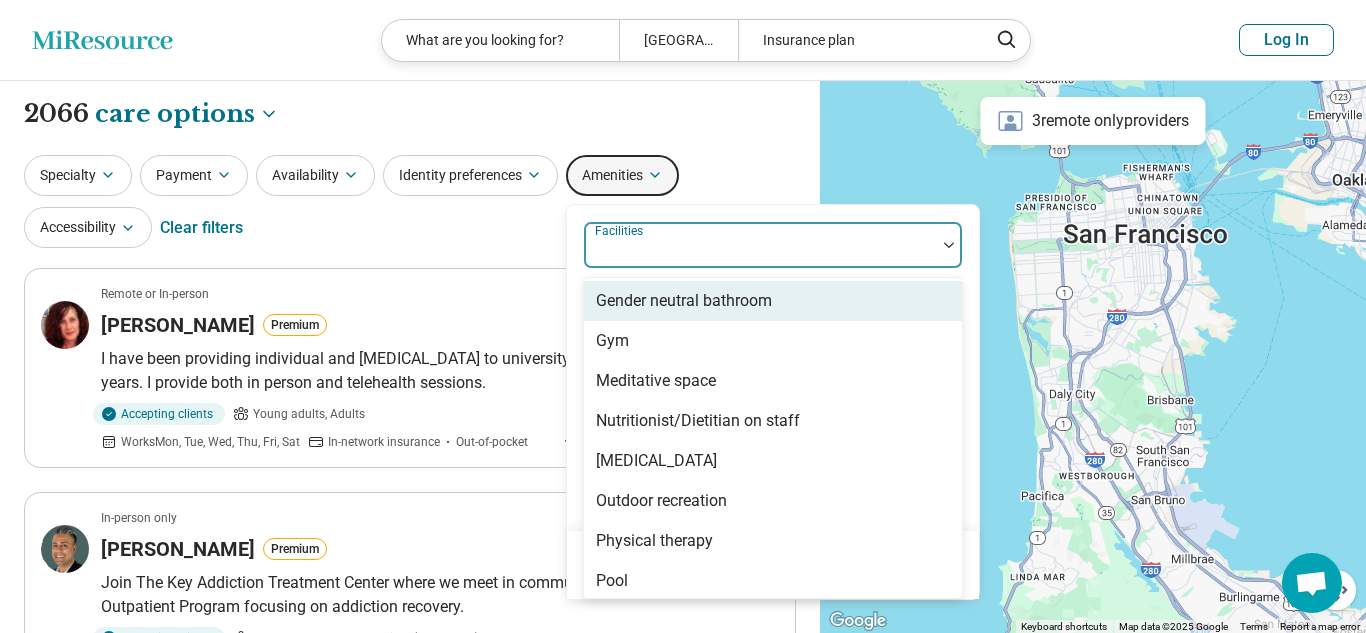 click on "**********" at bounding box center (410, 114) 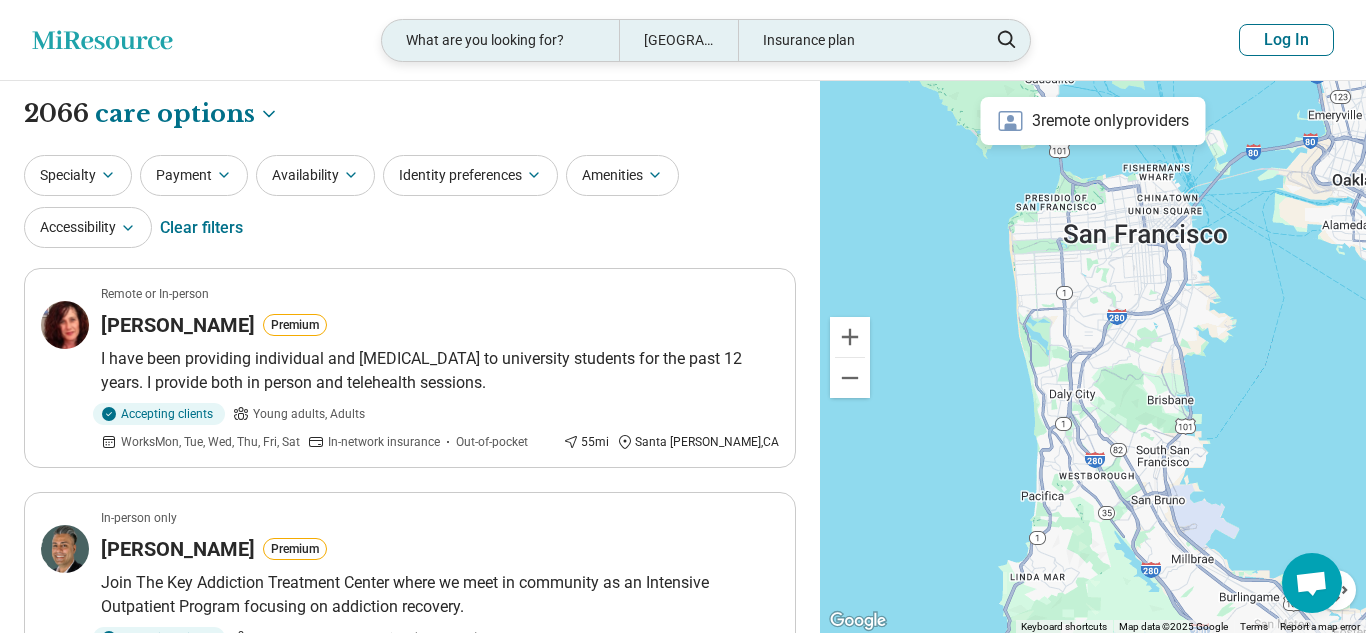 click on "What are you looking for?" at bounding box center [500, 40] 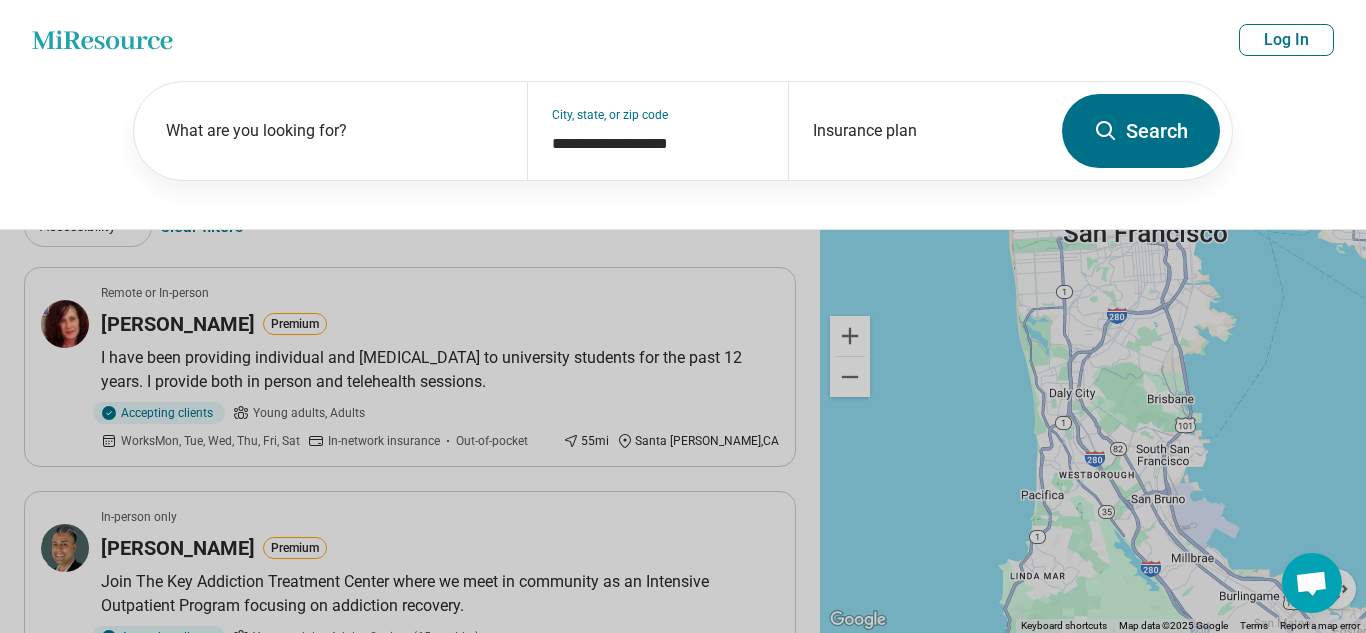 click at bounding box center [683, 316] 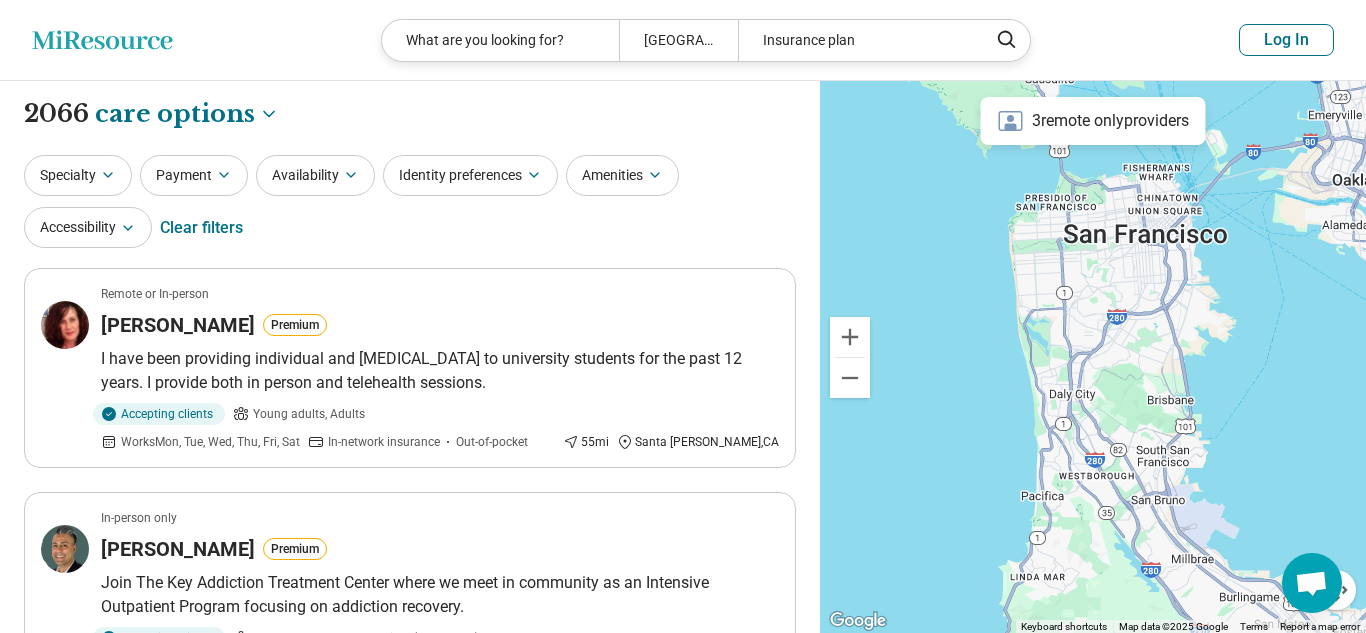 click on "**********" at bounding box center [683, 2132] 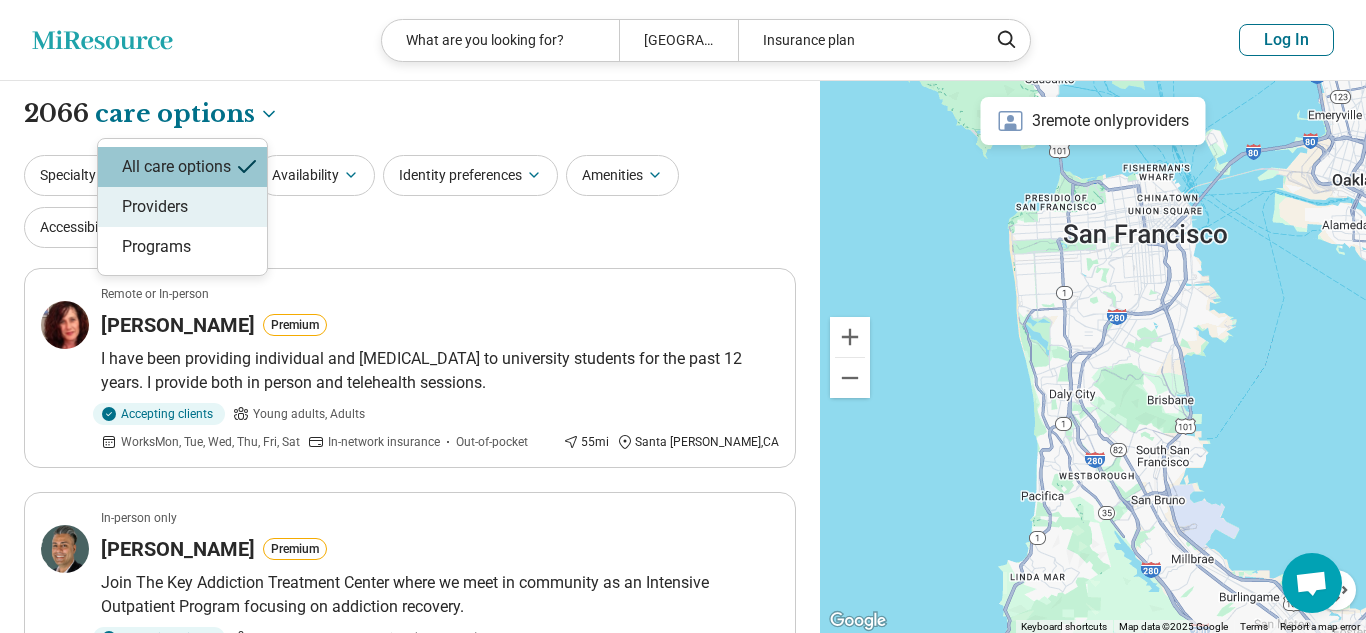 click on "Providers" at bounding box center (182, 207) 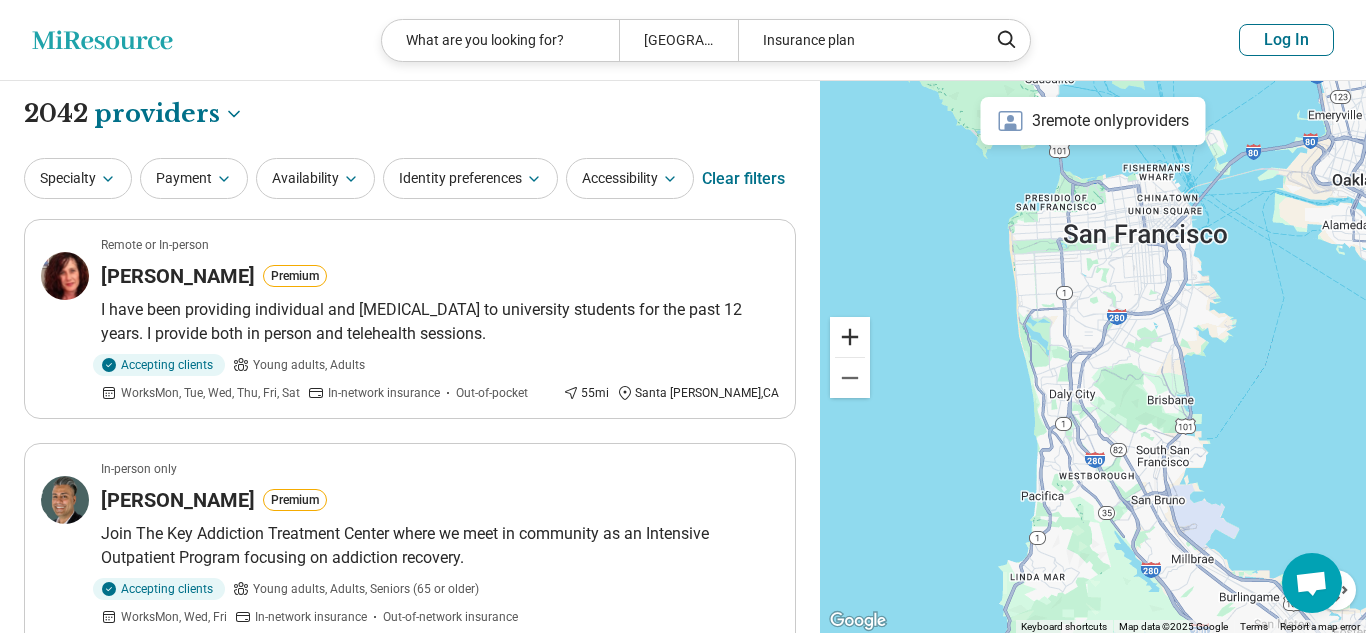 click at bounding box center (850, 337) 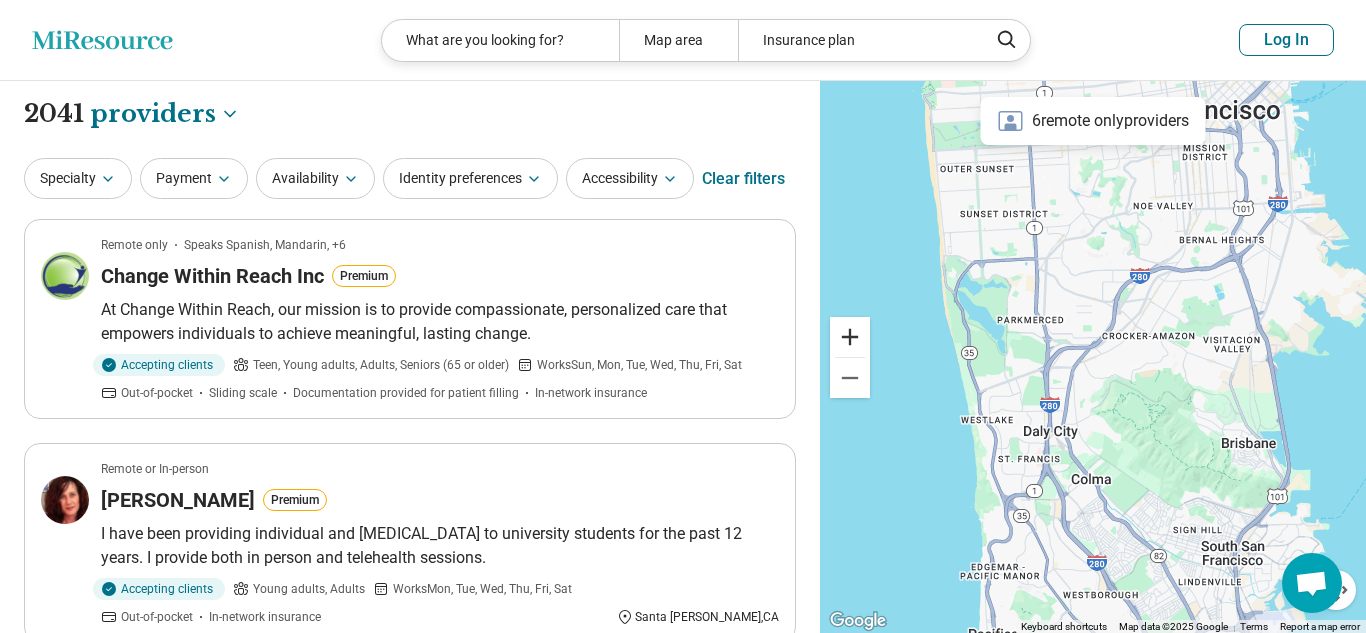 click at bounding box center (850, 337) 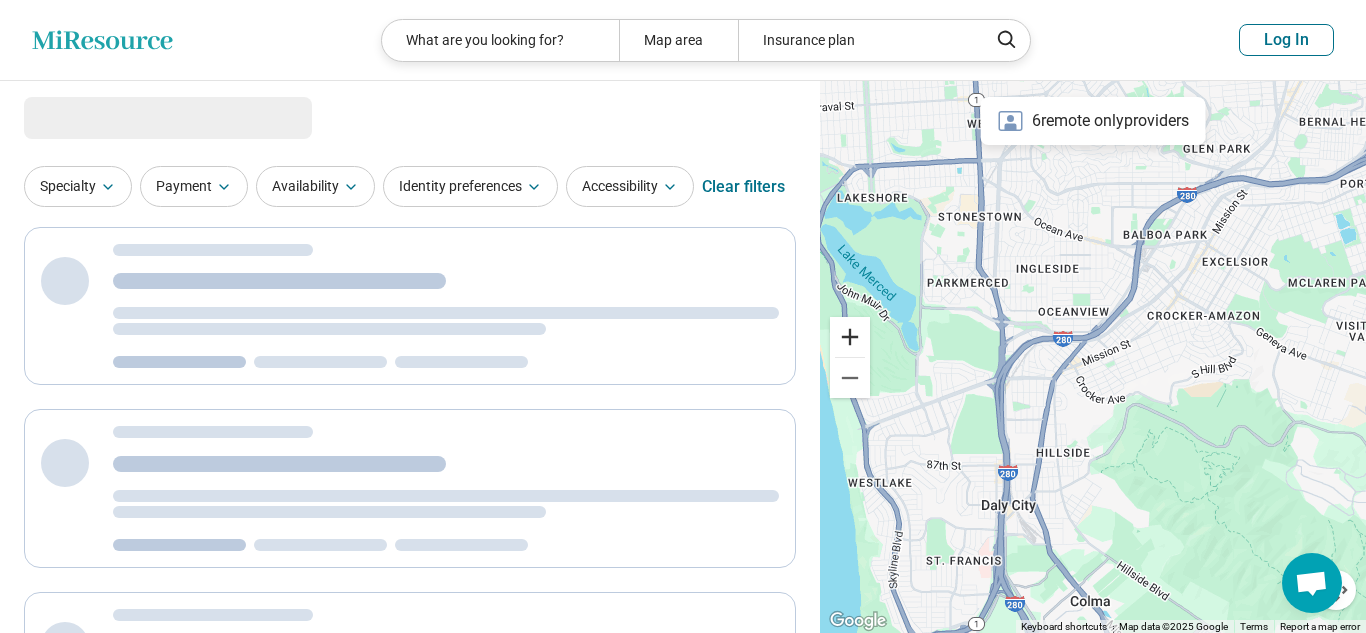 click at bounding box center [850, 337] 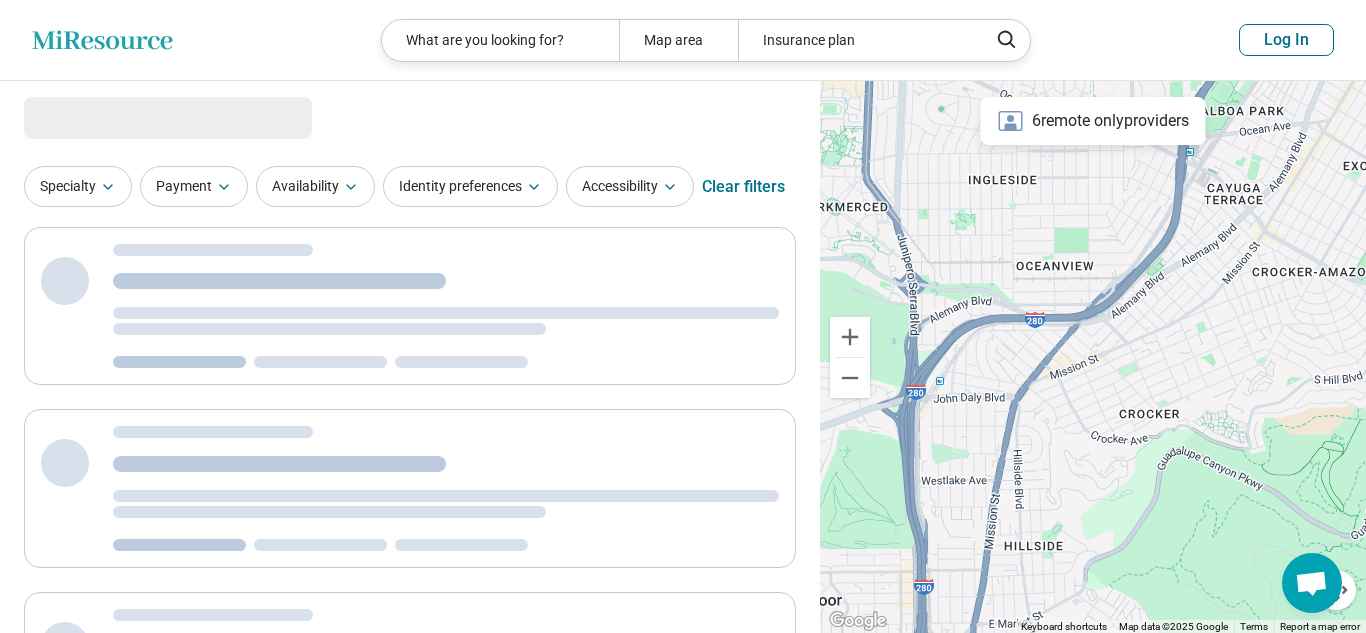 select on "********" 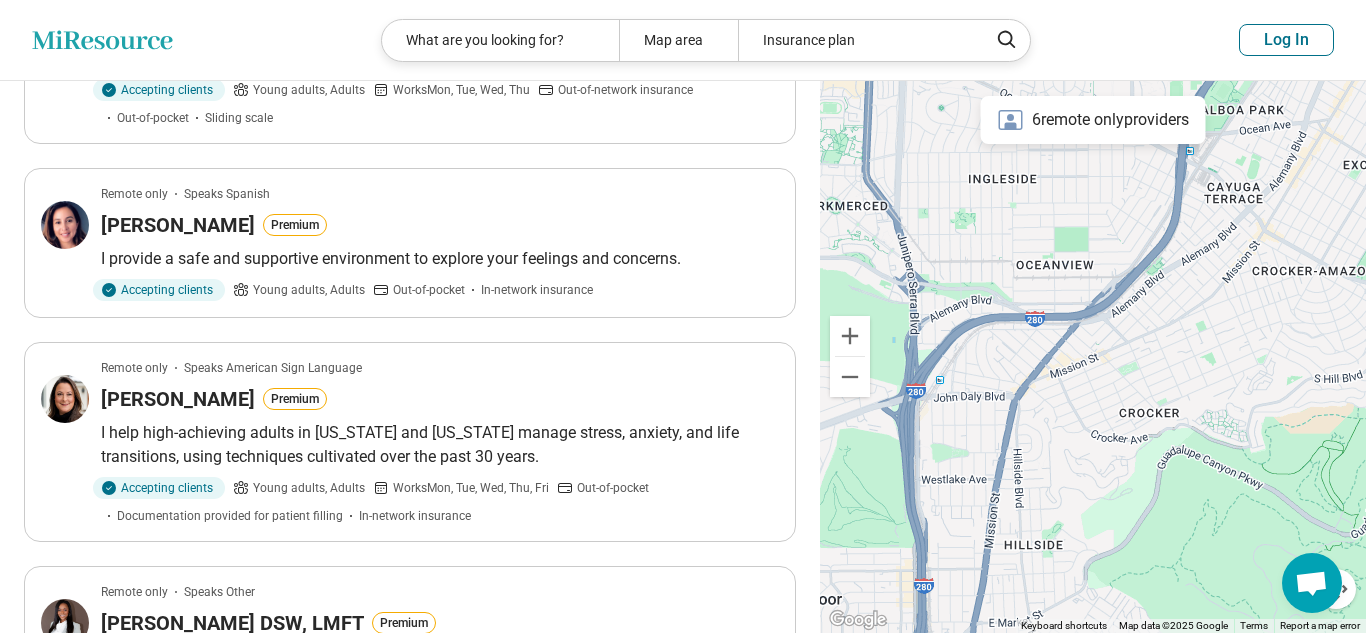 scroll, scrollTop: 0, scrollLeft: 0, axis: both 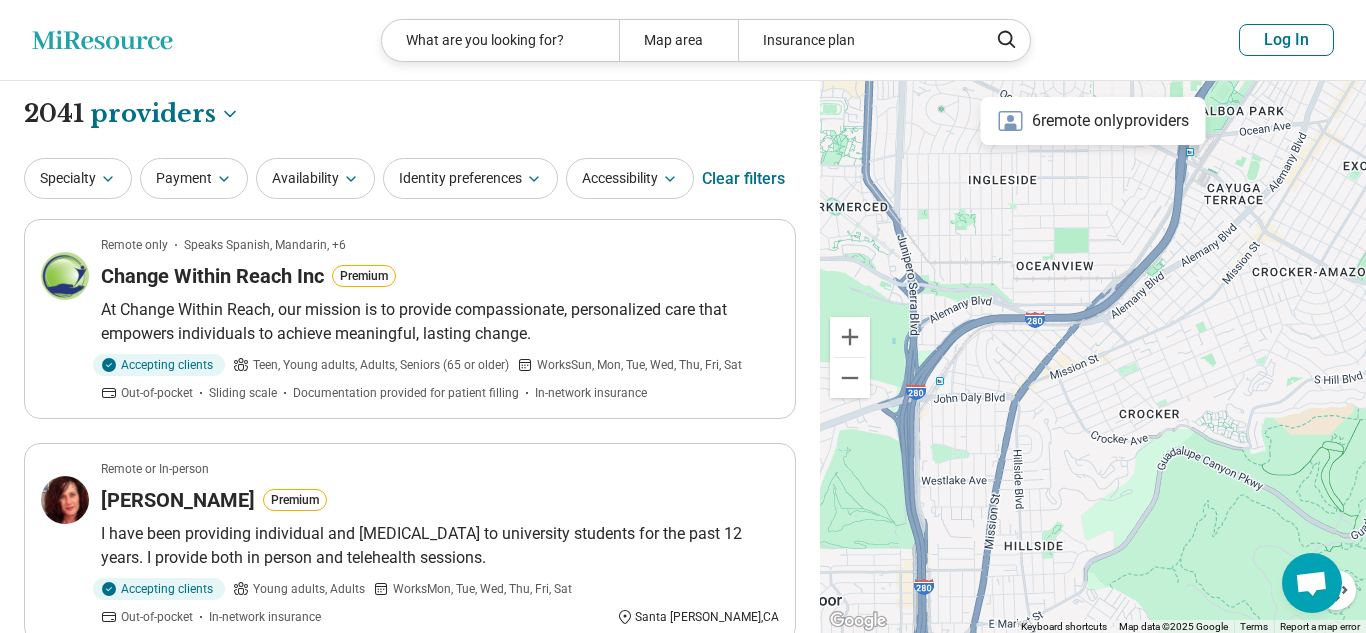 click on "Accessibility" at bounding box center (630, 178) 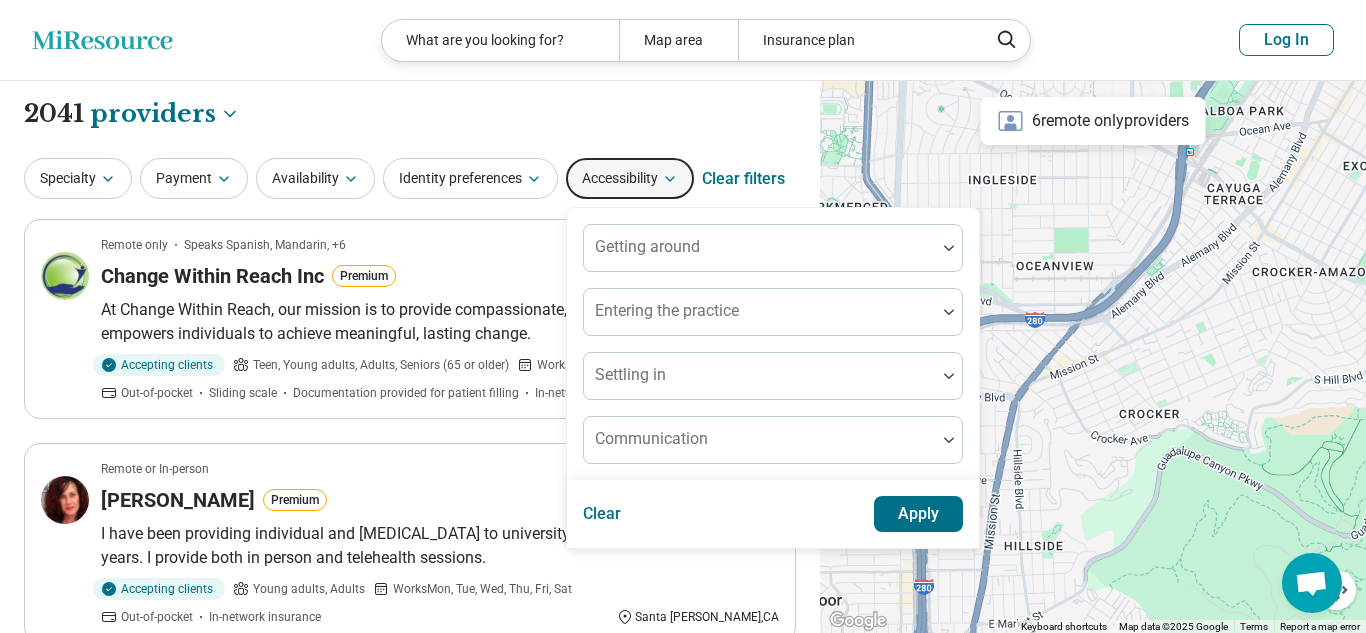 click on "Availability" at bounding box center (315, 178) 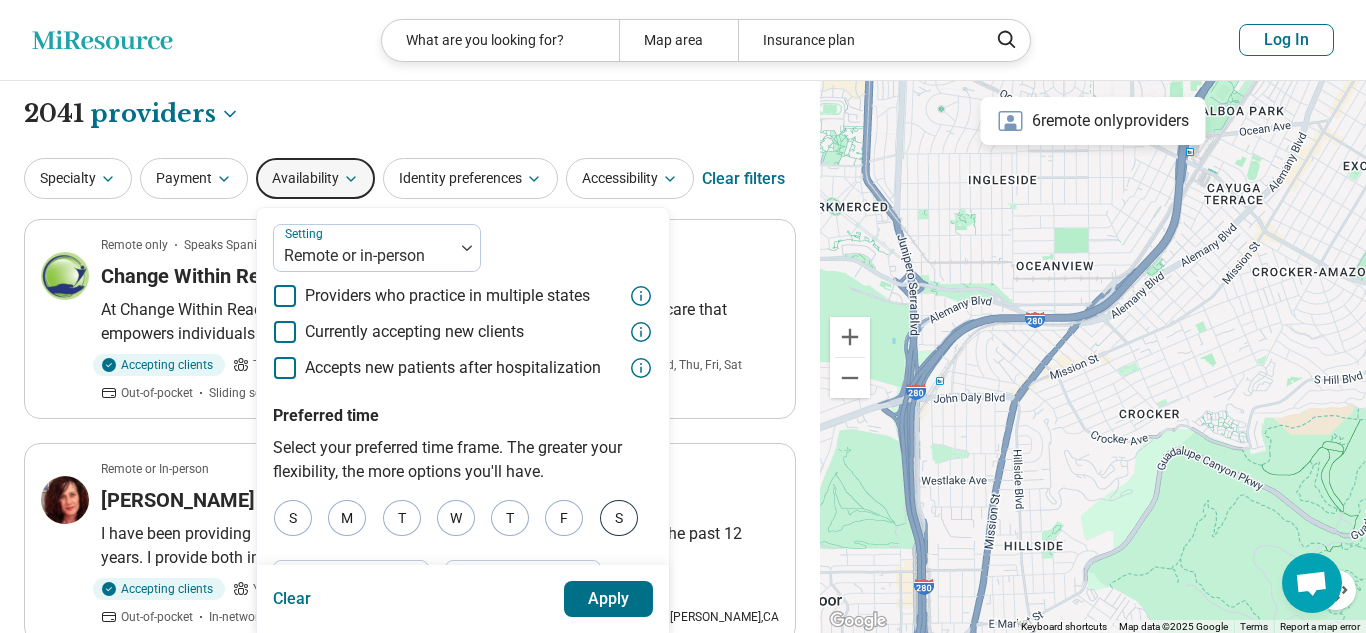 click on "S" at bounding box center (619, 518) 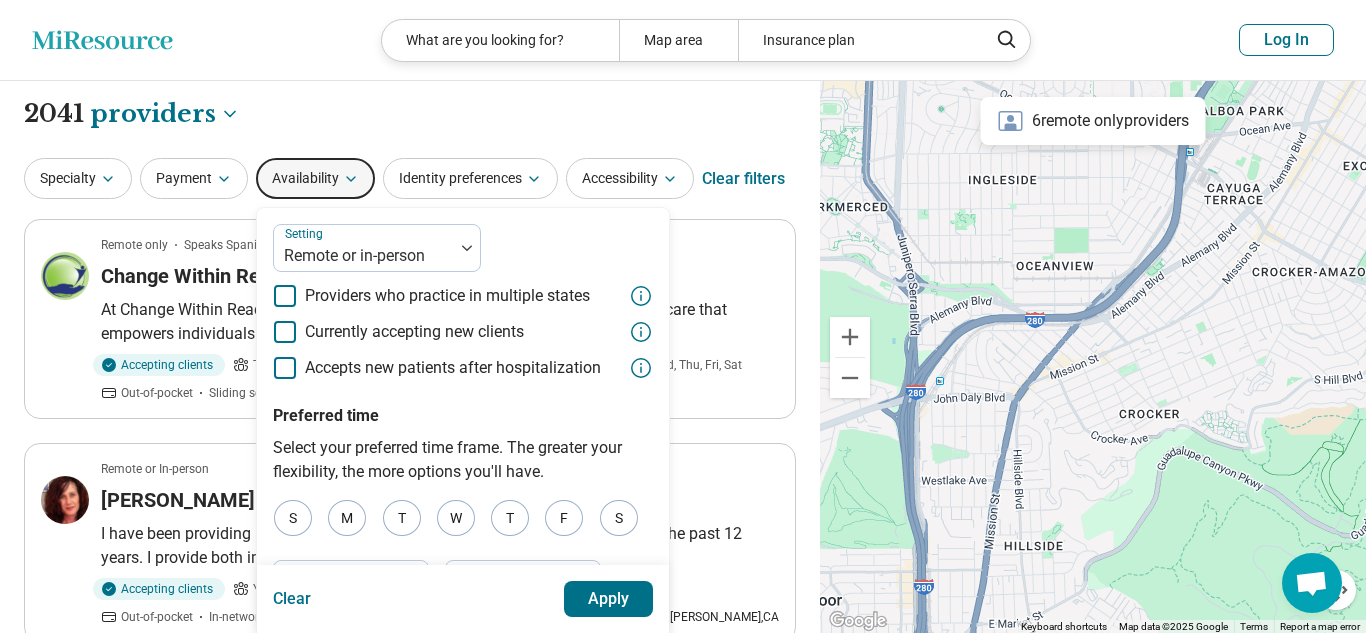 click on "Apply" at bounding box center [609, 599] 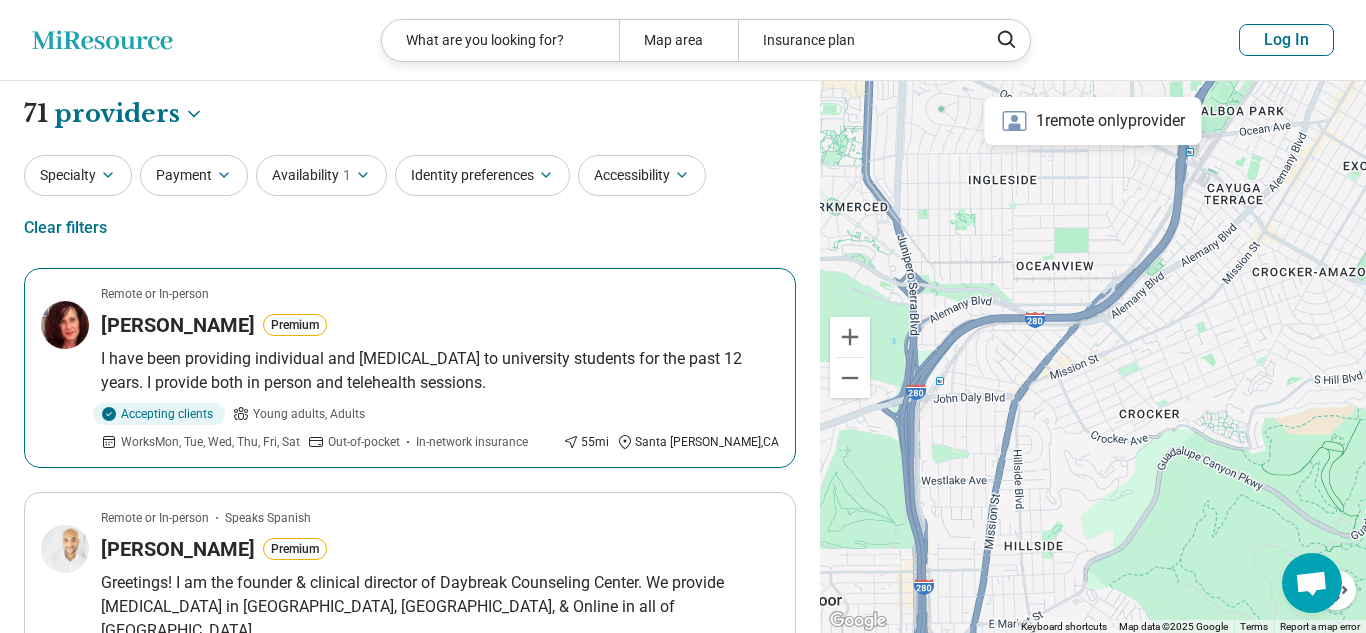 click on "55  mi" at bounding box center [586, 442] 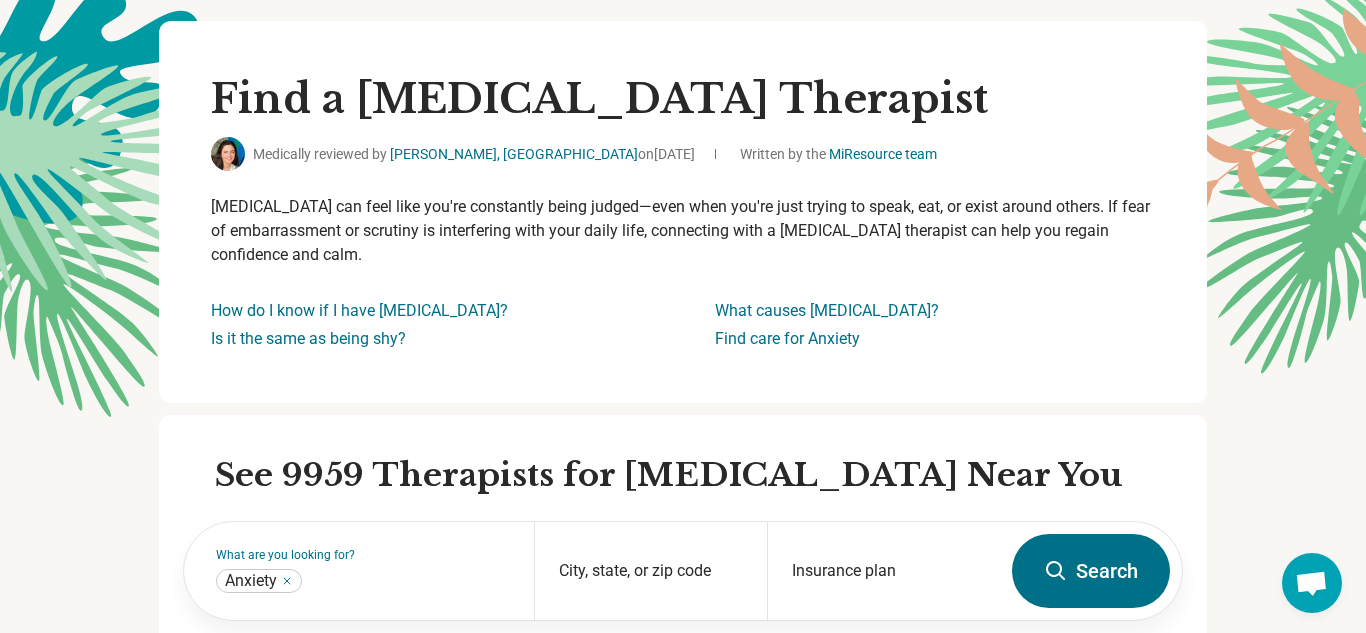 scroll, scrollTop: 458, scrollLeft: 0, axis: vertical 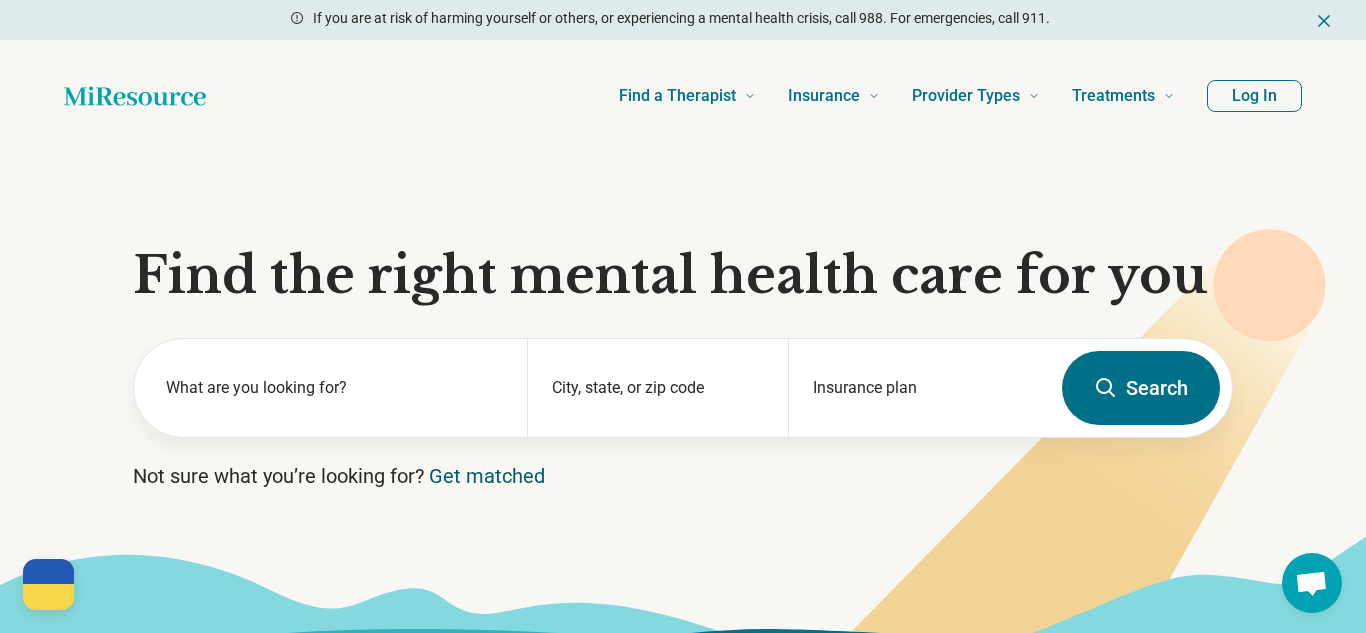 click on "Get matched" at bounding box center [487, 476] 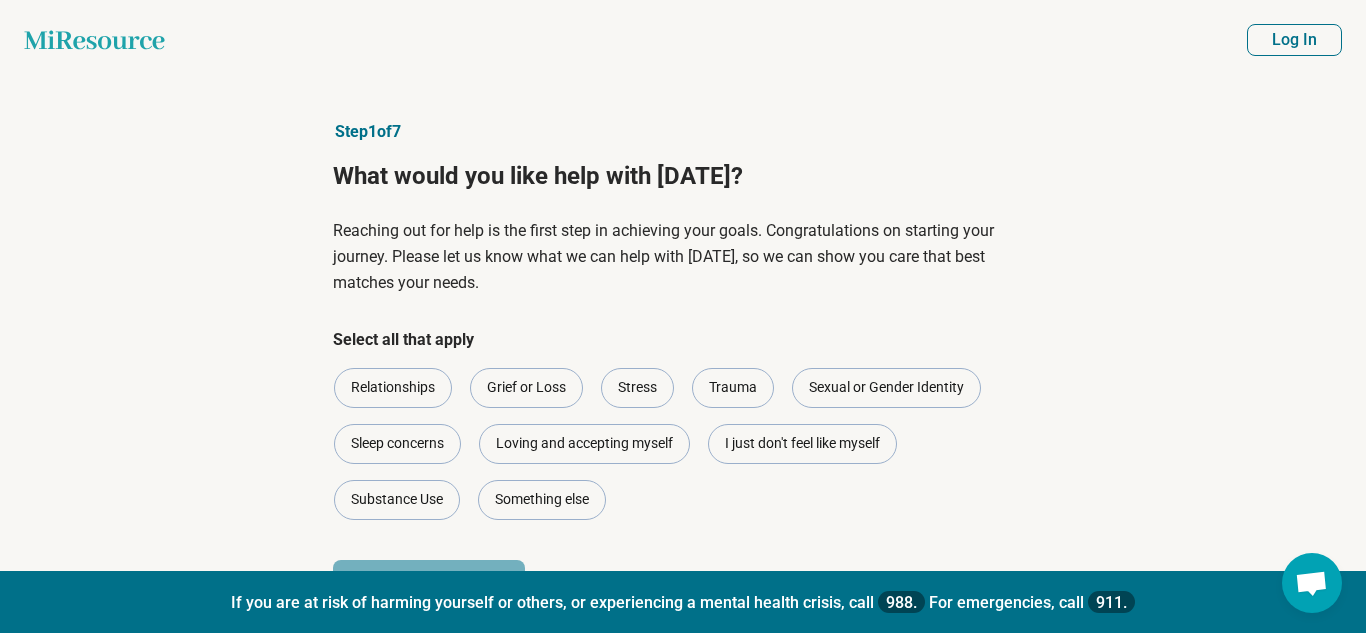 scroll, scrollTop: 77, scrollLeft: 0, axis: vertical 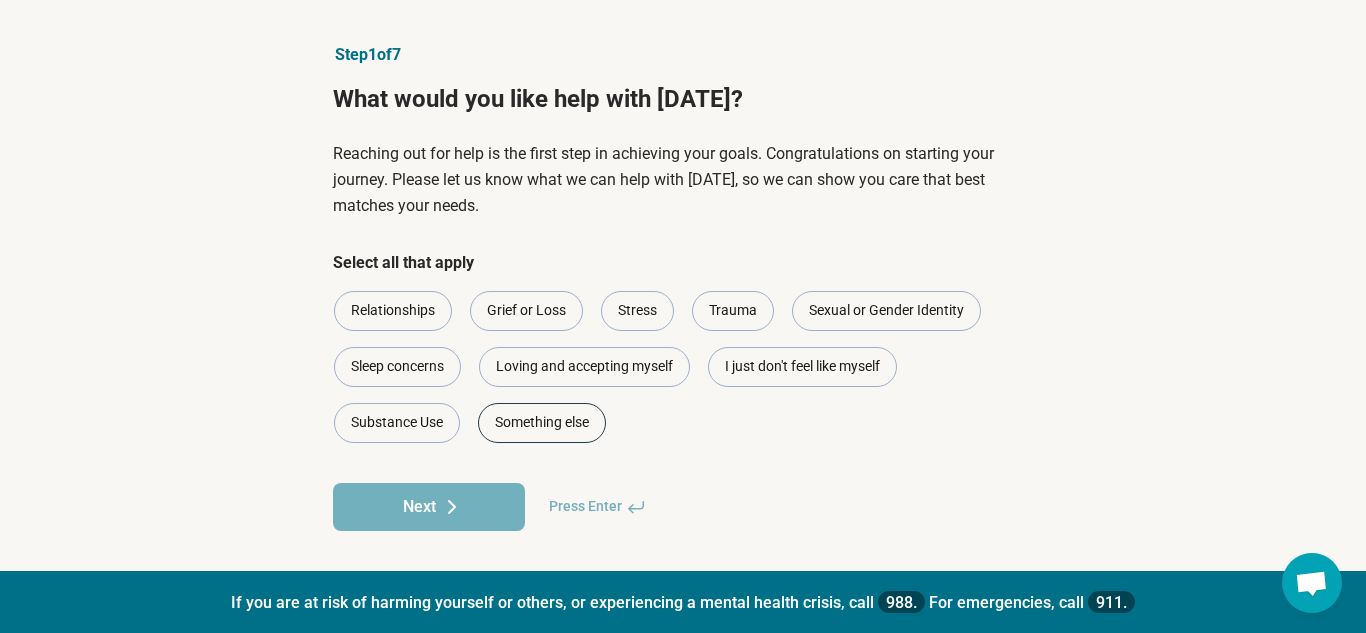 click on "Something else" at bounding box center (542, 423) 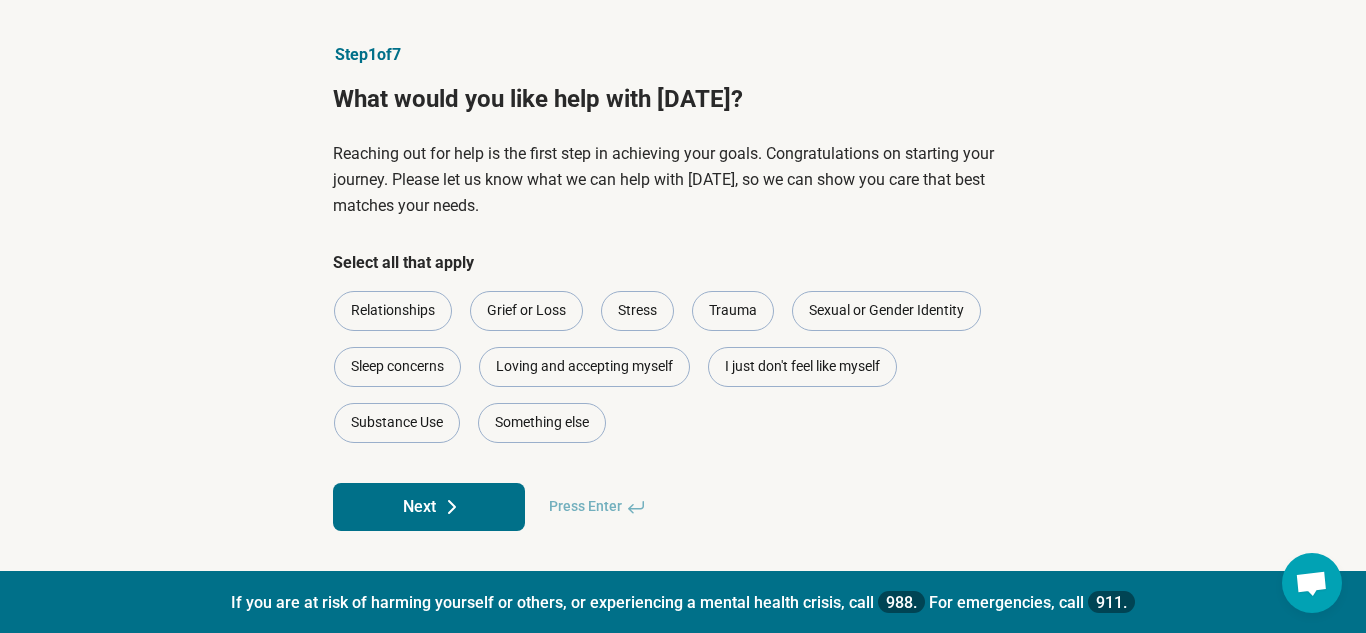click on "Next" at bounding box center (429, 507) 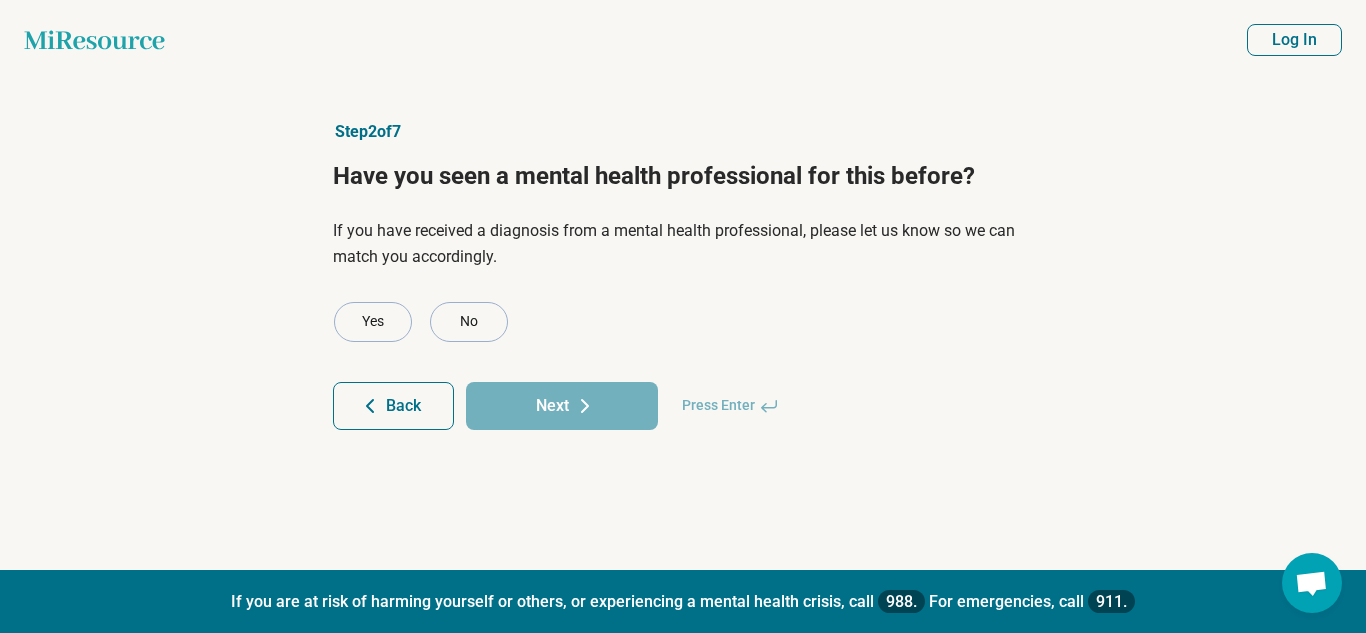 scroll, scrollTop: 0, scrollLeft: 0, axis: both 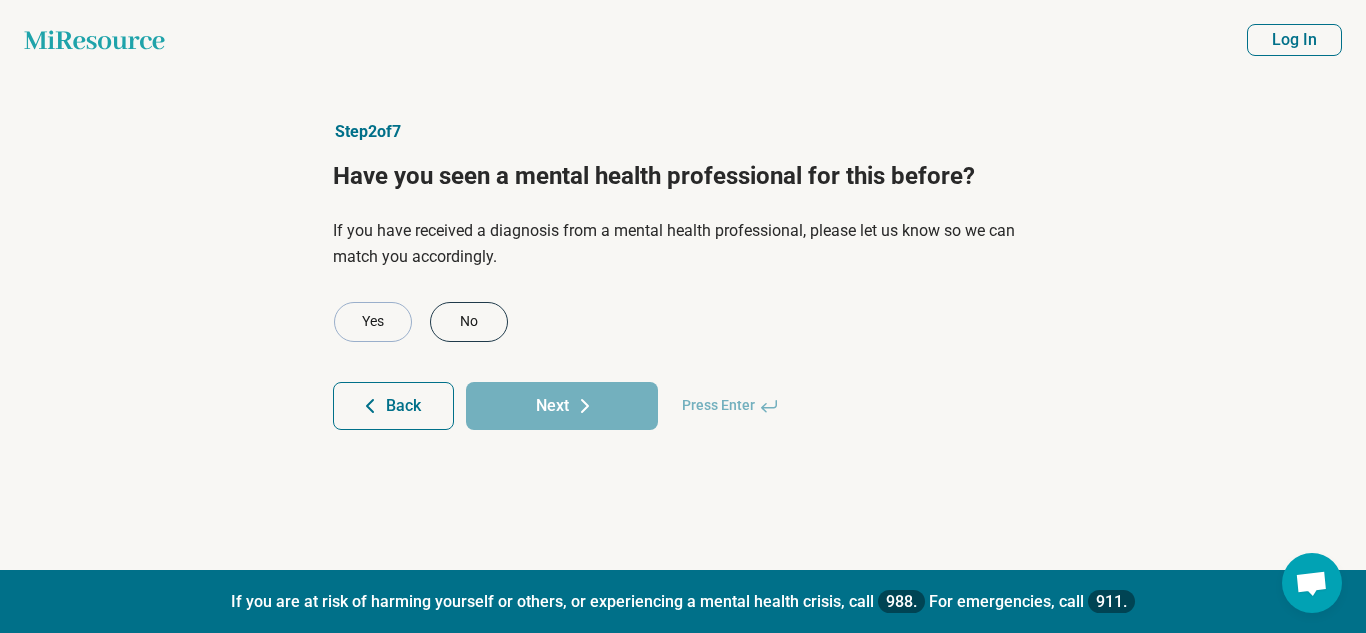 click on "No" at bounding box center [469, 322] 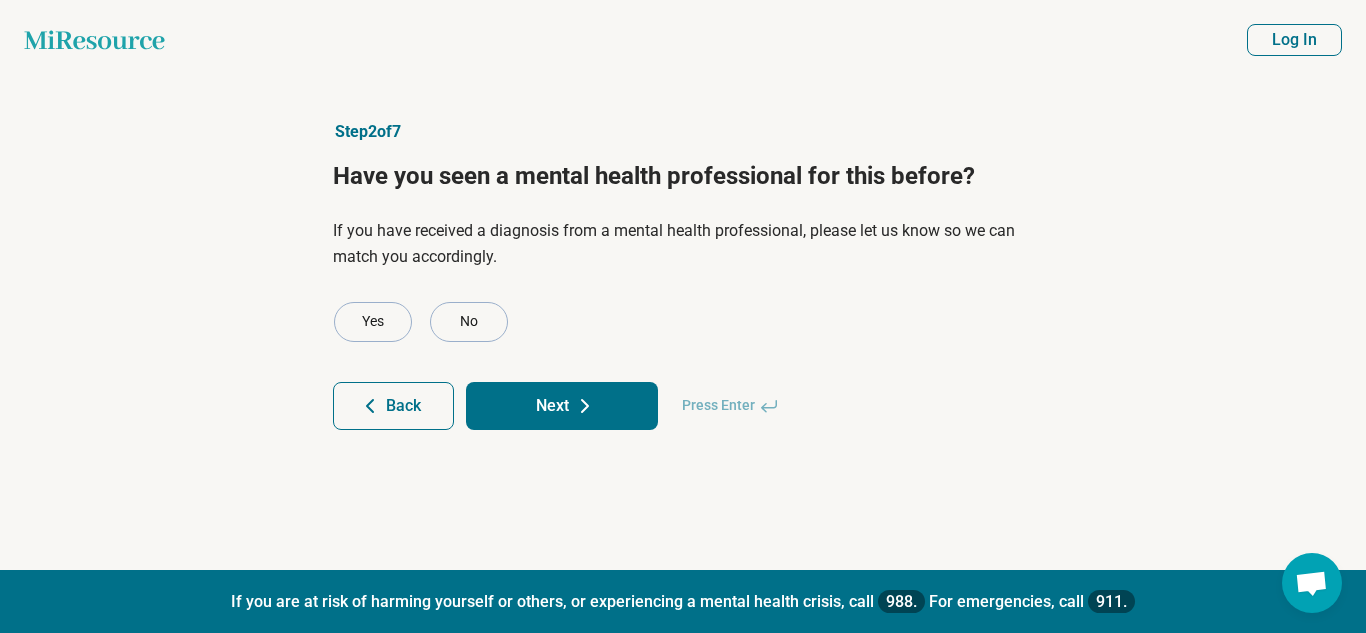 click on "Next" at bounding box center (562, 406) 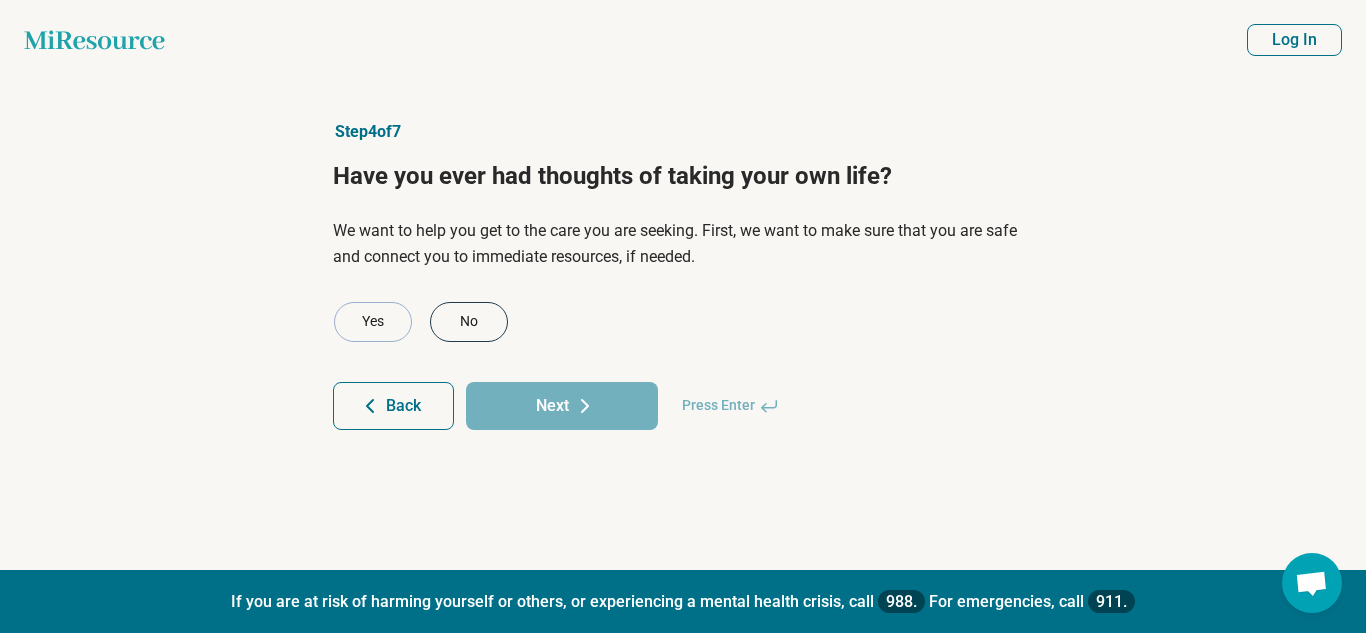 click on "No" at bounding box center (469, 322) 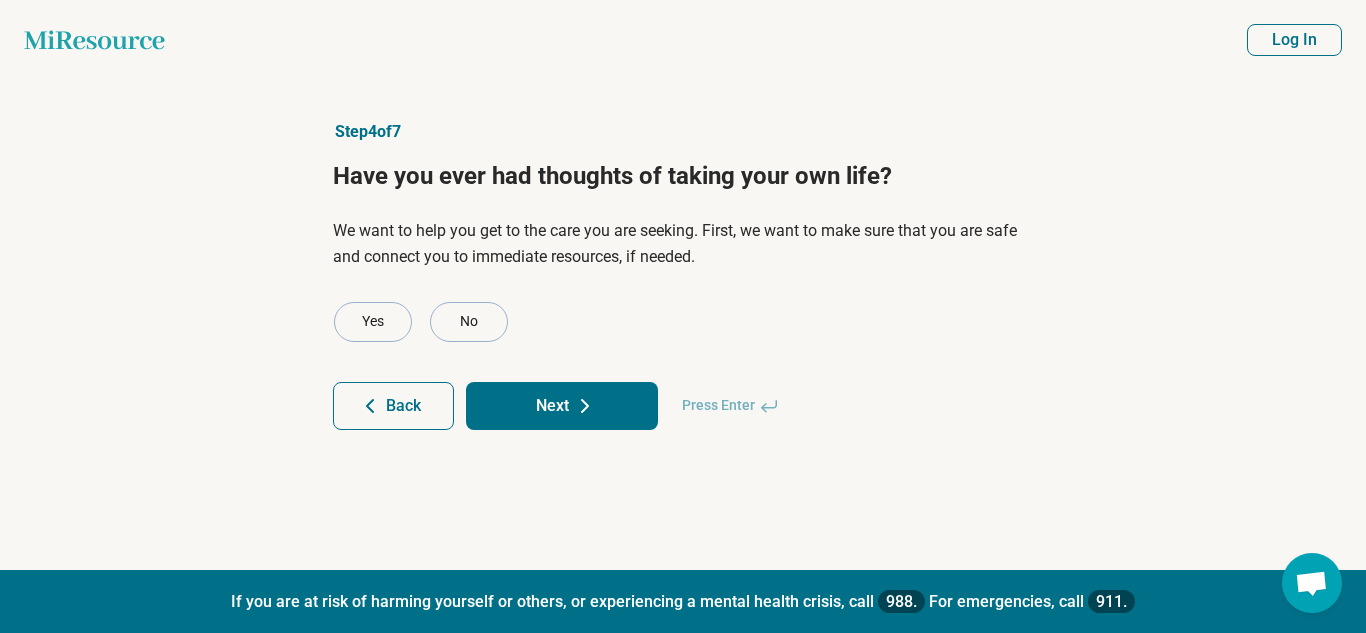 click on "Next" at bounding box center [562, 406] 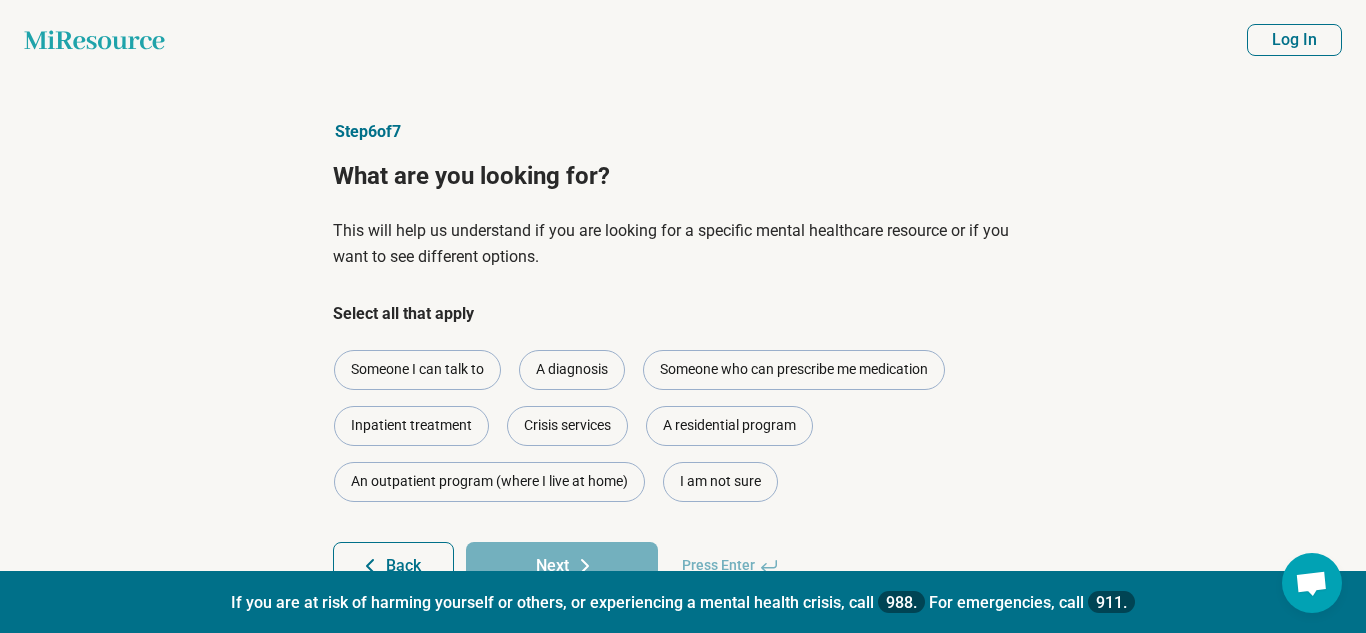 scroll, scrollTop: 59, scrollLeft: 0, axis: vertical 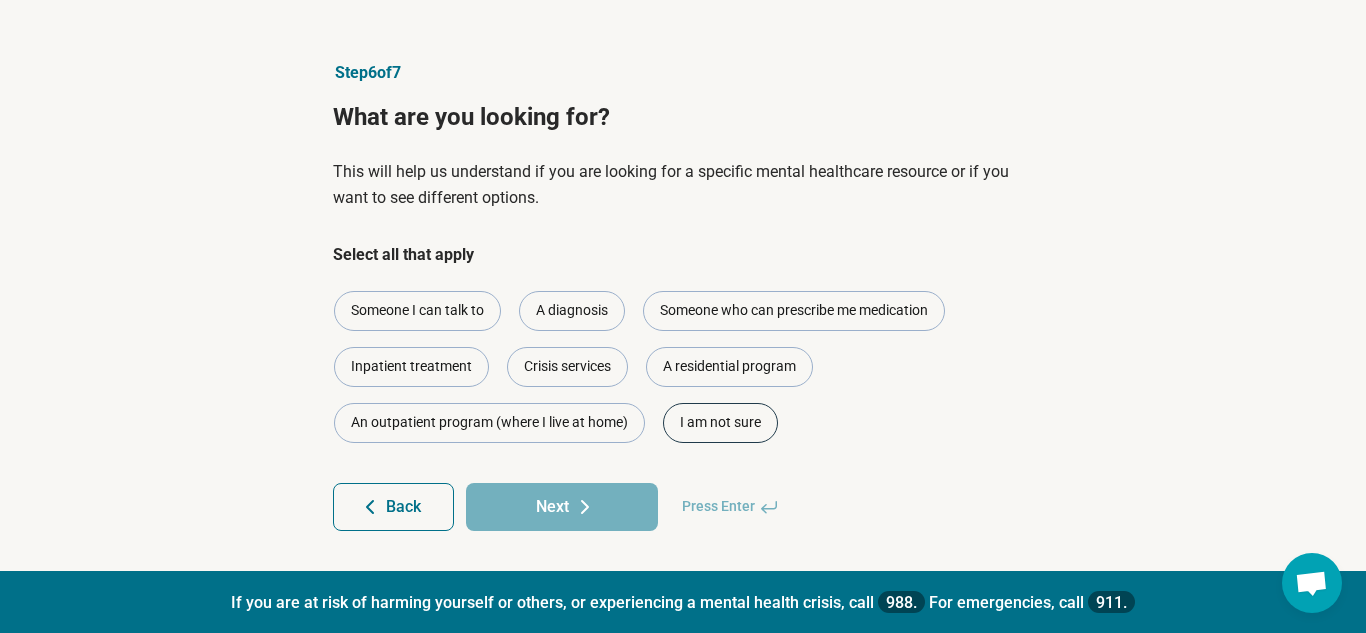 click on "I am not sure" at bounding box center (720, 423) 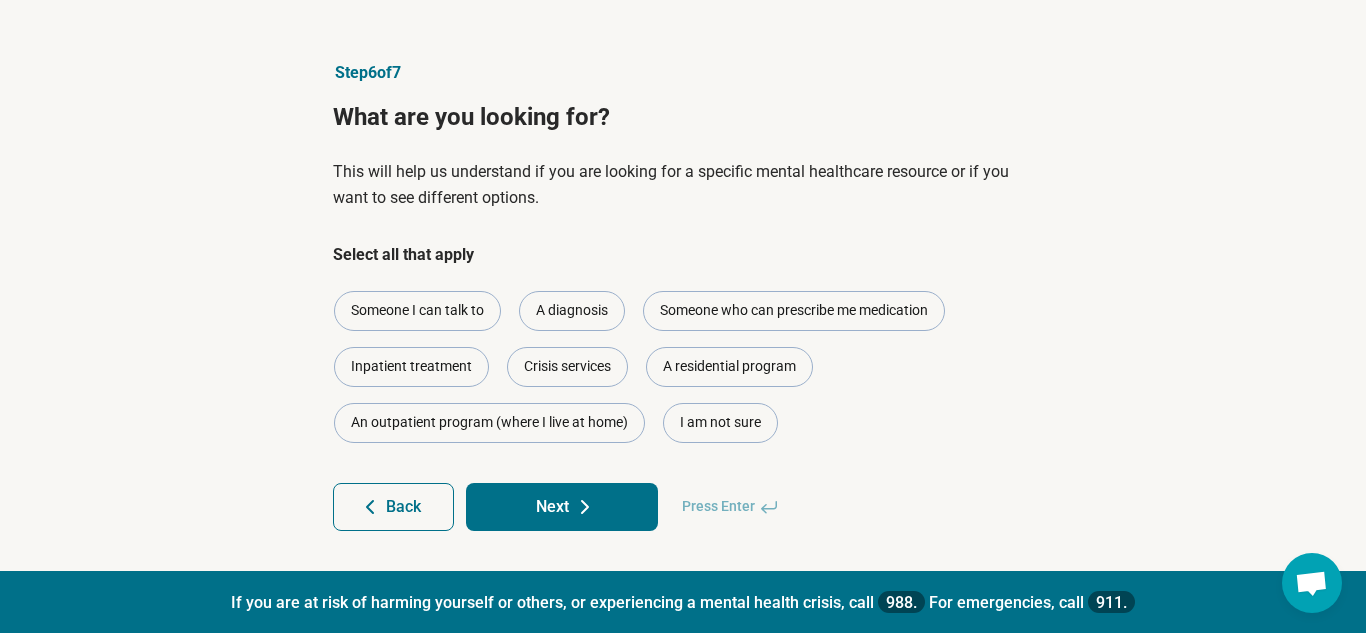 click 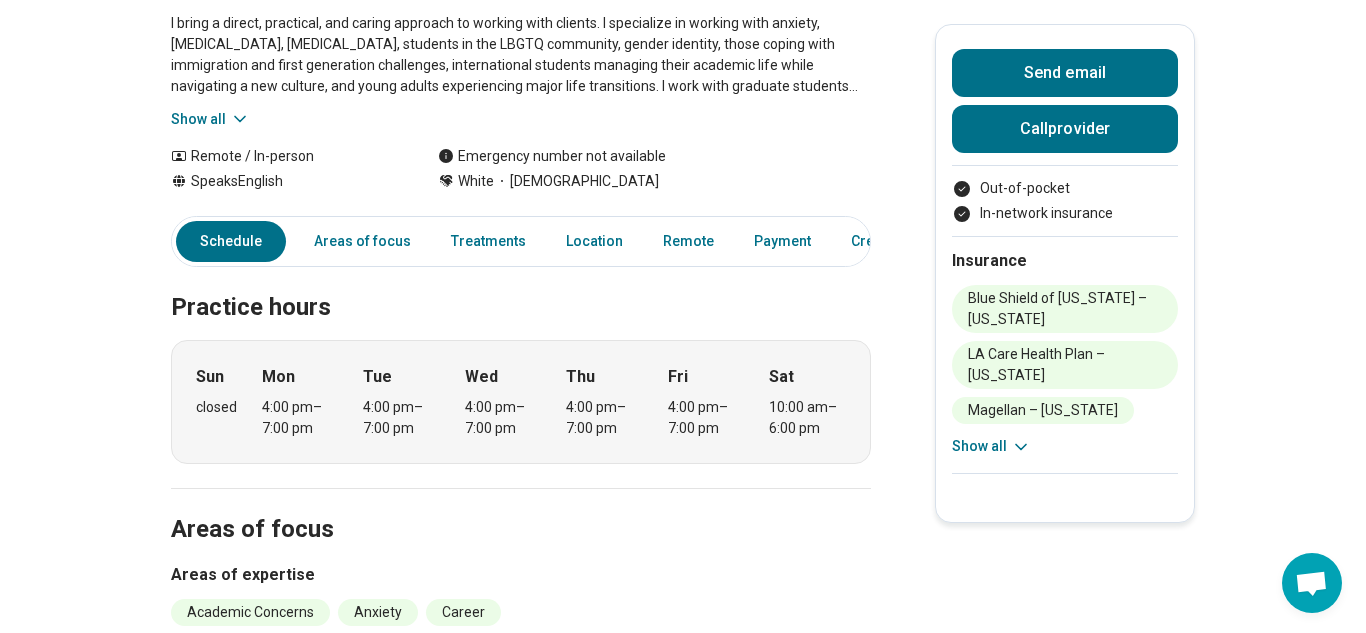scroll, scrollTop: 0, scrollLeft: 0, axis: both 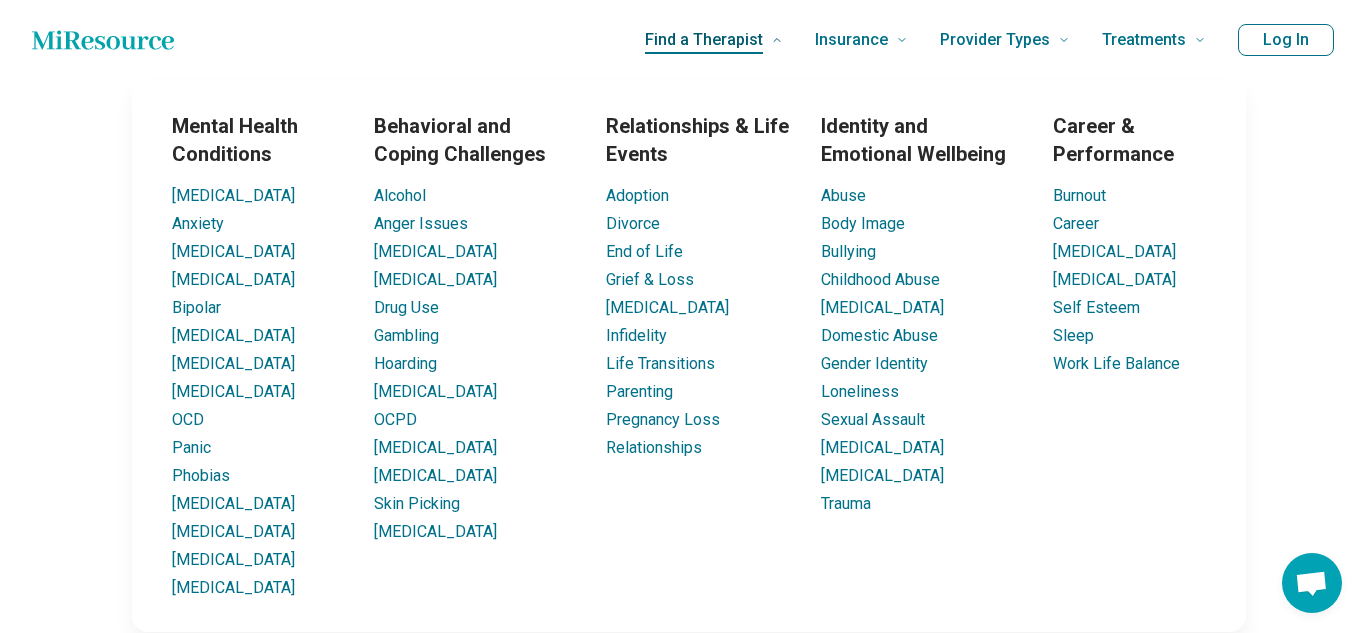 click on "Find a Therapist" at bounding box center [714, 40] 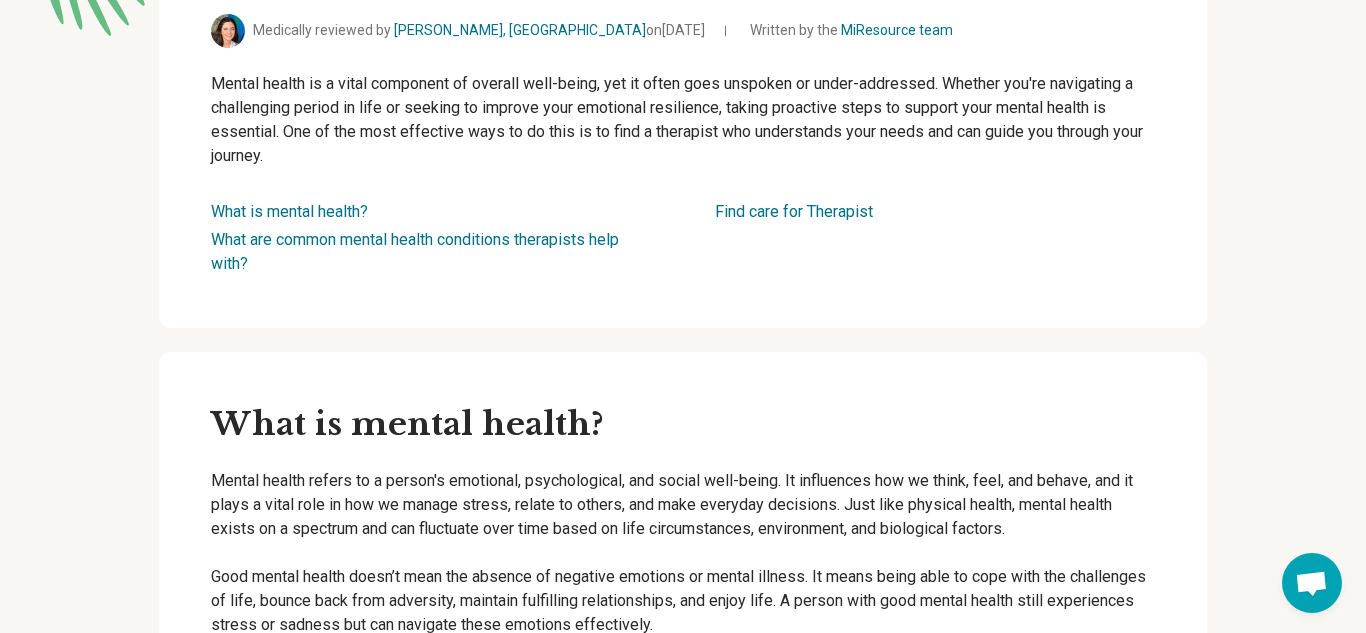 scroll, scrollTop: 0, scrollLeft: 0, axis: both 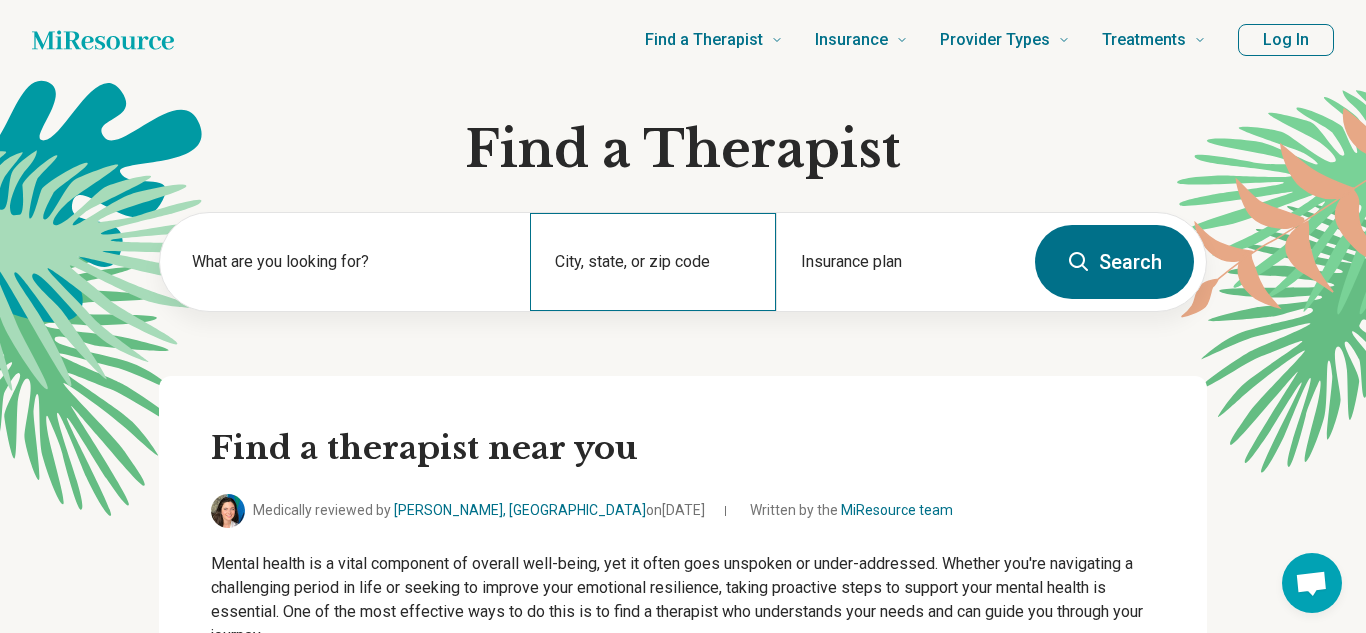 click on "City, state, or zip code" at bounding box center [653, 262] 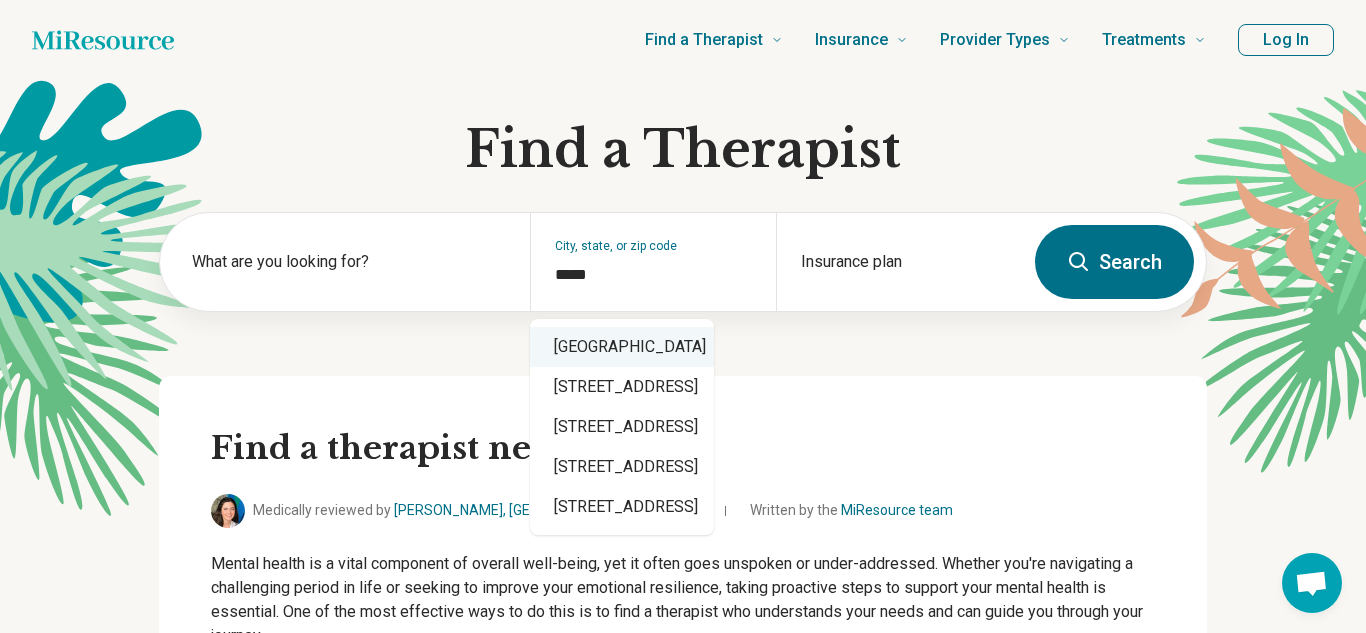 click on "Daly City, CA 94016" at bounding box center [622, 347] 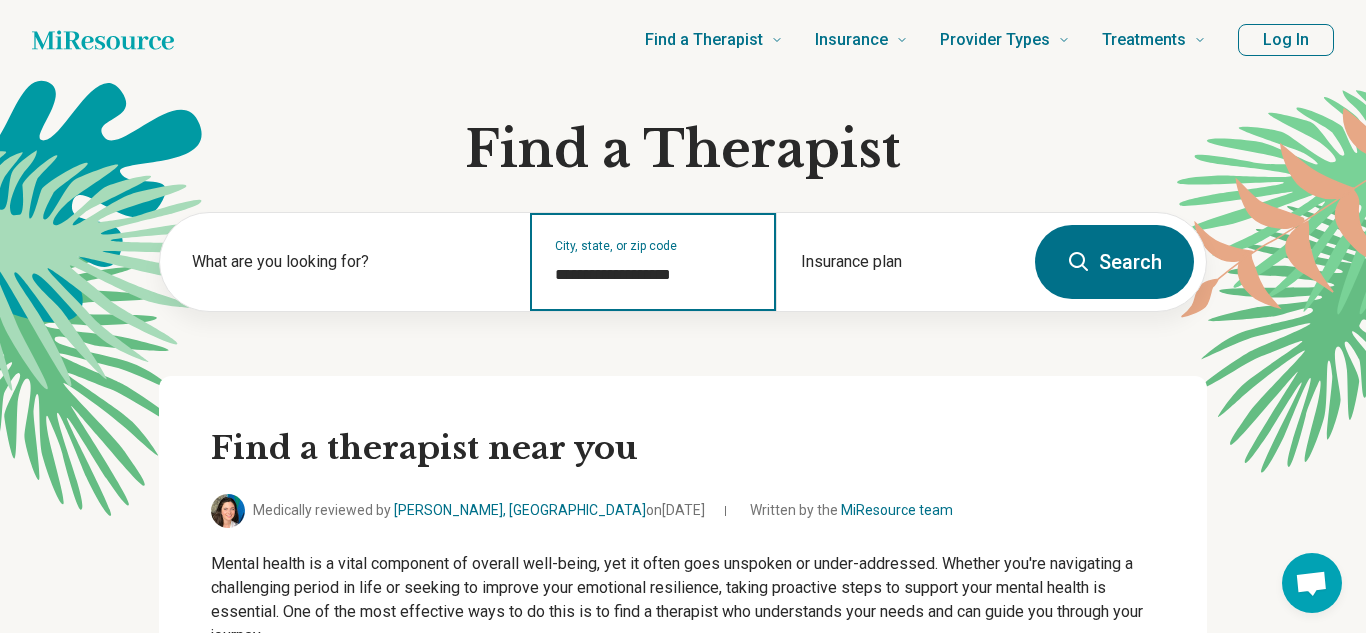 type on "**********" 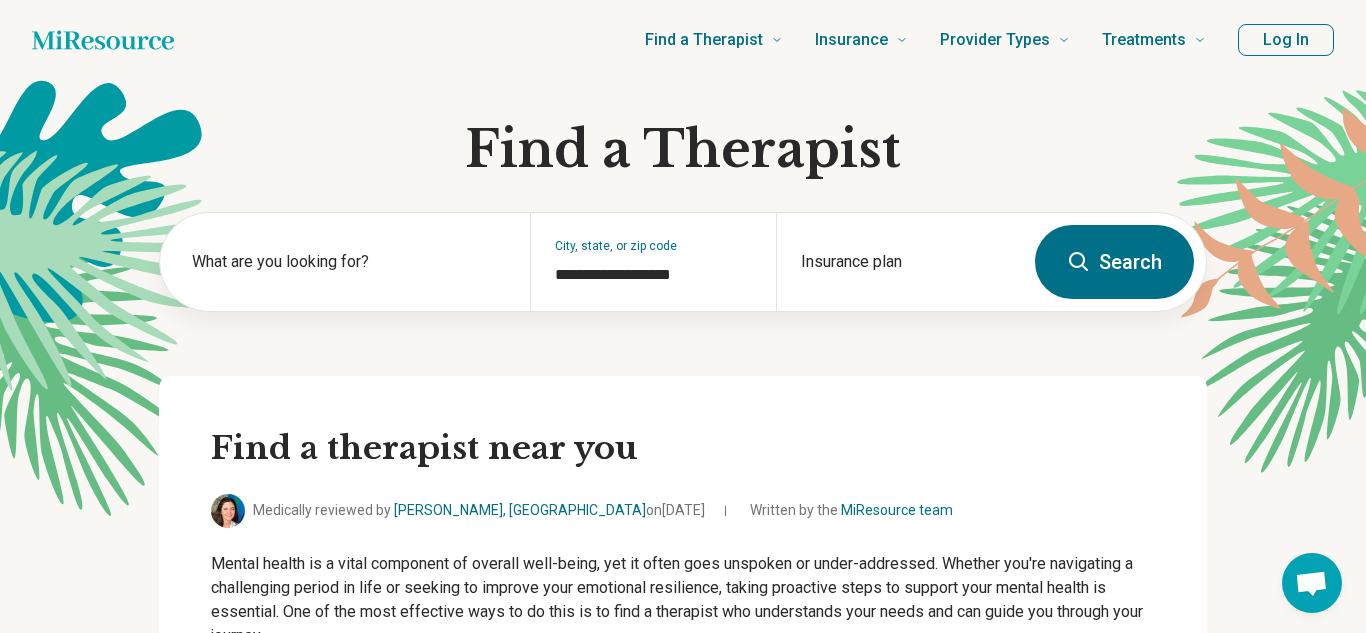 click on "Search" at bounding box center [1114, 262] 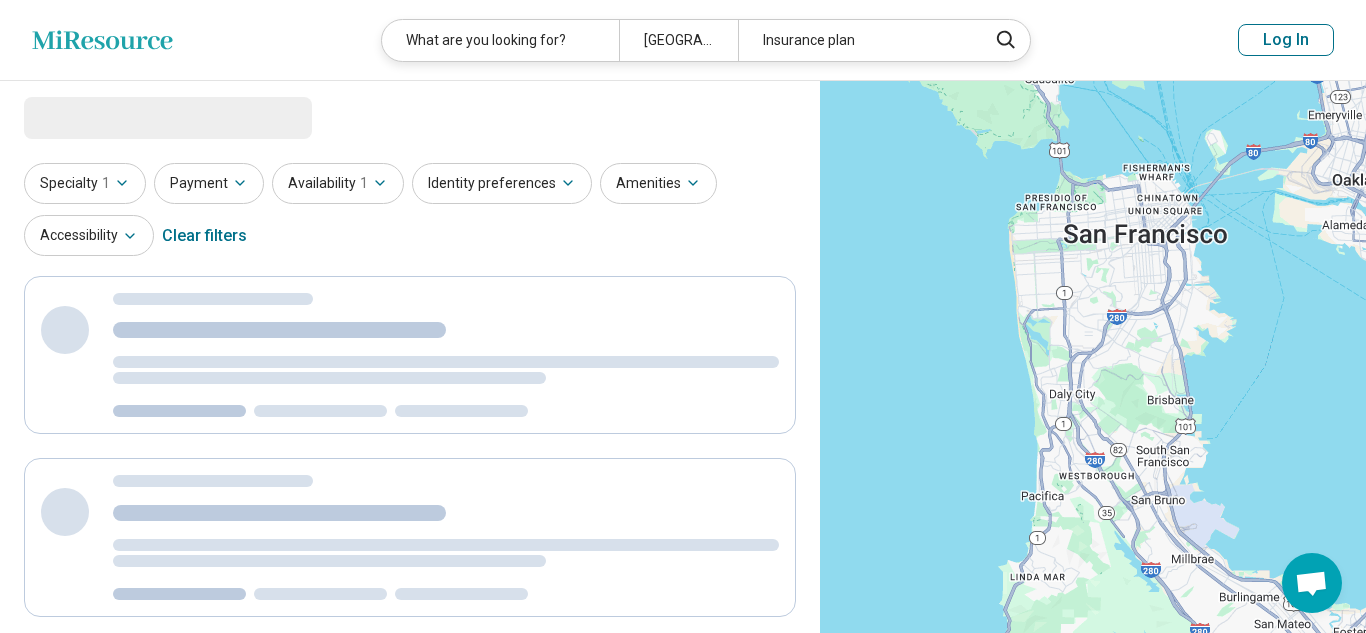 select on "***" 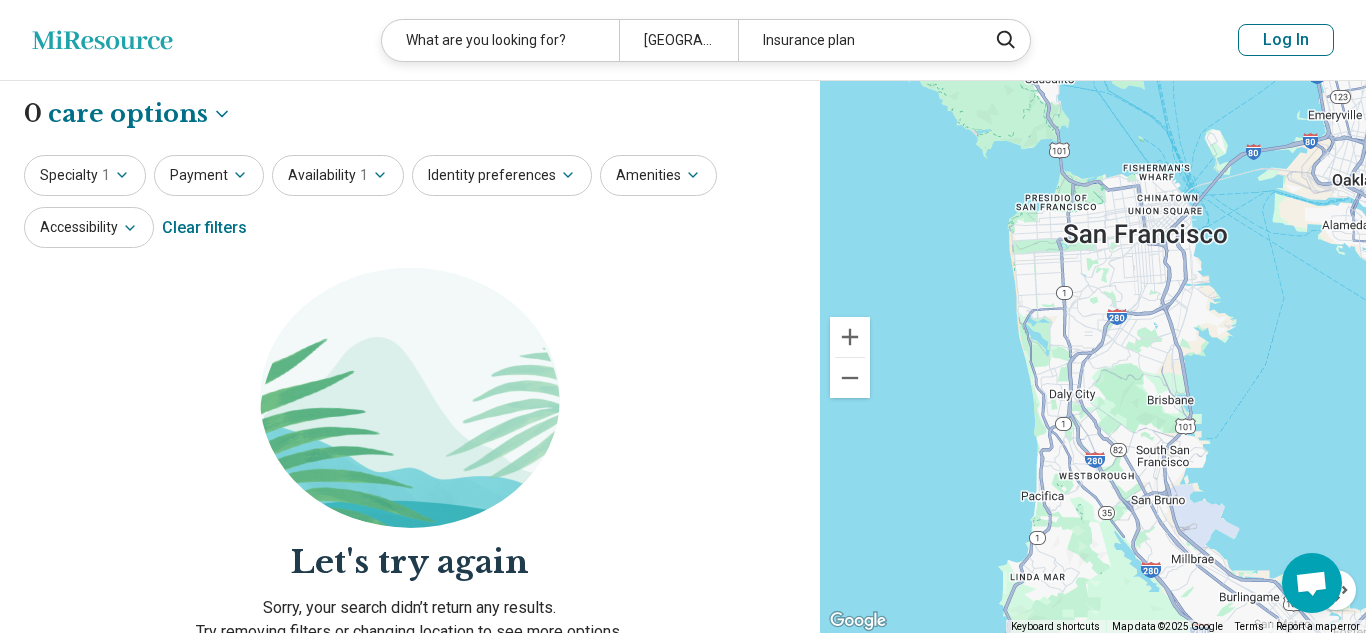 click on "1" at bounding box center [364, 175] 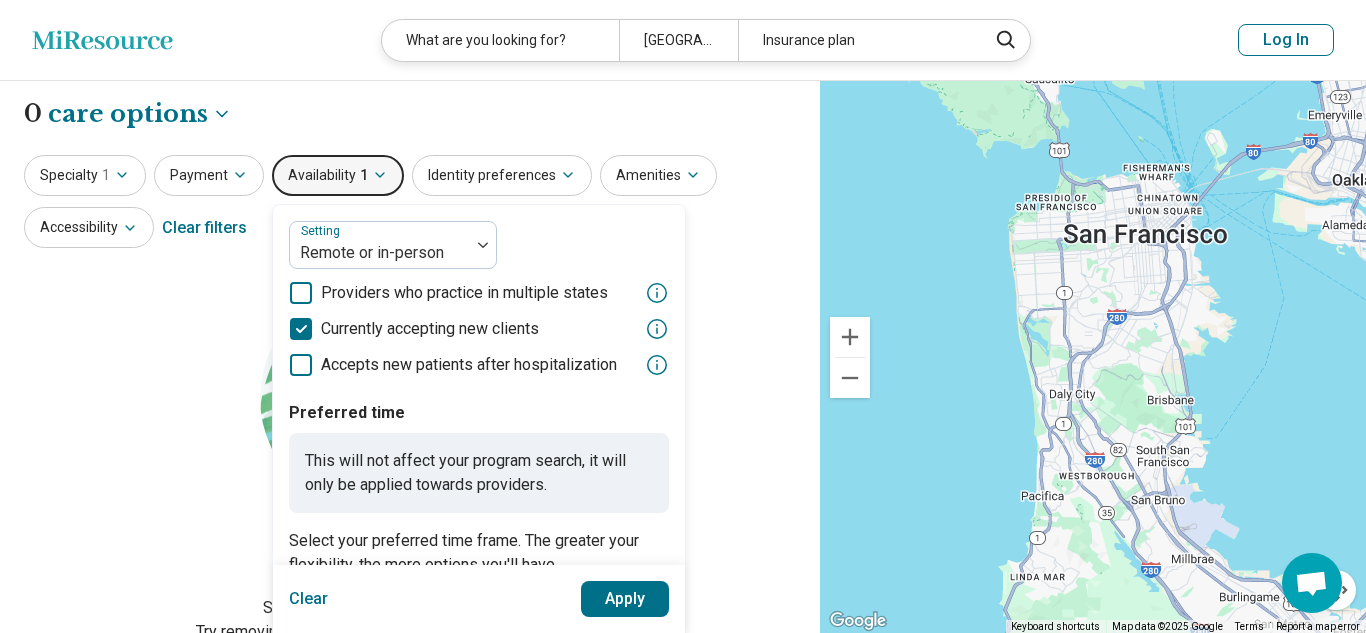 click 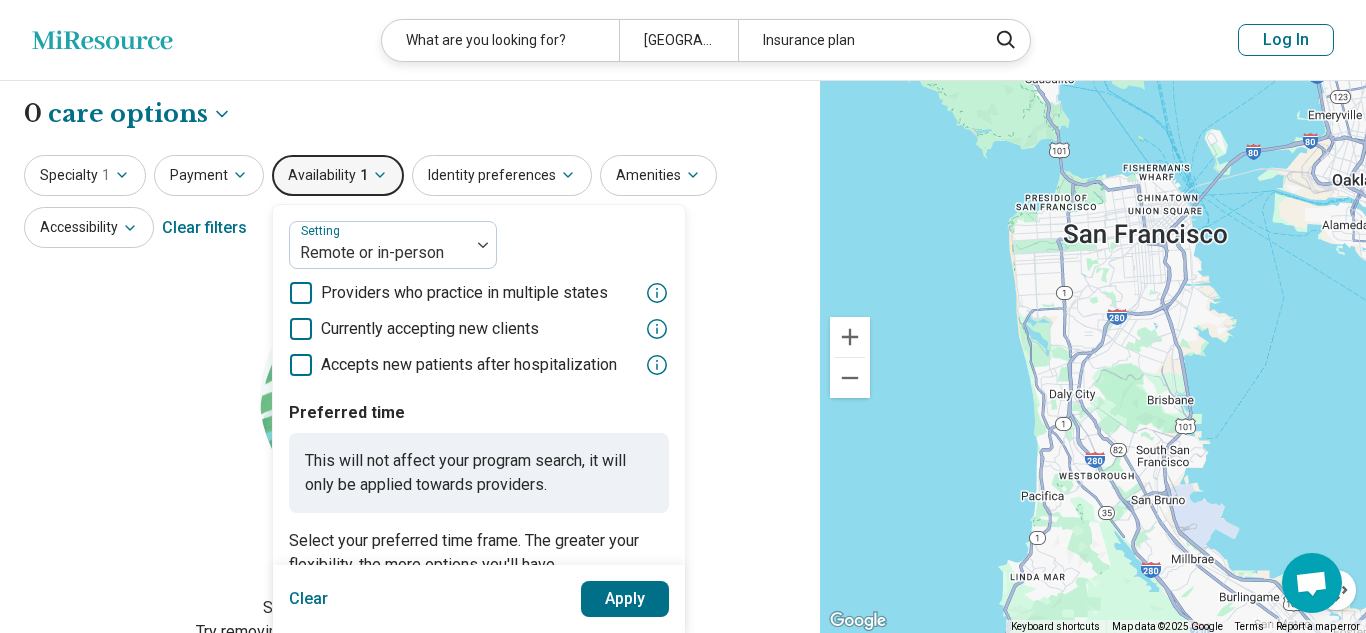 click 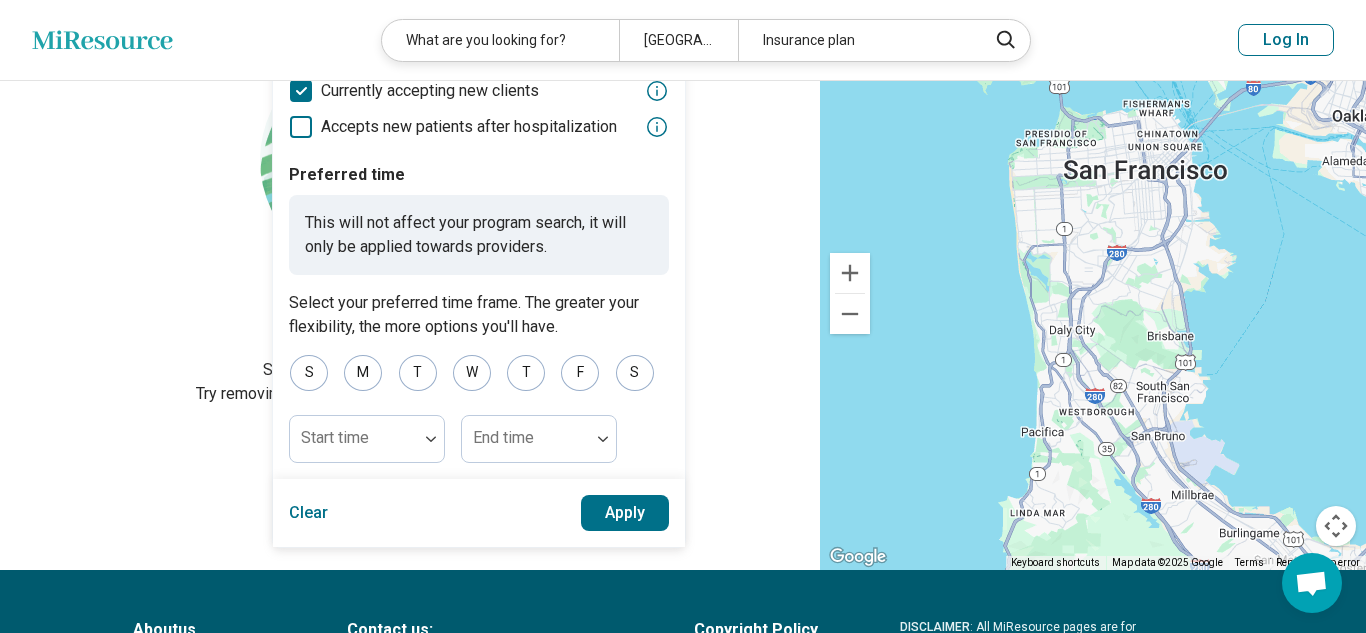 scroll, scrollTop: 237, scrollLeft: 0, axis: vertical 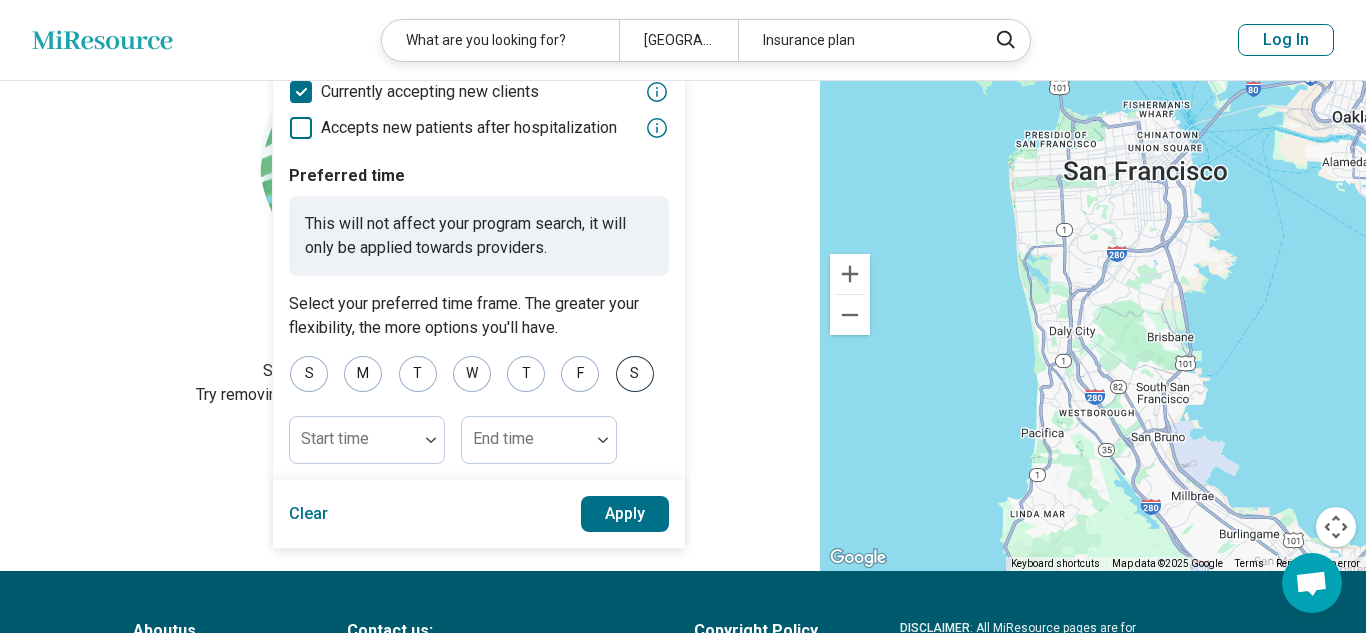 click on "S" at bounding box center (635, 374) 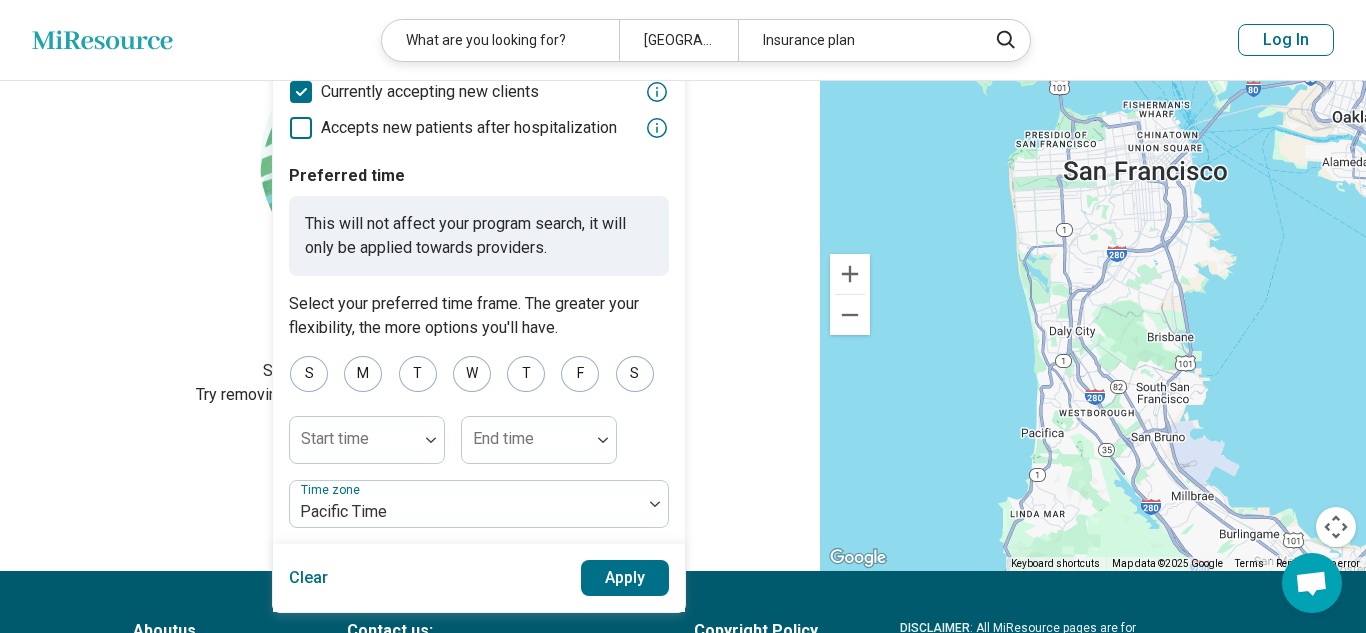 click on "Apply" at bounding box center [625, 578] 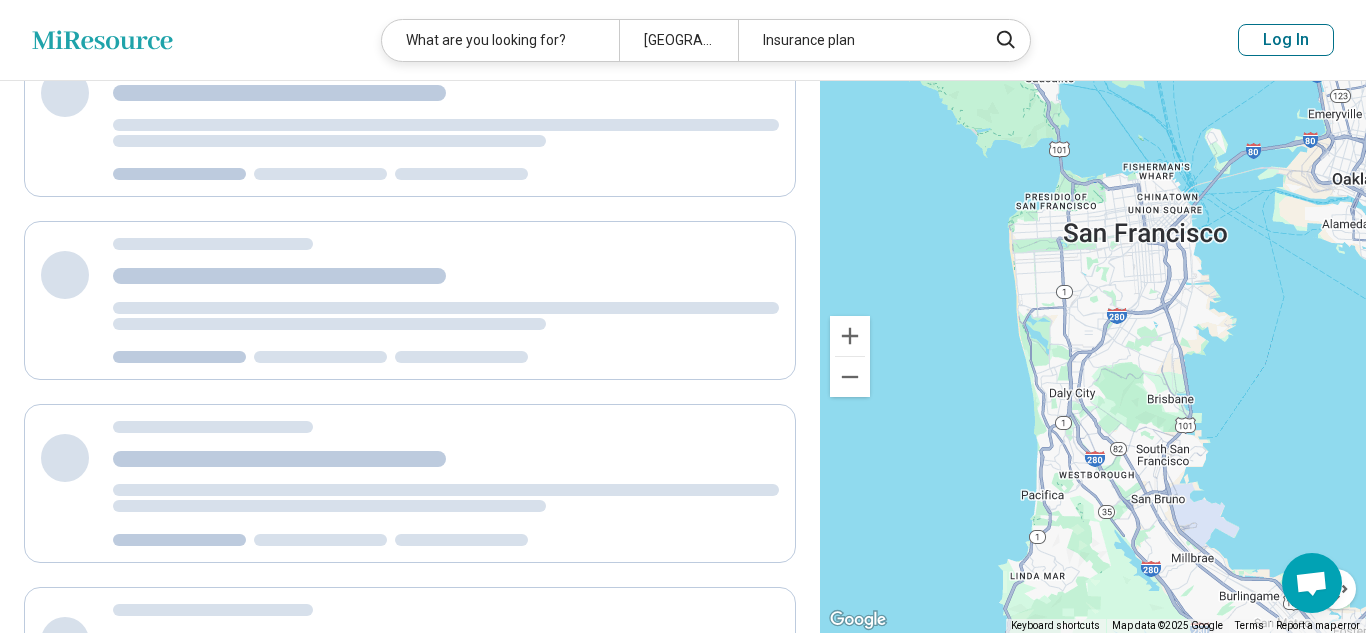 scroll, scrollTop: 0, scrollLeft: 0, axis: both 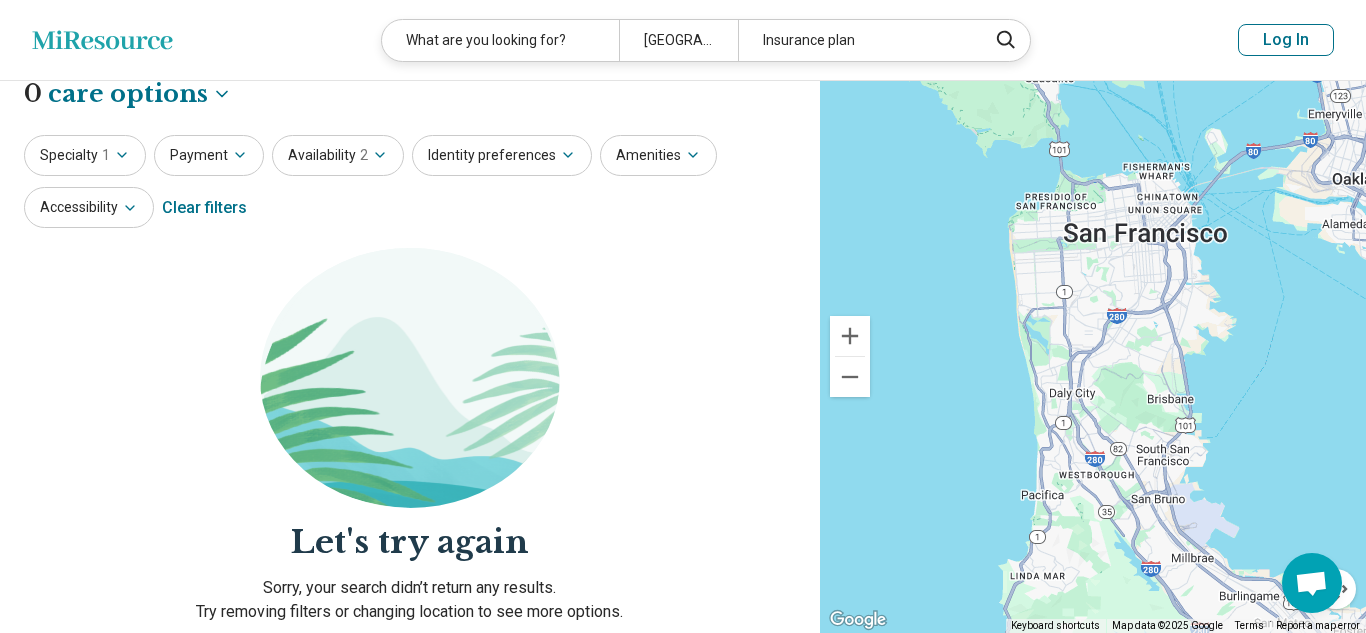 click 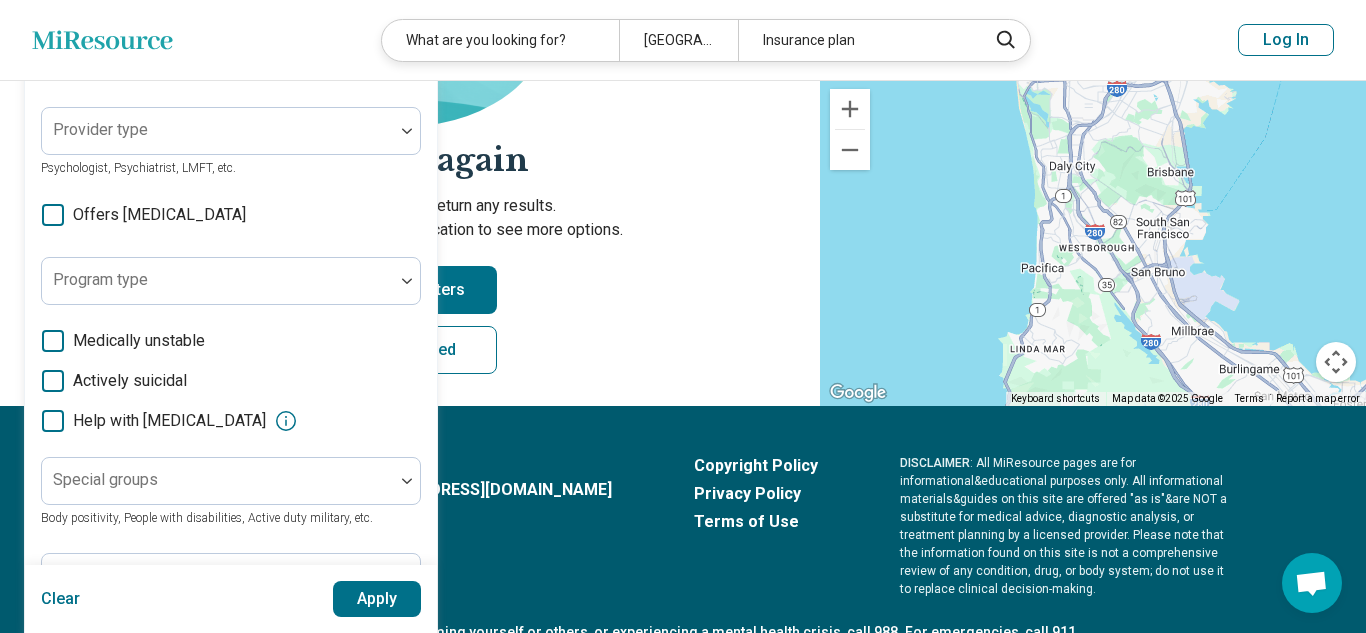 scroll, scrollTop: 484, scrollLeft: 0, axis: vertical 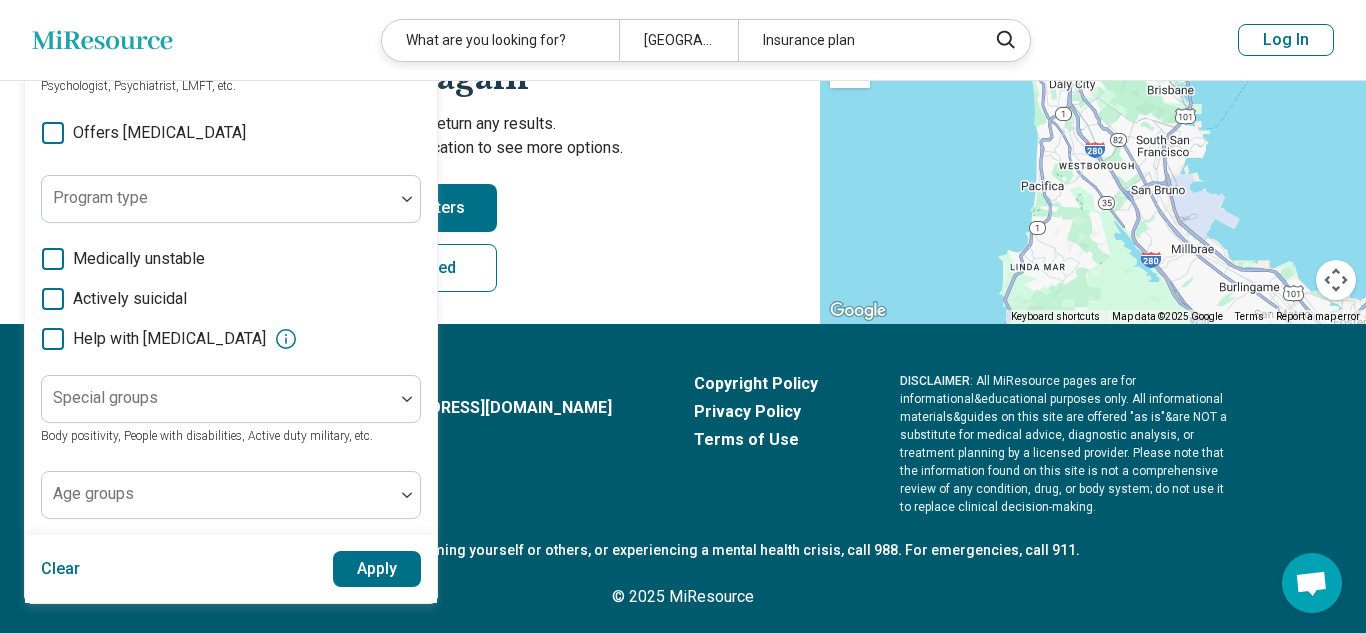 click on "Let's try again Sorry, your search didn’t return any results. Try removing filters or changing location to see more options. Clear All Filters Get matched" at bounding box center (410, 54) 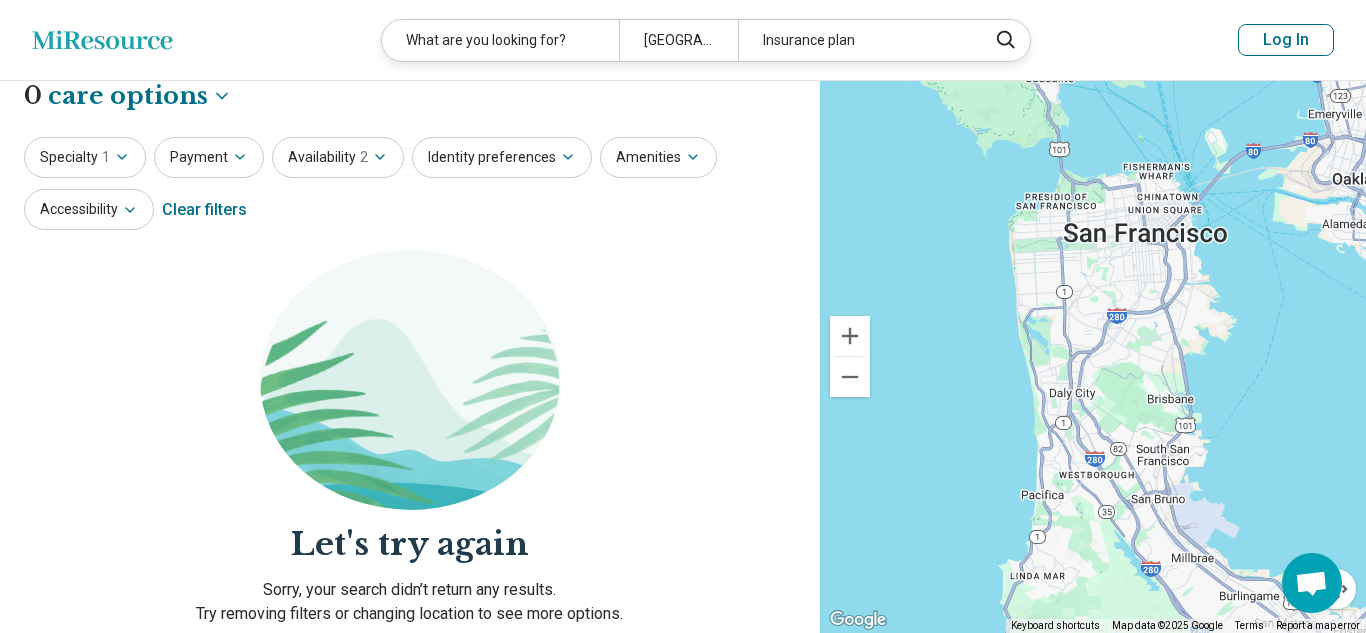 scroll, scrollTop: 0, scrollLeft: 0, axis: both 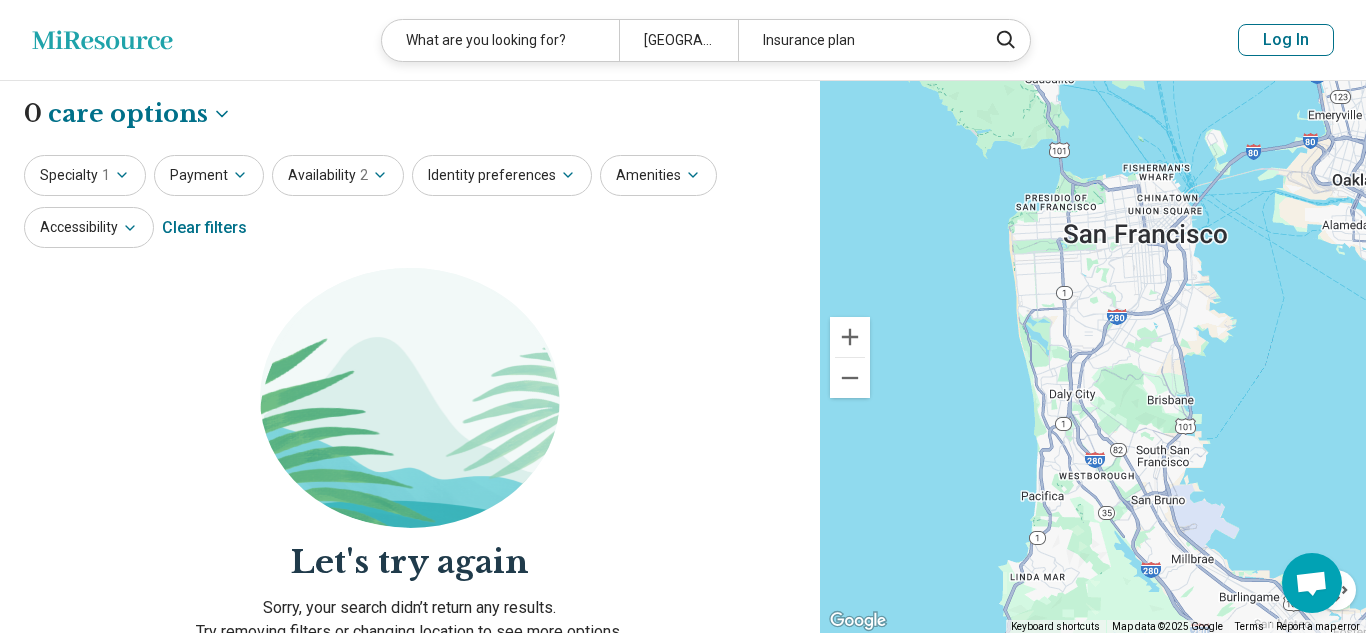 click 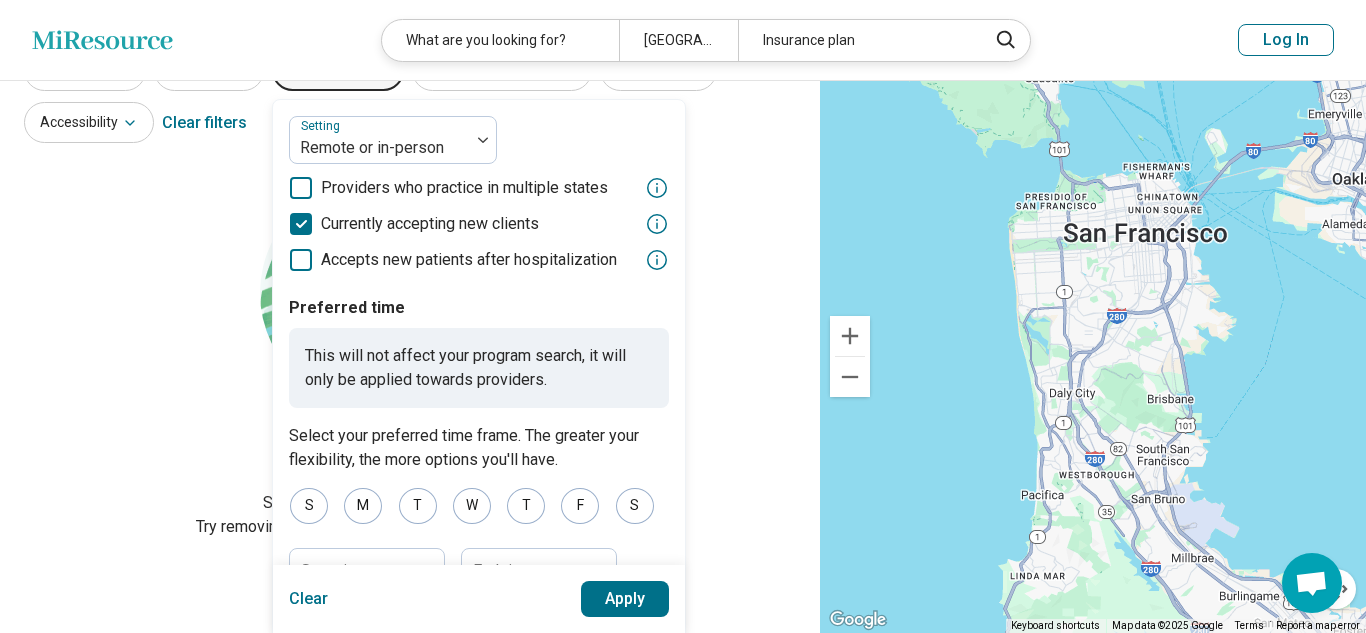 scroll, scrollTop: 0, scrollLeft: 0, axis: both 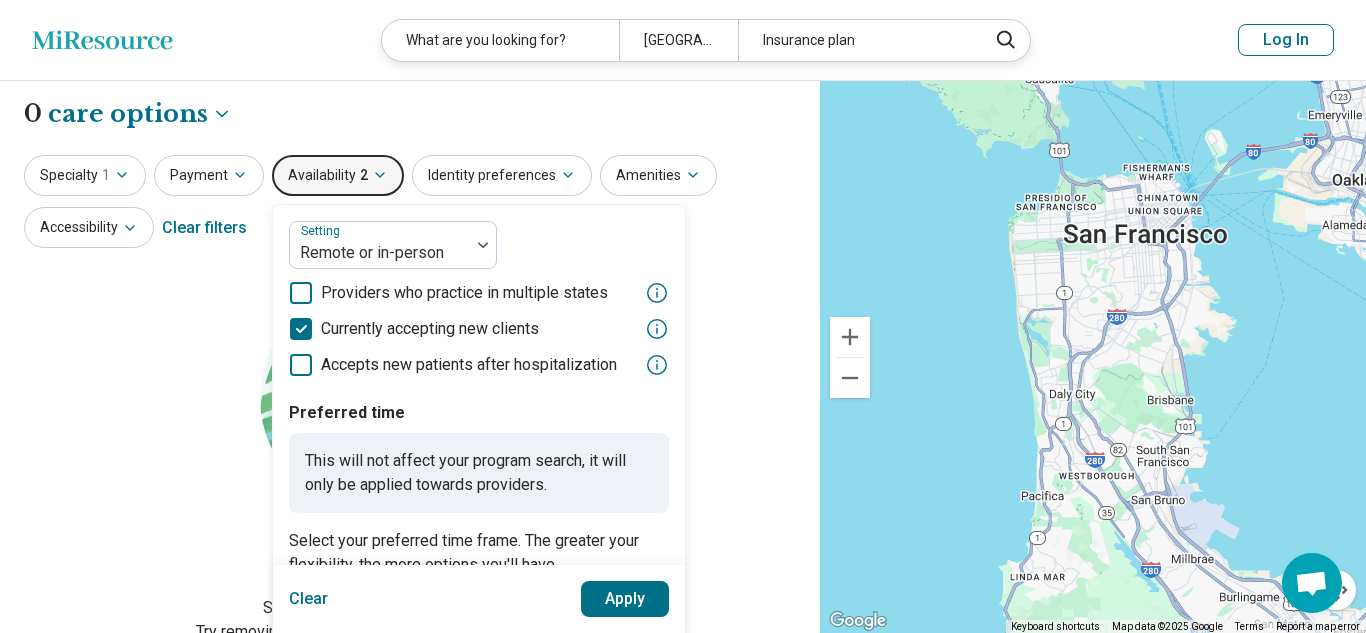click on "Let's try again Sorry, your search didn’t return any results. Try removing filters or changing location to see more options. Clear All Filters Get matched" at bounding box center (410, 538) 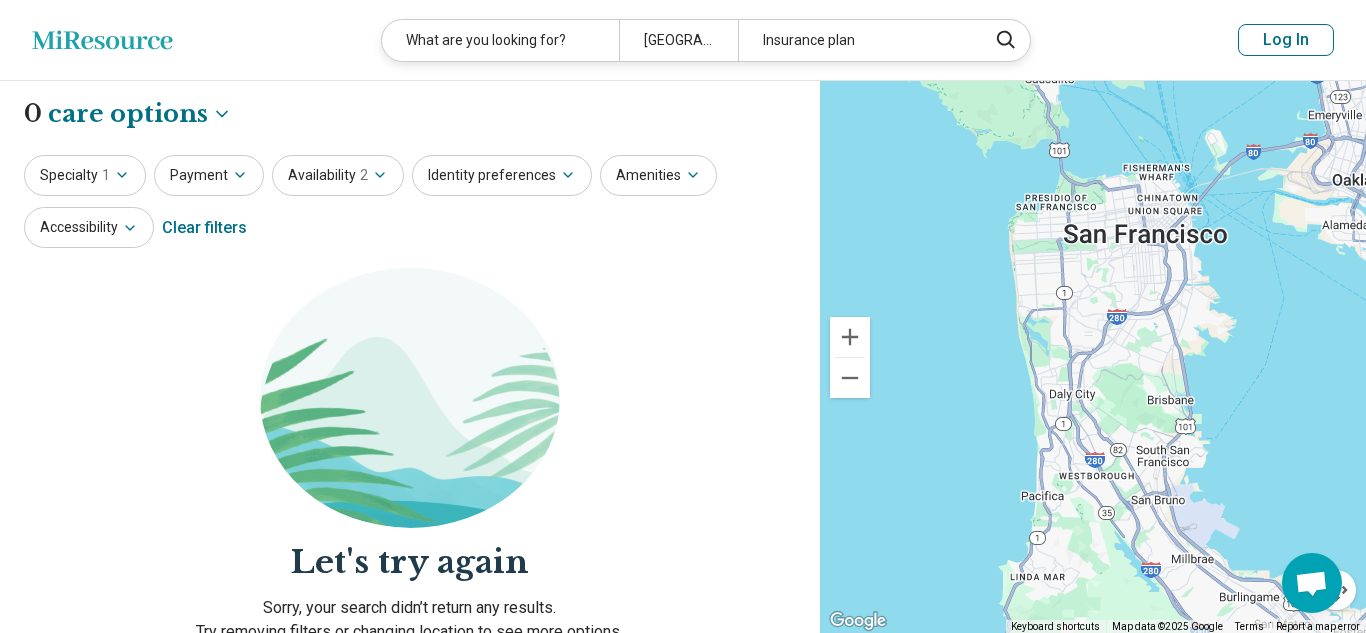 click on "Amenities" at bounding box center (658, 175) 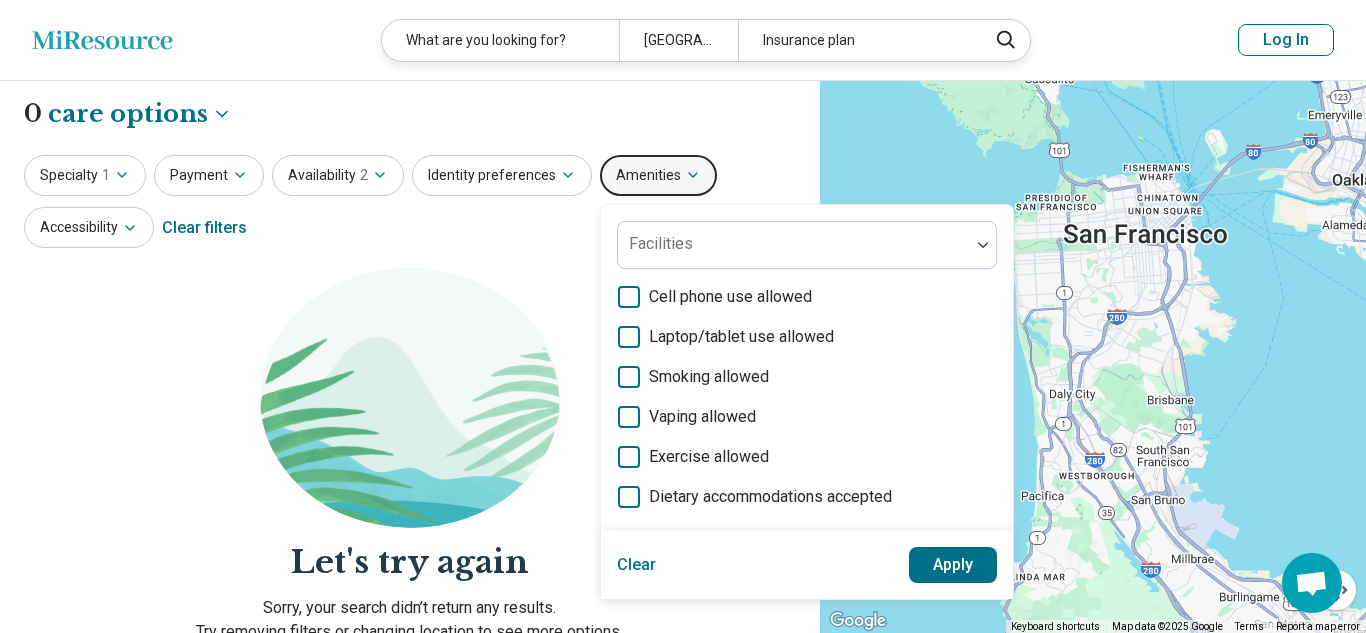 click on "Specialty 1 Payment Availability 2 Identity preferences Amenities Facilities Cell phone use allowed Laptop/tablet use allowed Smoking allowed Vaping allowed Exercise allowed Dietary accommodations accepted Clear Apply Accessibility Clear filters" at bounding box center [410, 203] 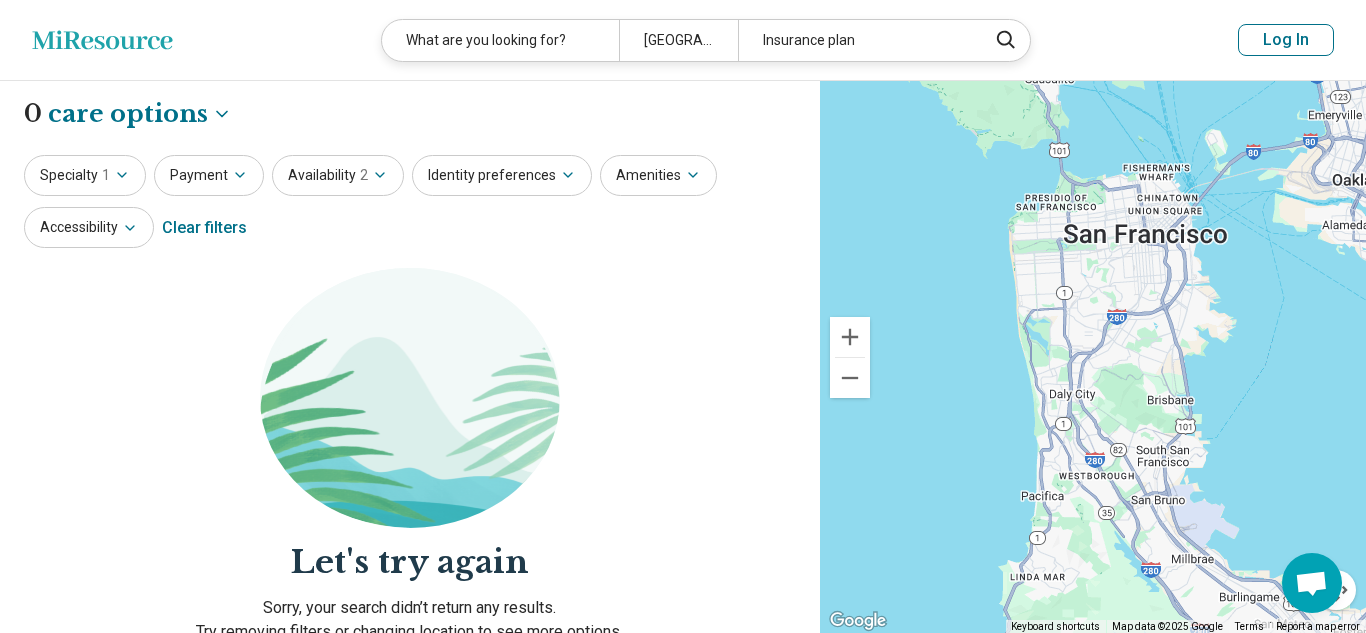 click on "Identity preferences" at bounding box center (502, 175) 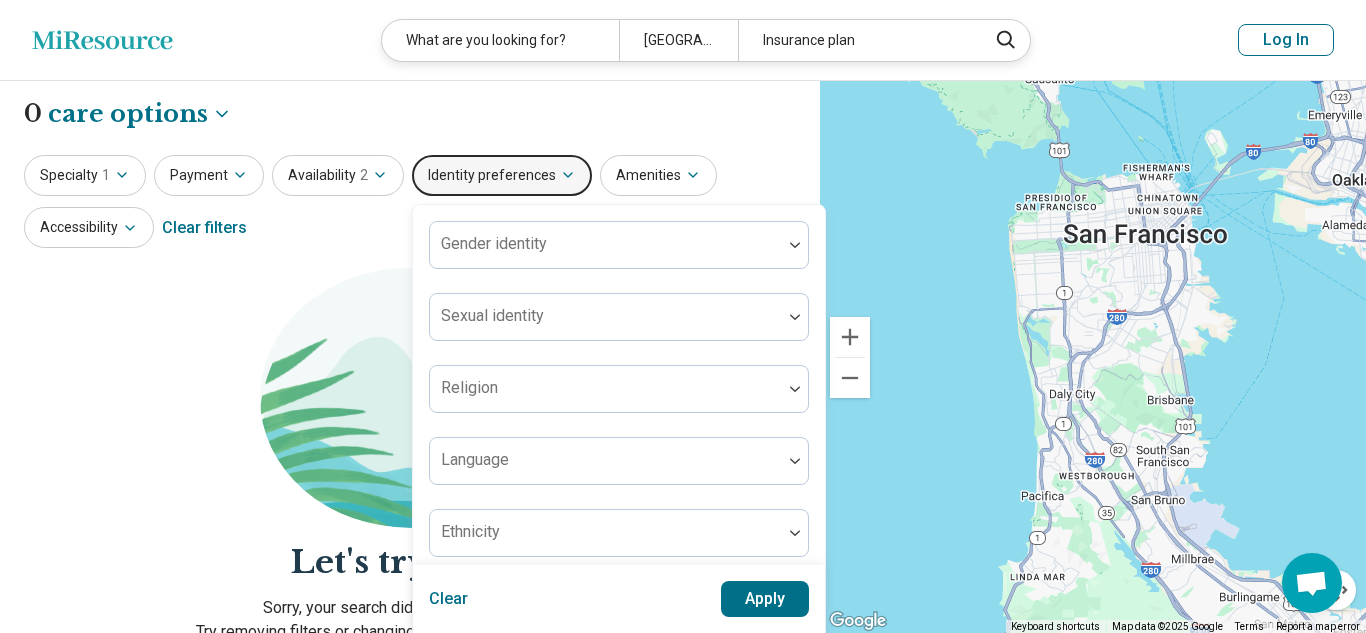 click on "Specialty 1 Payment Availability 2 Identity preferences Gender identity Sexual identity Religion Language Ethnicity Clear Apply Amenities Accessibility Clear filters" at bounding box center [410, 203] 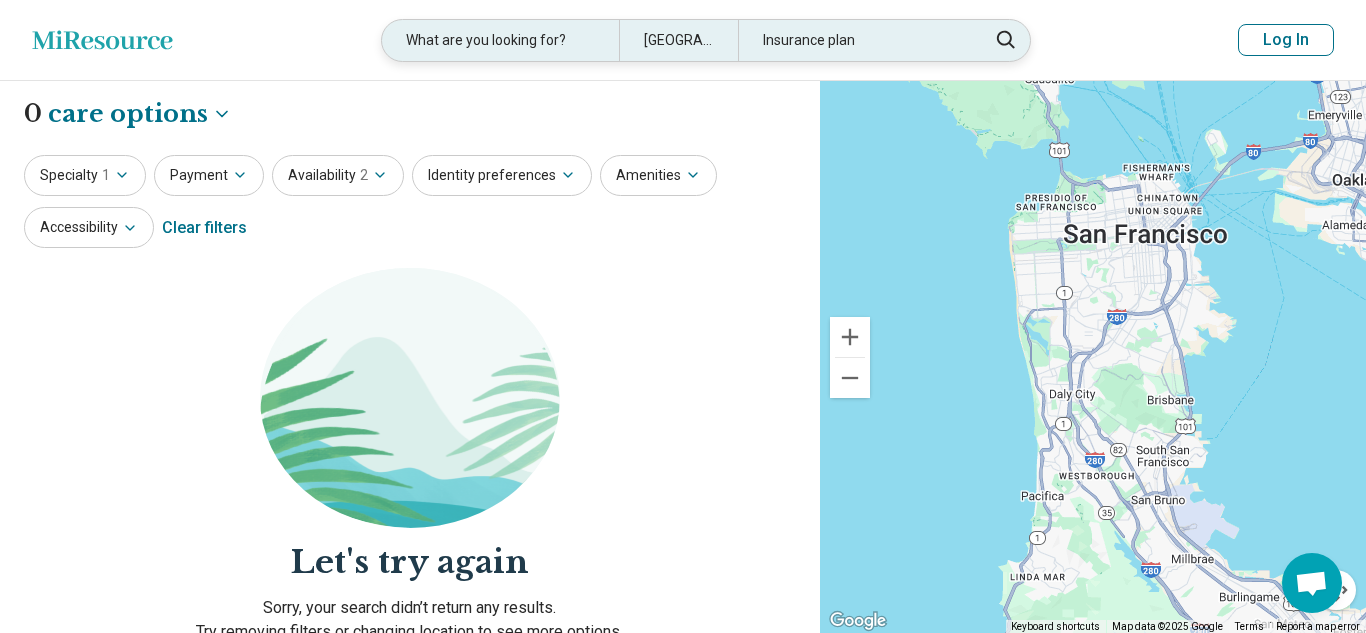 click on "Daly City, CA 94016" at bounding box center [678, 40] 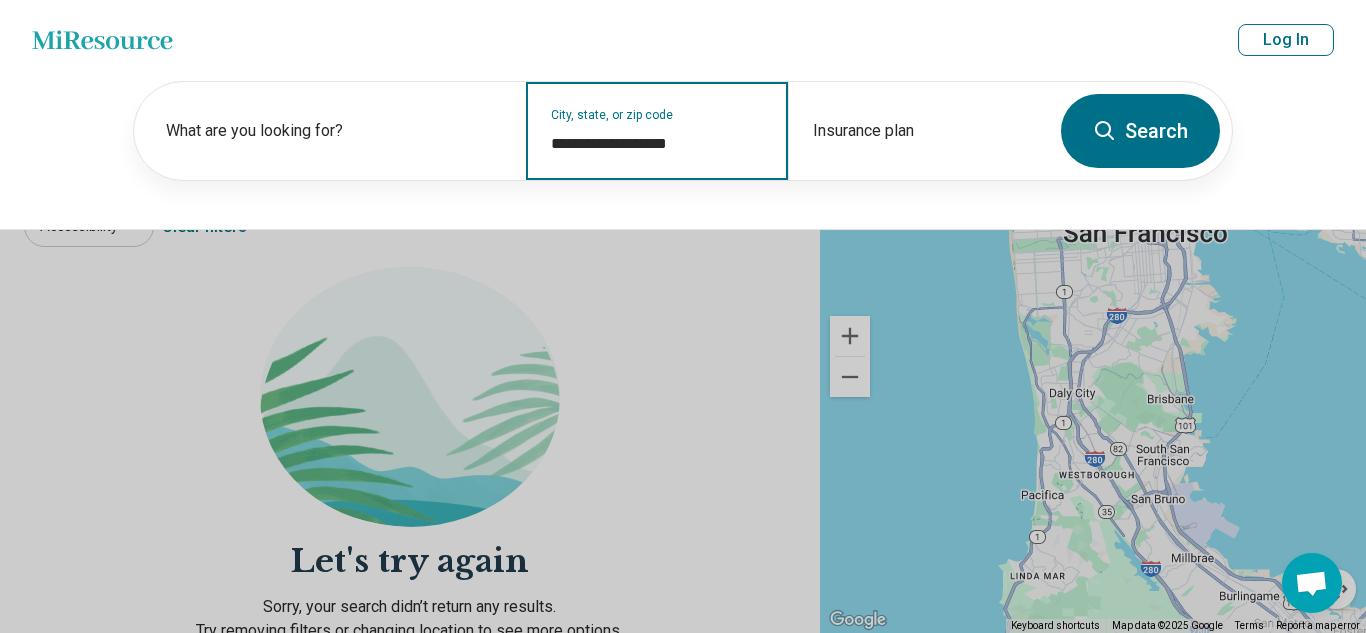 click on "**********" at bounding box center (657, 144) 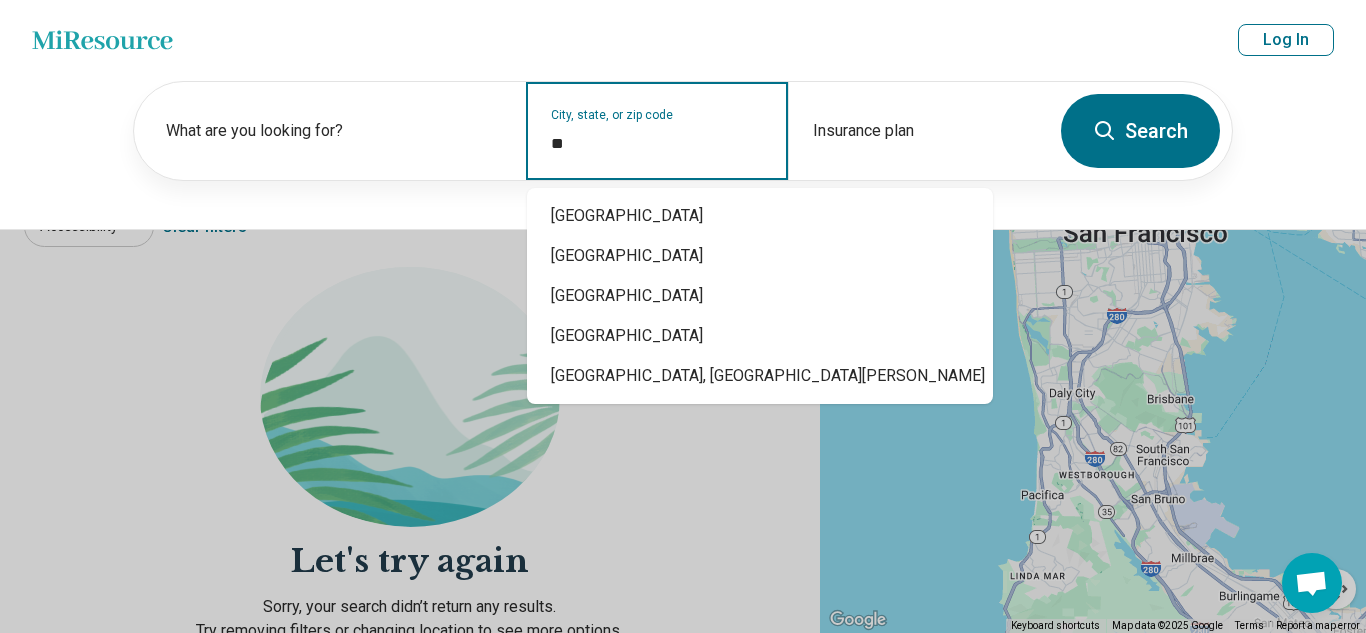 type on "*" 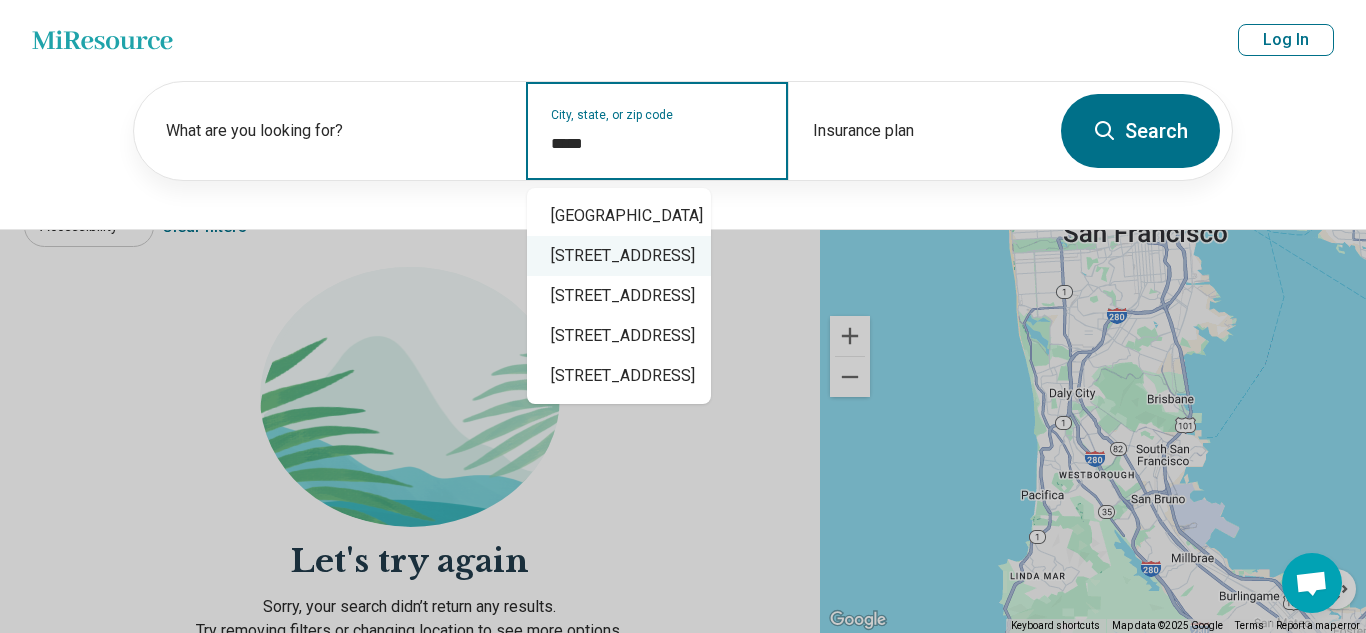 click on "94016 Deadwood Creek Road, Deadwood, OR" at bounding box center [619, 256] 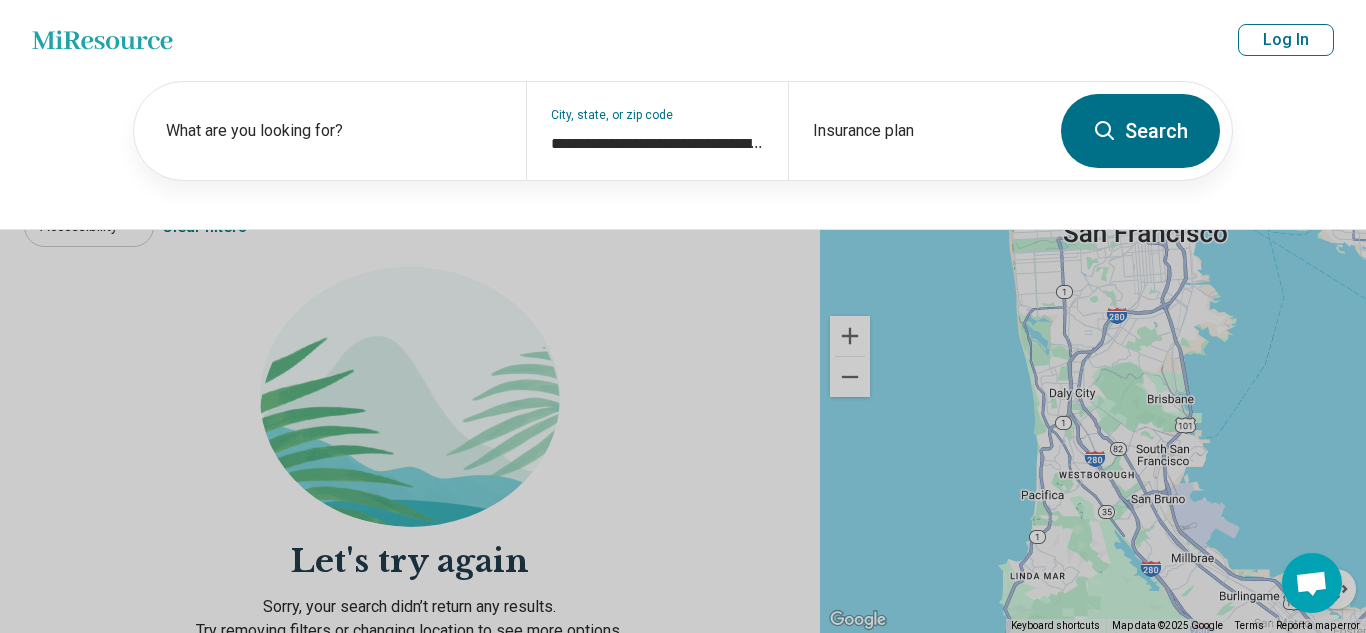 click on "Search" at bounding box center [1140, 131] 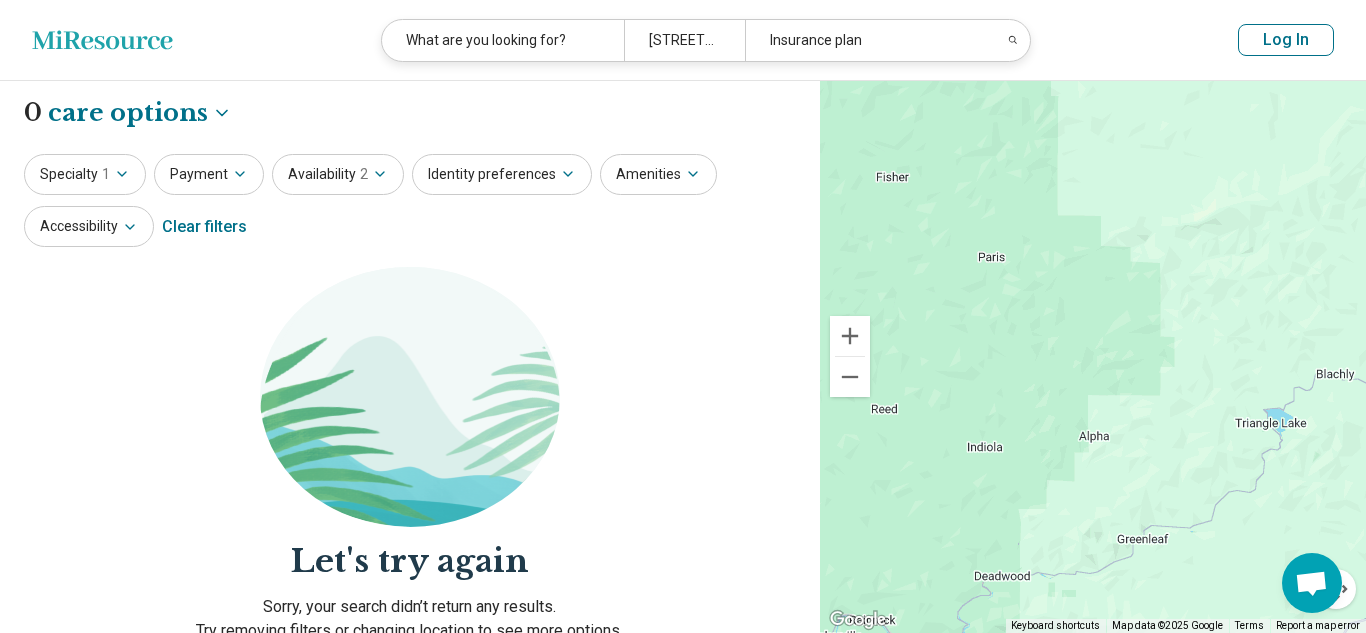 scroll, scrollTop: 7, scrollLeft: 0, axis: vertical 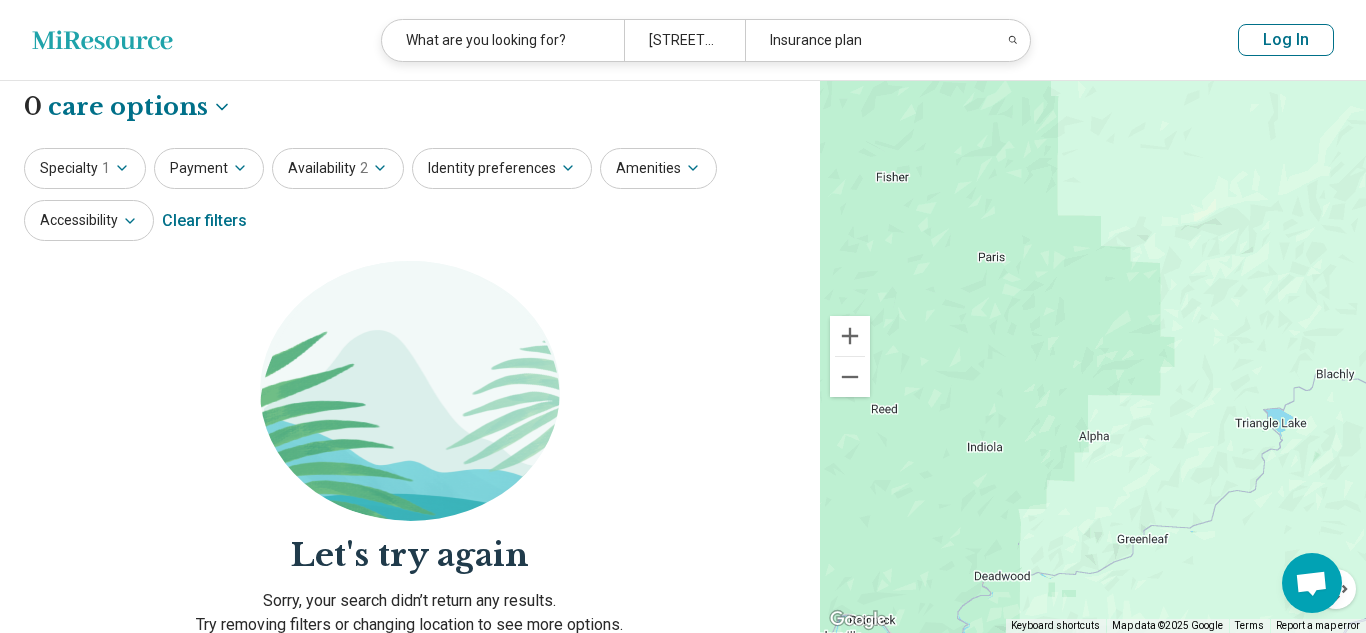 click on "Clear filters" at bounding box center (204, 221) 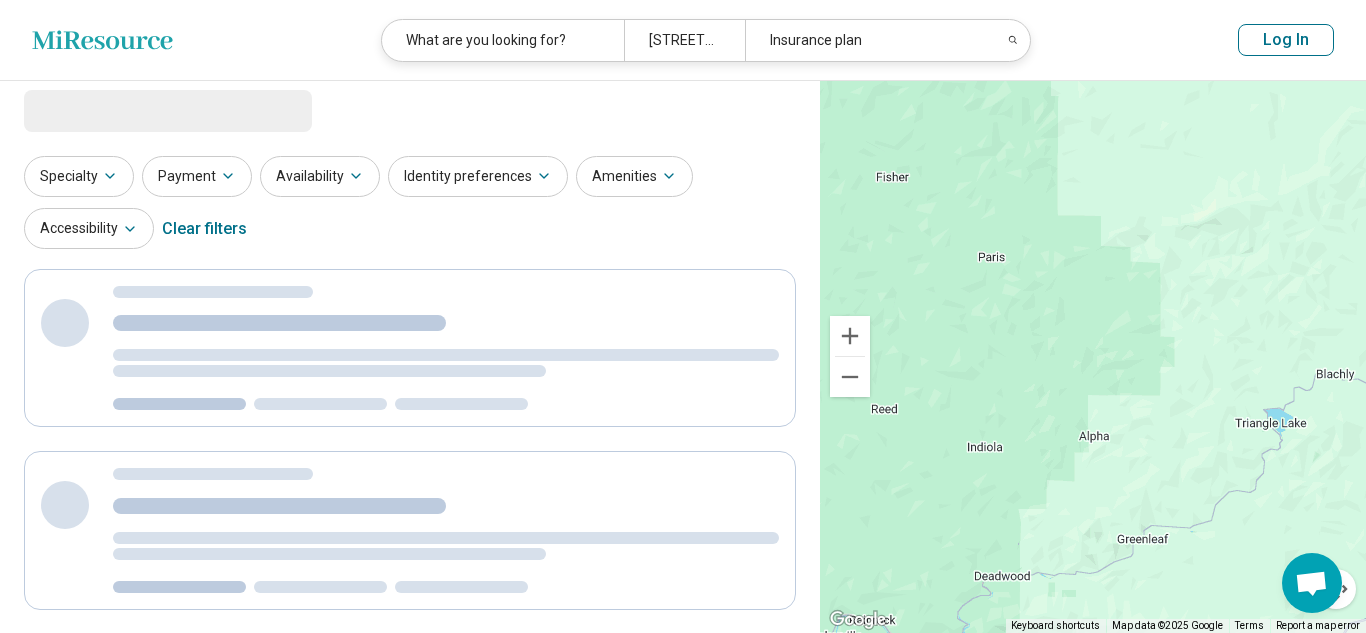 scroll, scrollTop: 0, scrollLeft: 0, axis: both 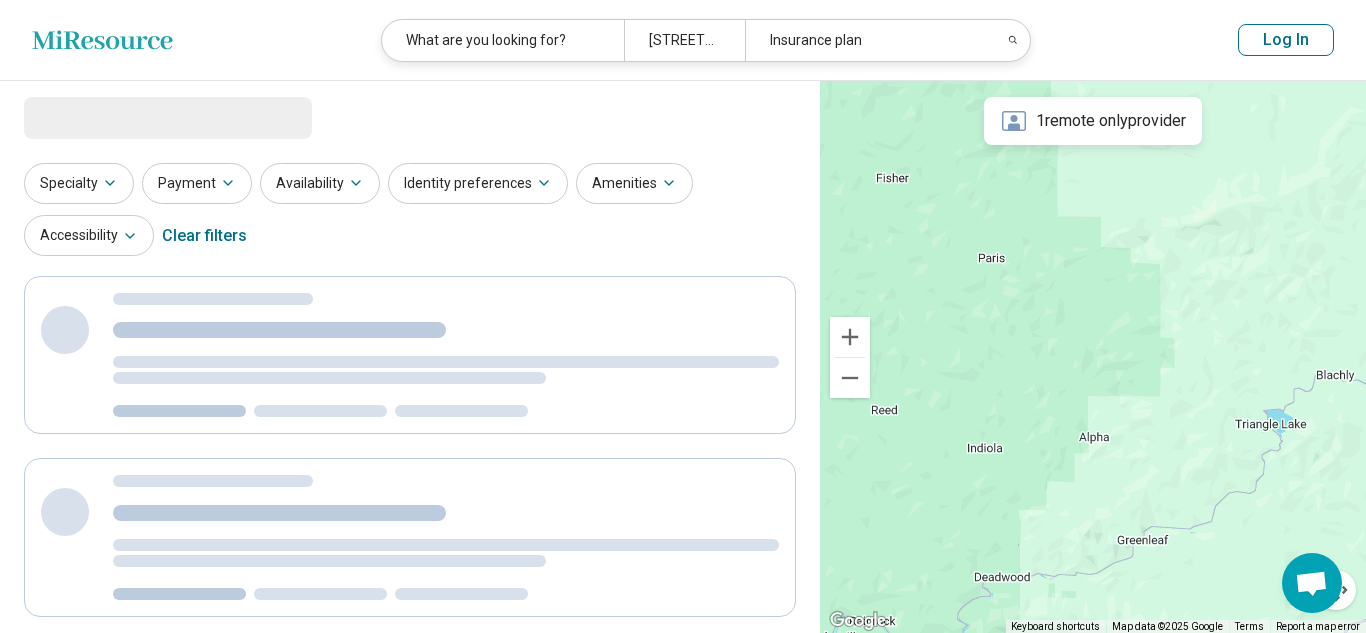 select on "***" 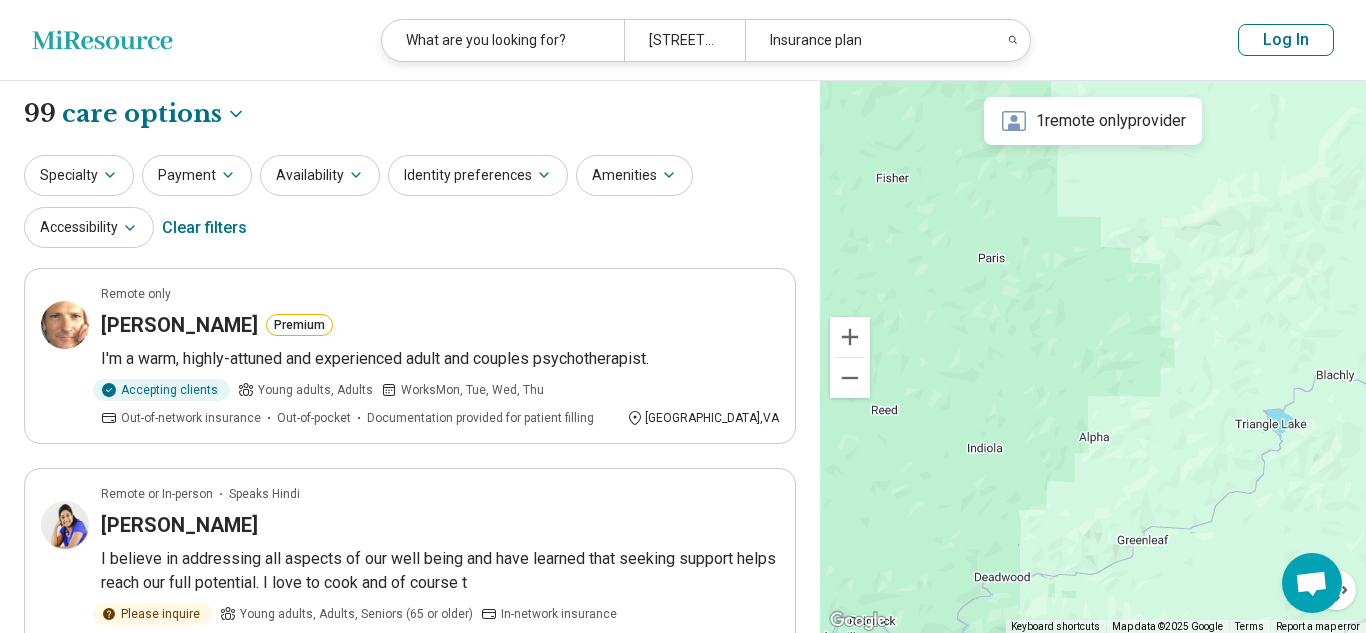 click 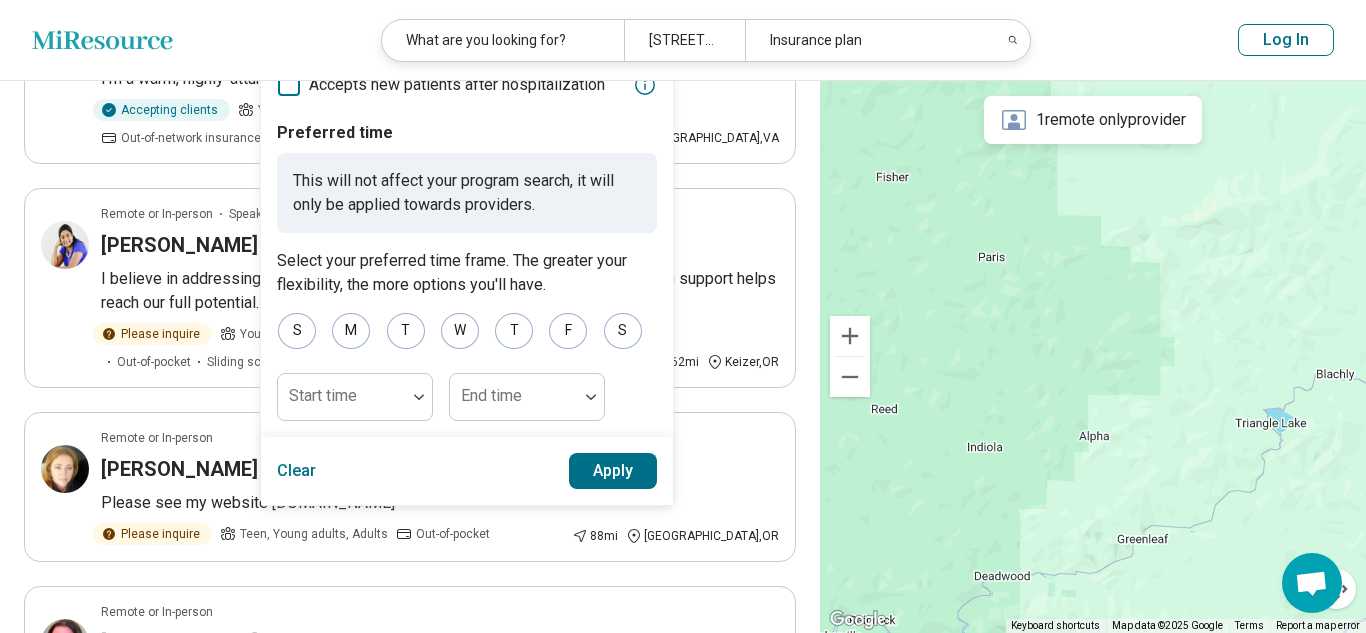 scroll, scrollTop: 291, scrollLeft: 0, axis: vertical 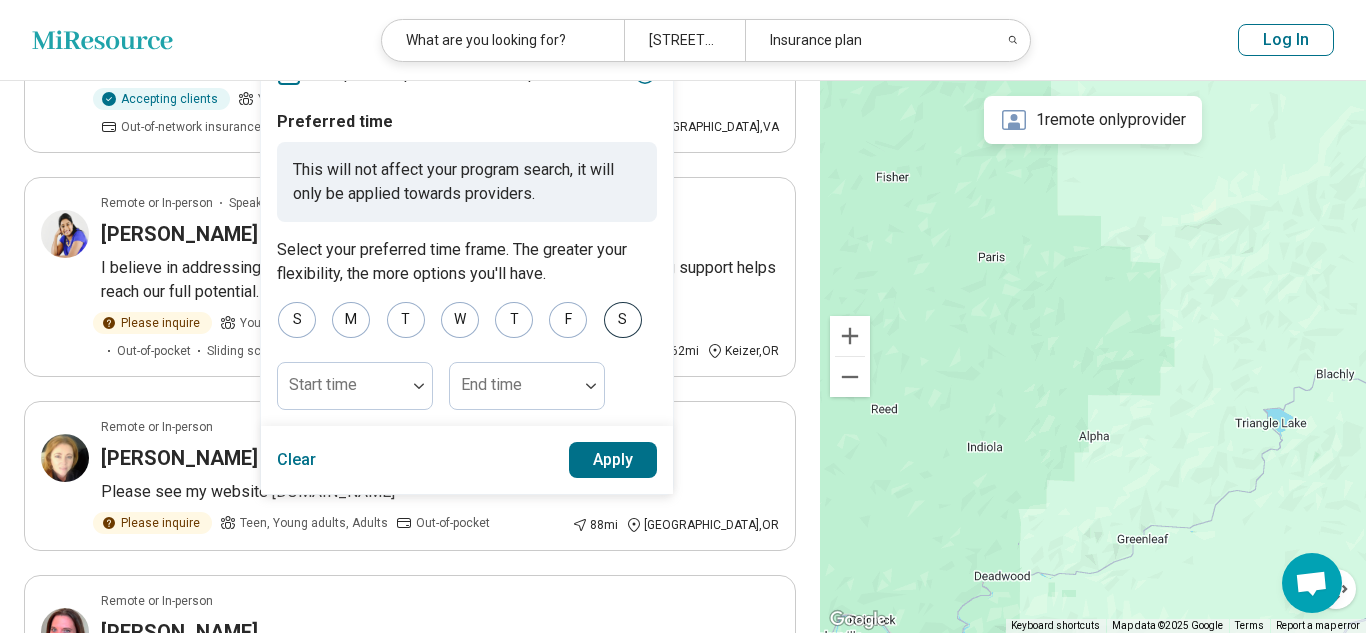 click on "S" at bounding box center [623, 320] 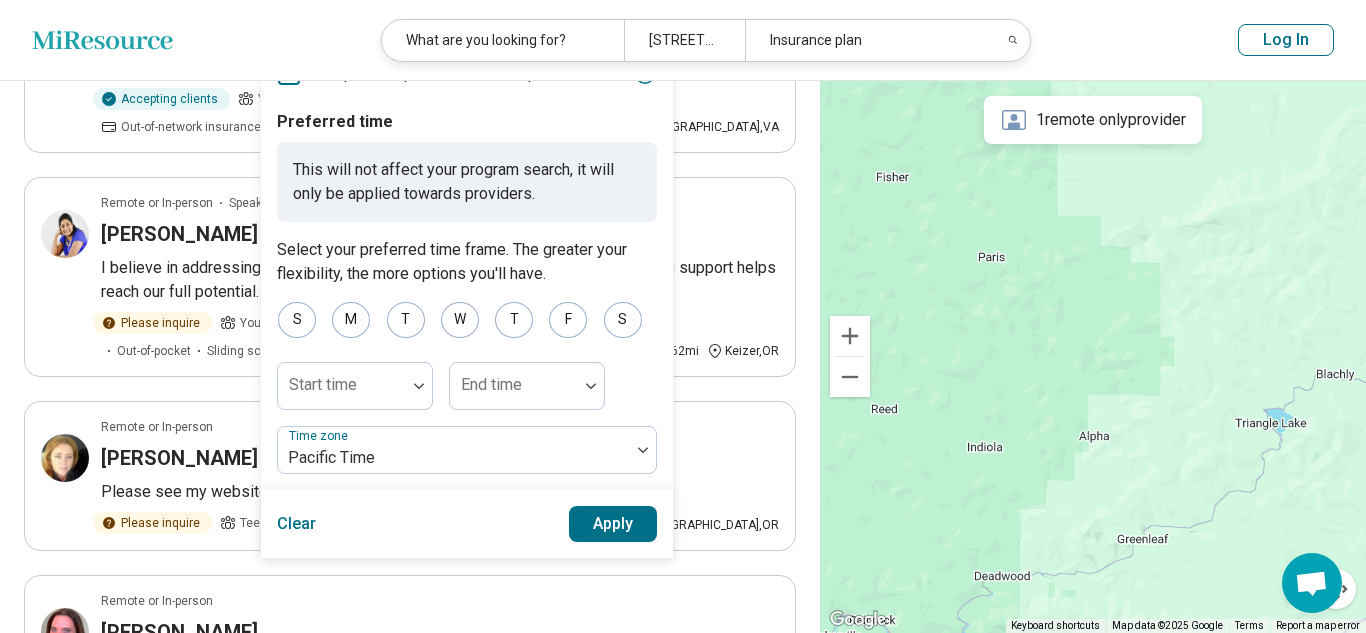 click on "Apply" at bounding box center [613, 524] 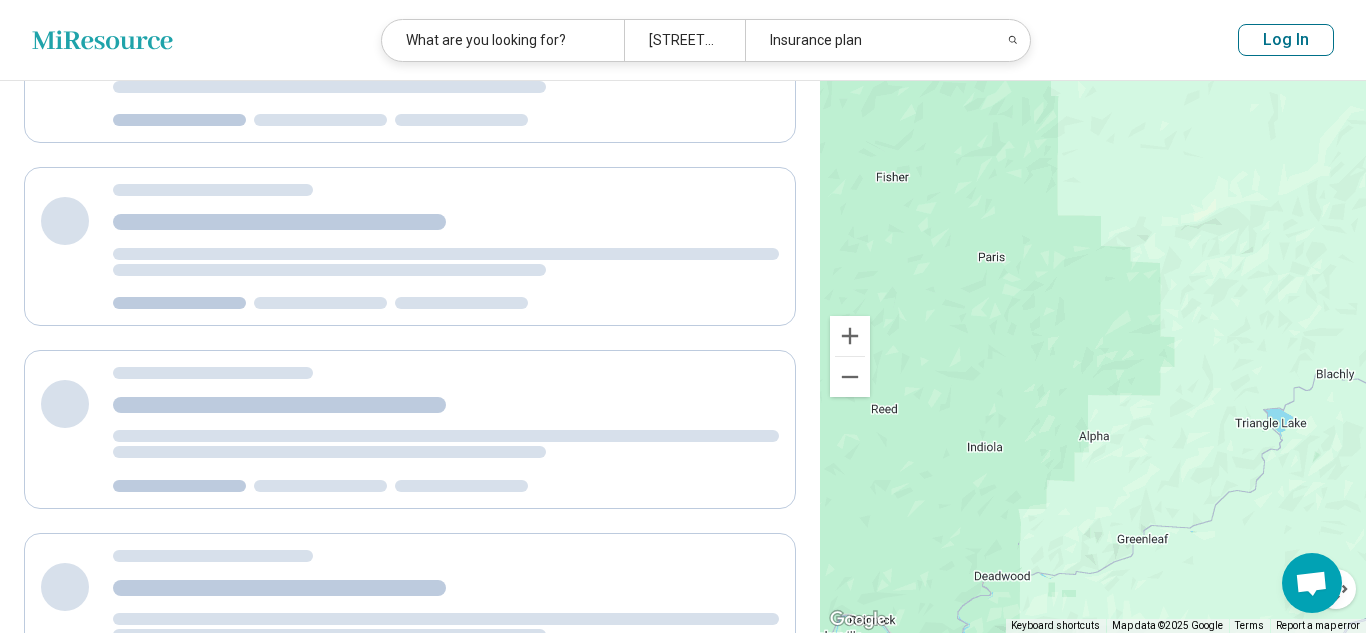 scroll, scrollTop: 0, scrollLeft: 0, axis: both 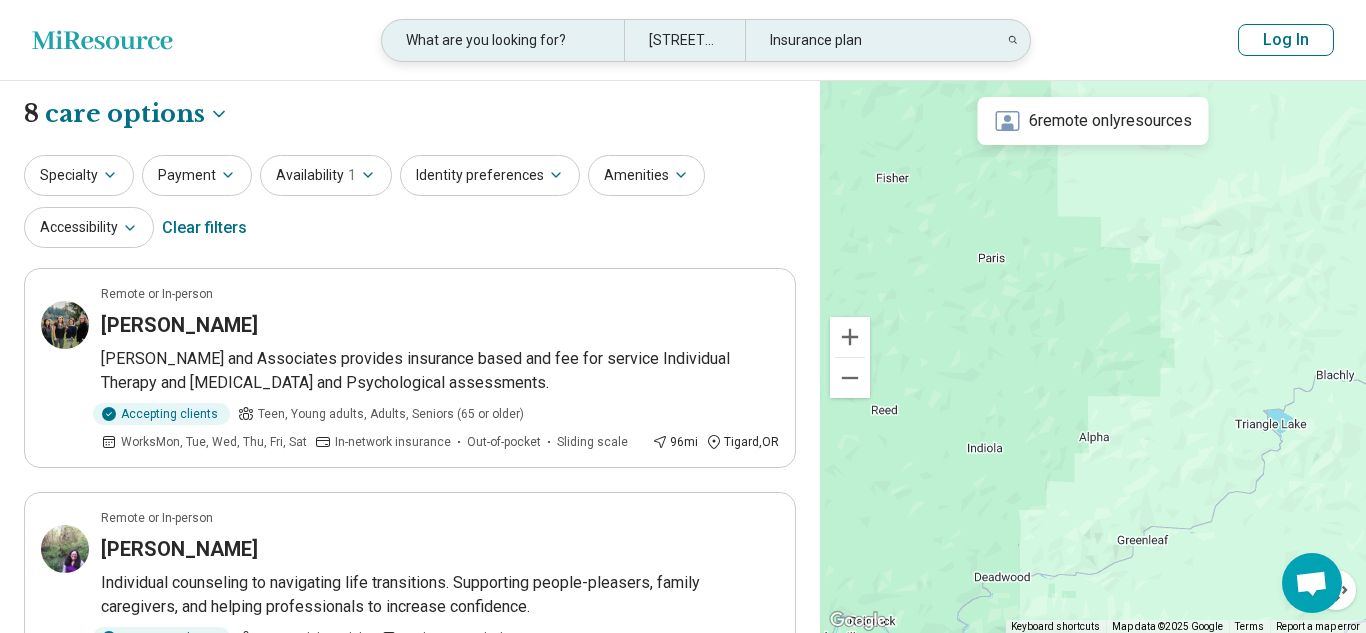 click on "94016 Deadwood Creek Road, Deadwood, Oregon" at bounding box center [684, 40] 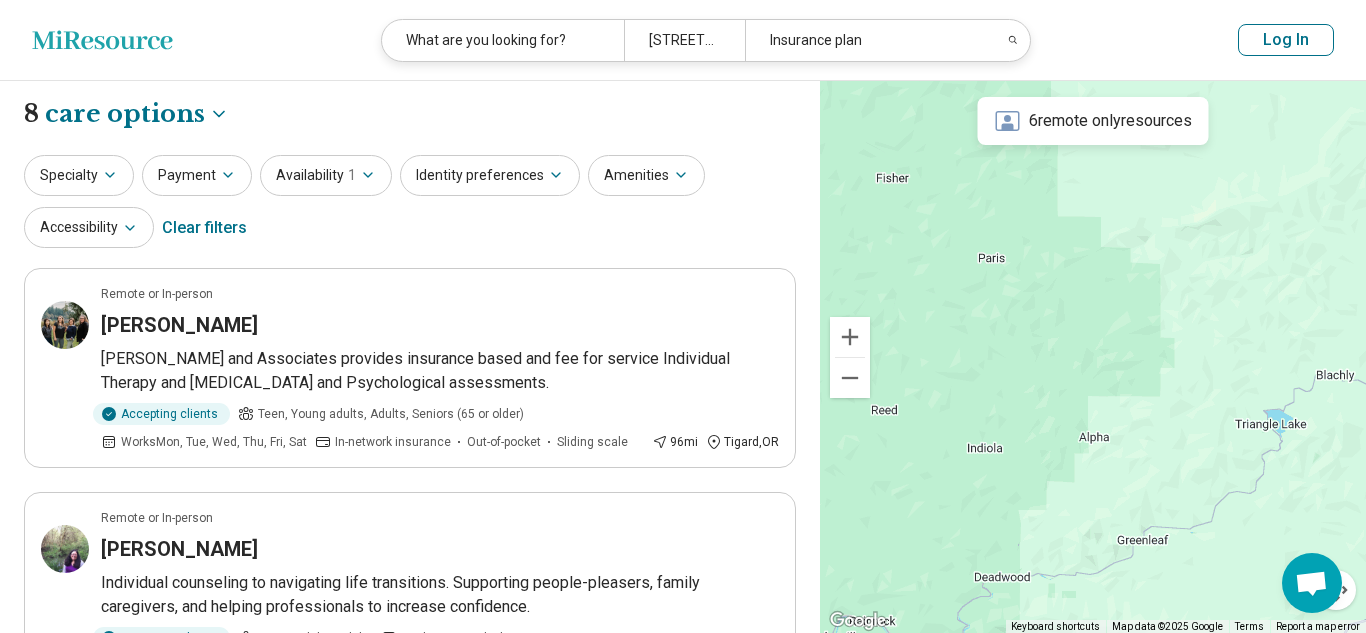 click on "Miresource logo What are you looking for? 94016 Deadwood Creek Road, Deadwood, Oregon Insurance plan Log In" at bounding box center (683, 40) 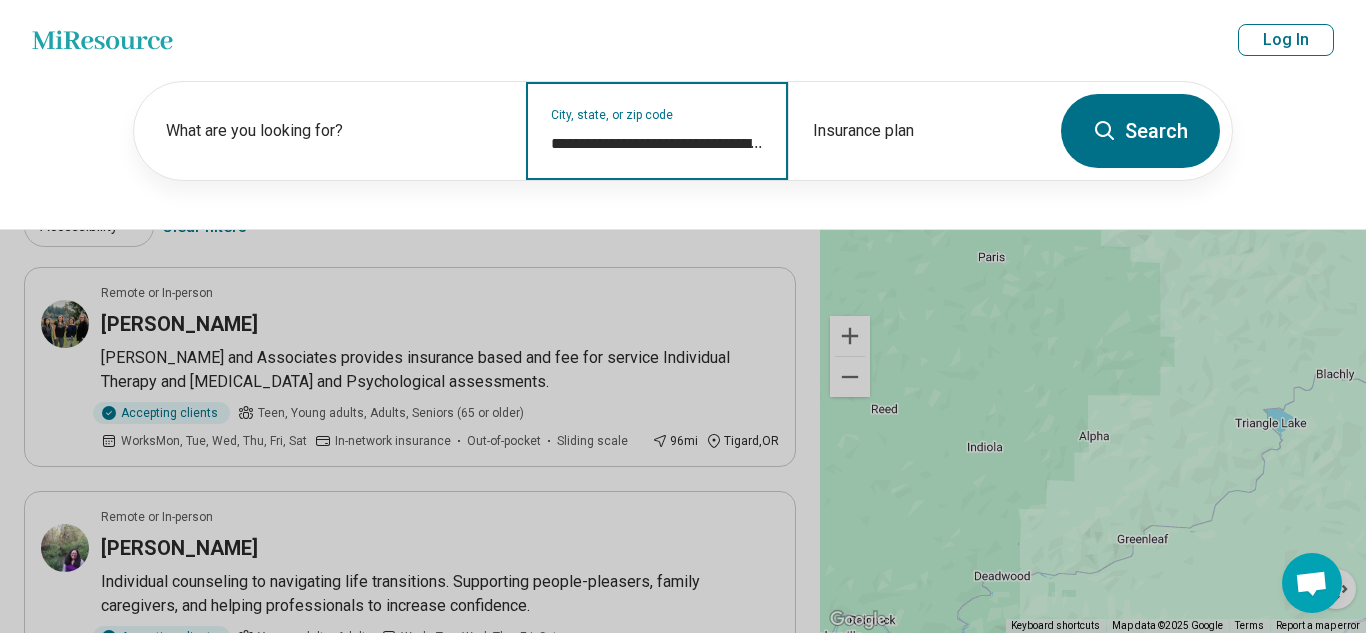 click on "**********" at bounding box center (657, 144) 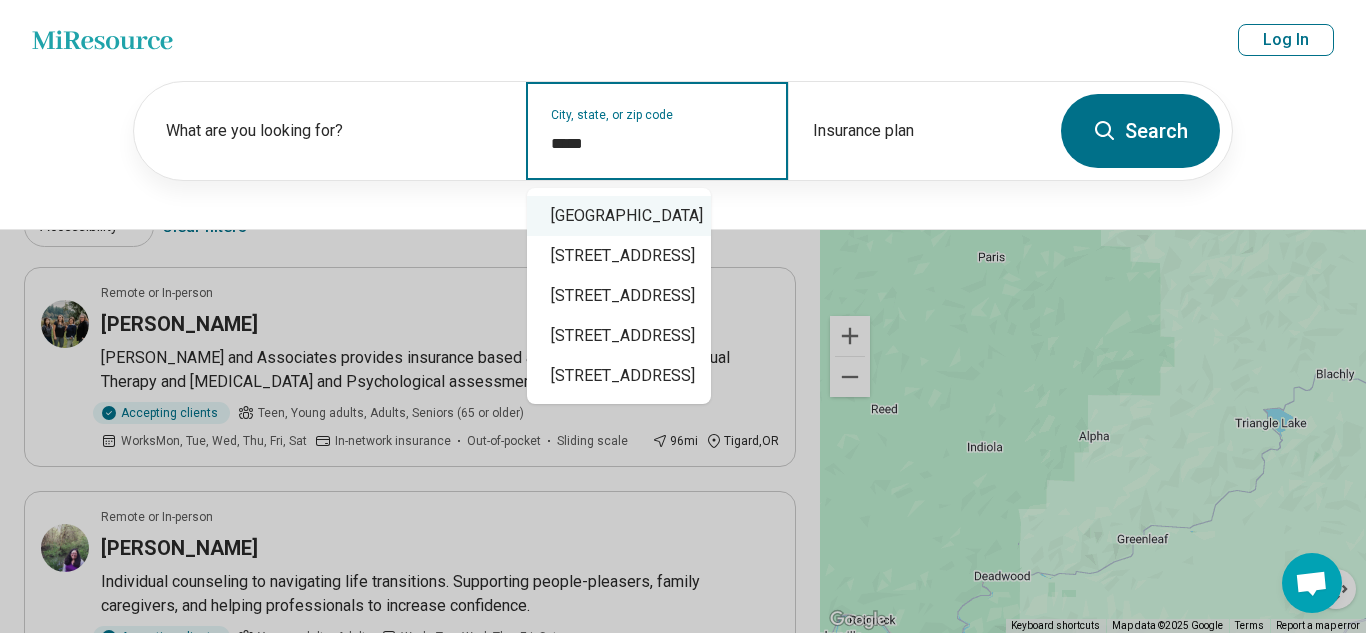 click on "Daly City, CA 94016" at bounding box center (619, 216) 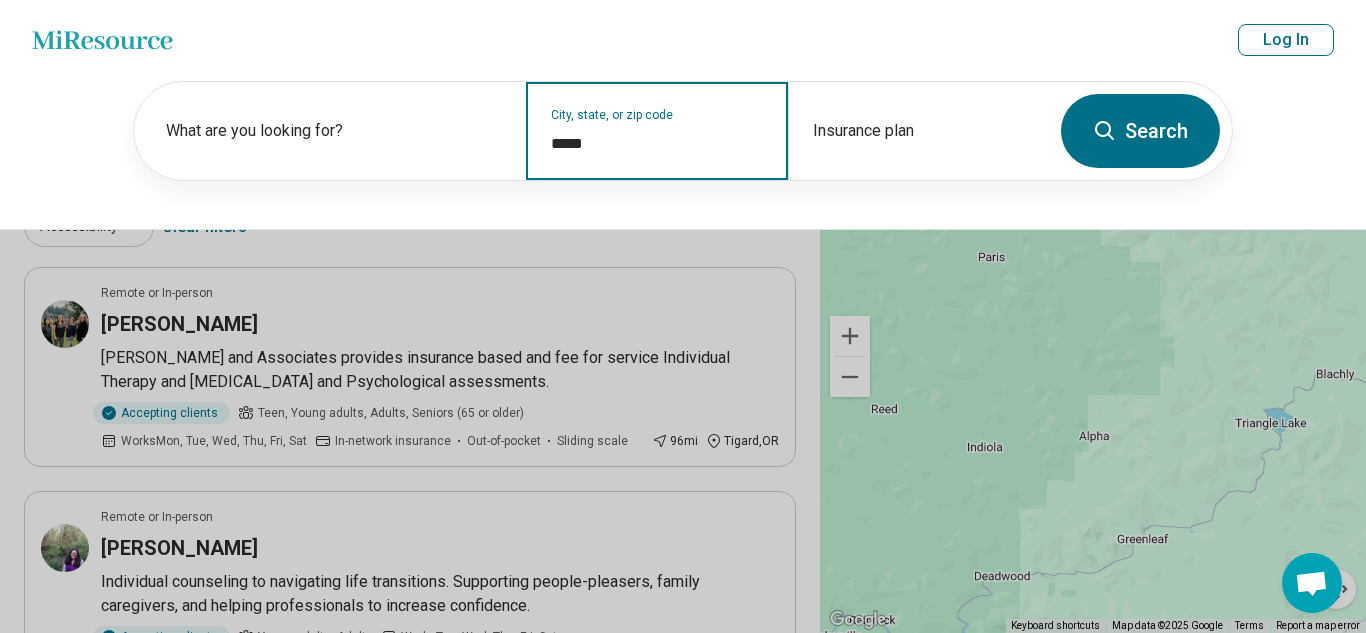 type on "**********" 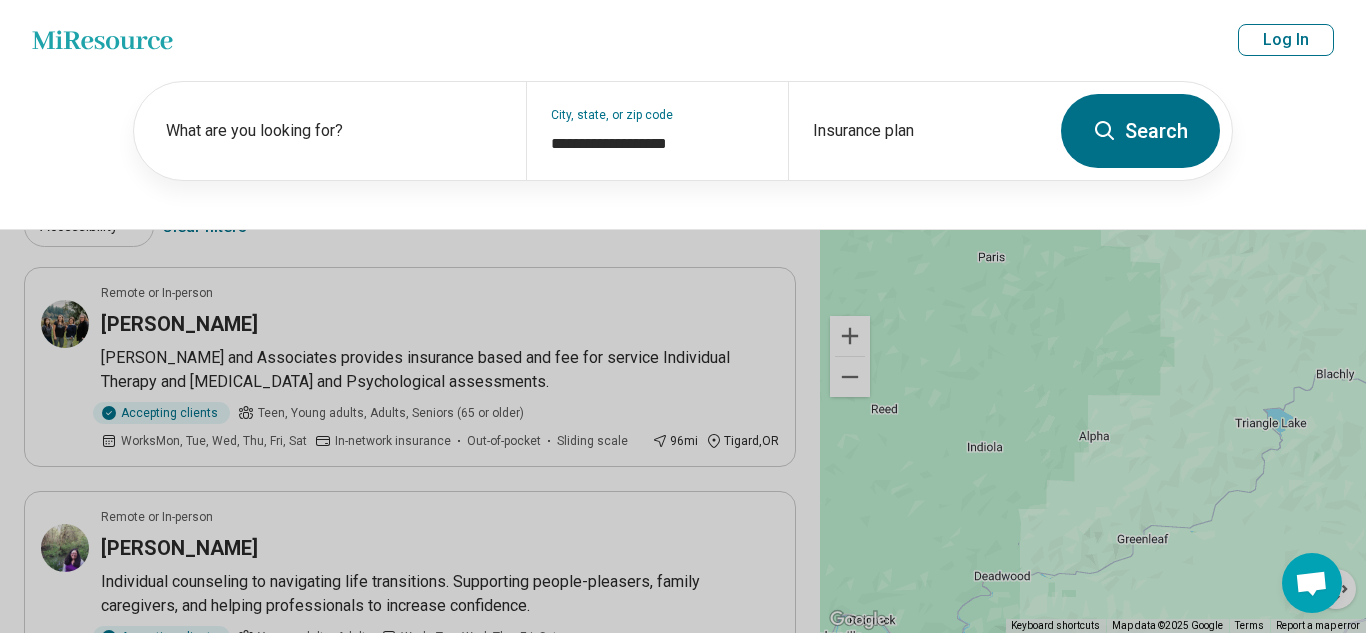 click on "Search" at bounding box center (1140, 131) 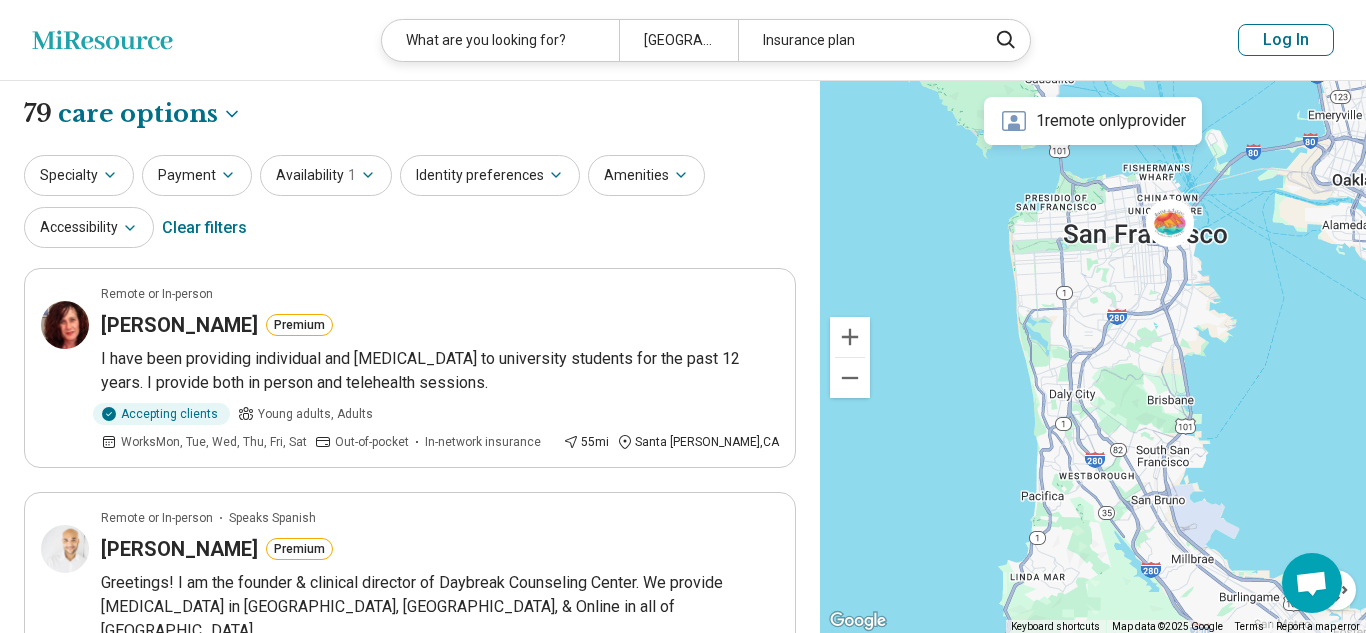 click on "**********" at bounding box center (683, 2173) 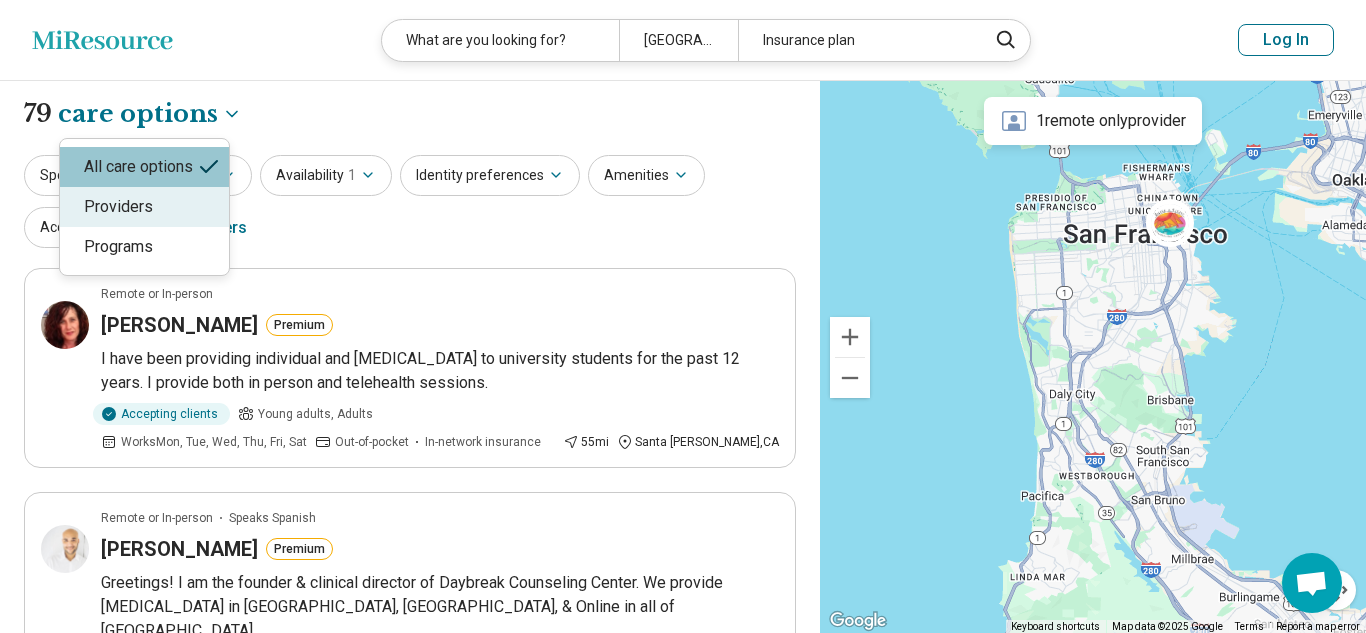 click on "Providers" at bounding box center [144, 207] 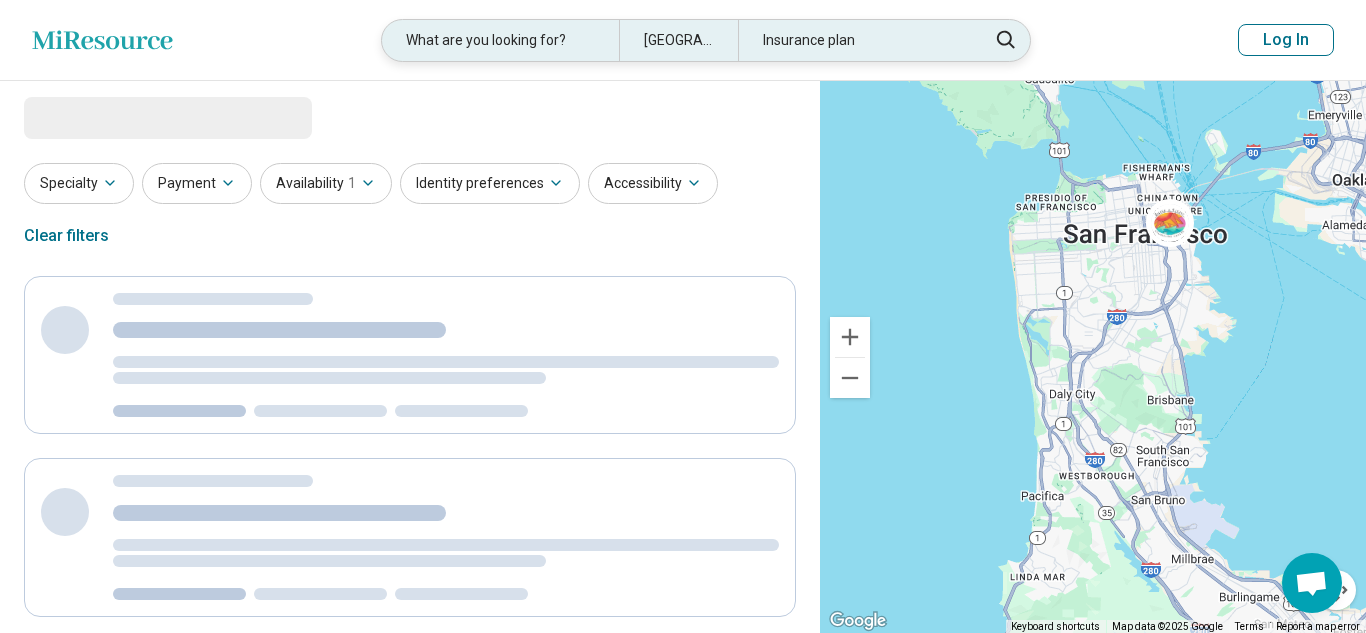 click on "Insurance plan" at bounding box center [856, 40] 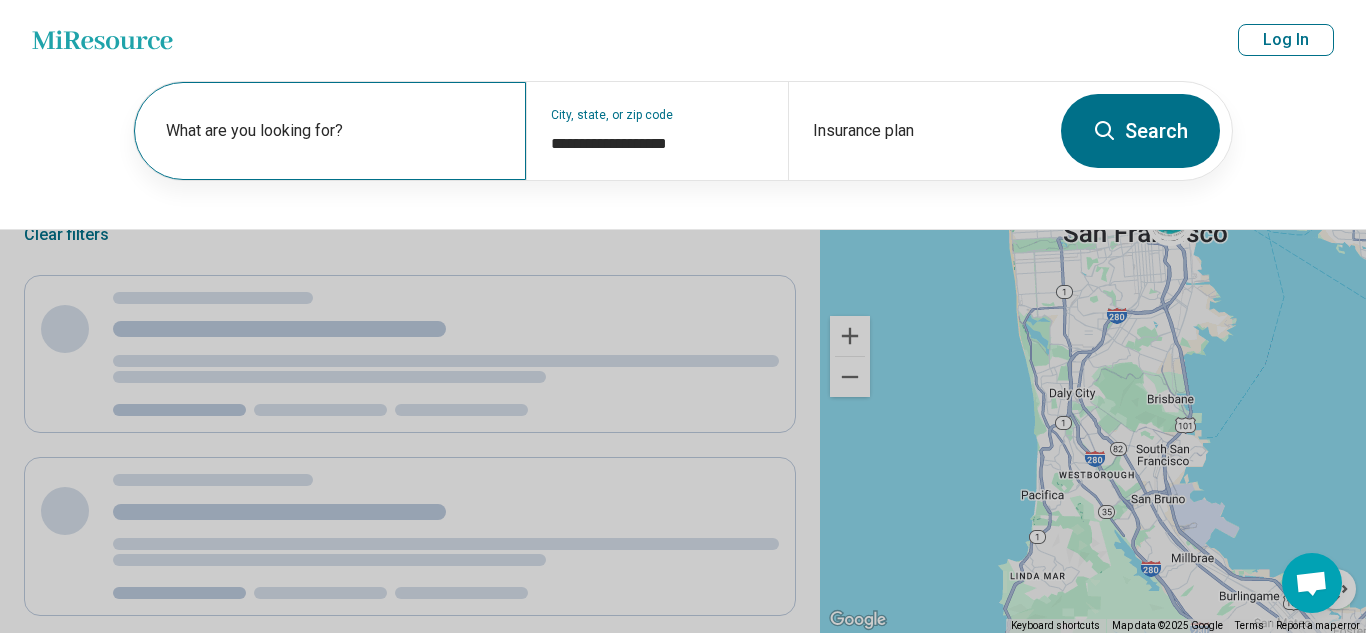 click on "What are you looking for?" at bounding box center (334, 131) 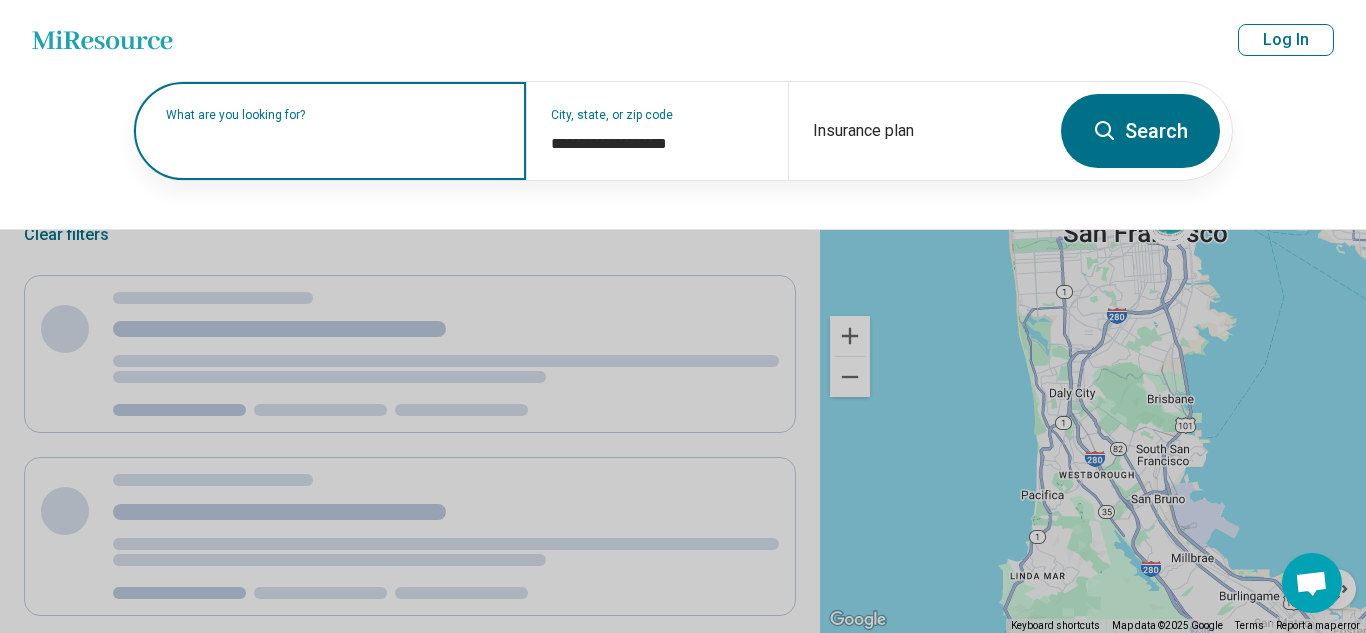 select on "********" 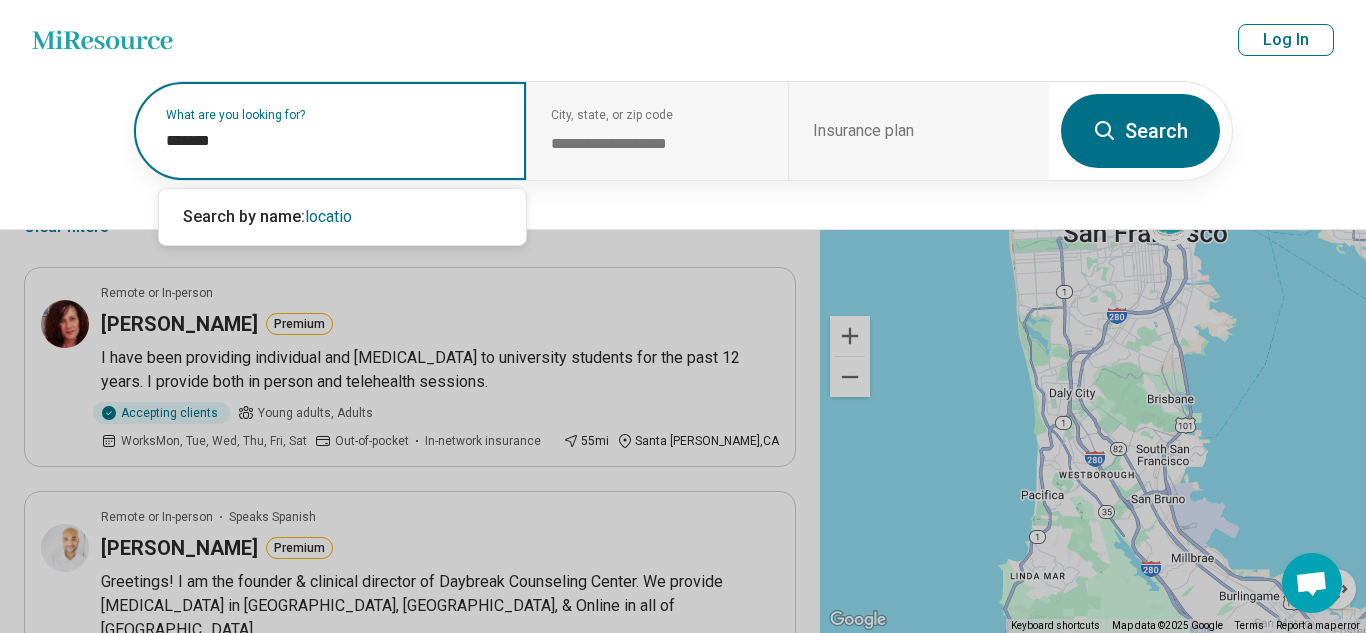 type on "********" 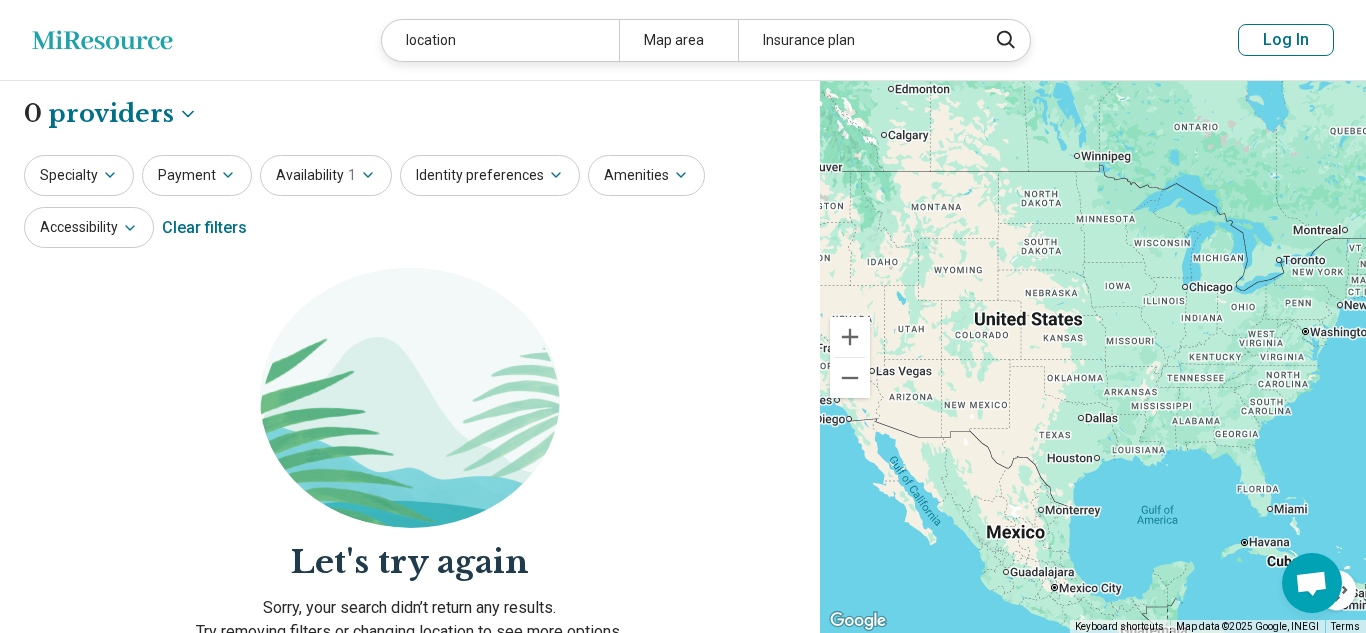 click on "Amenities" at bounding box center [646, 175] 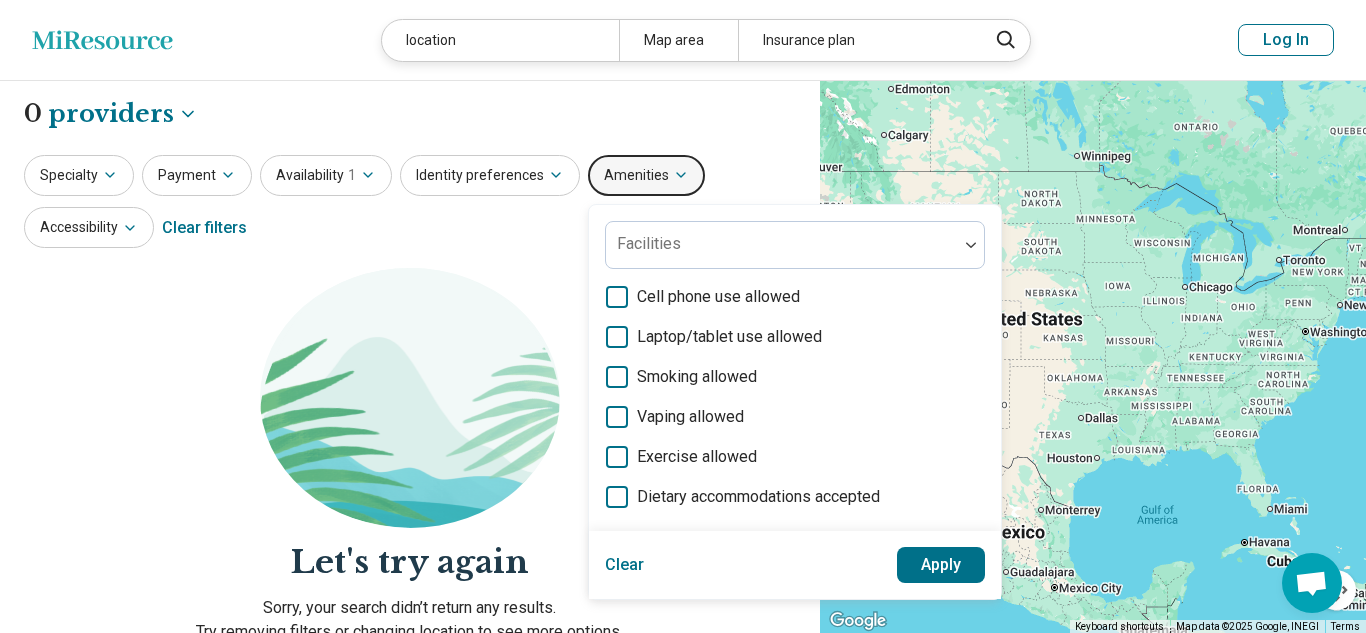 click on "Amenities" at bounding box center (646, 175) 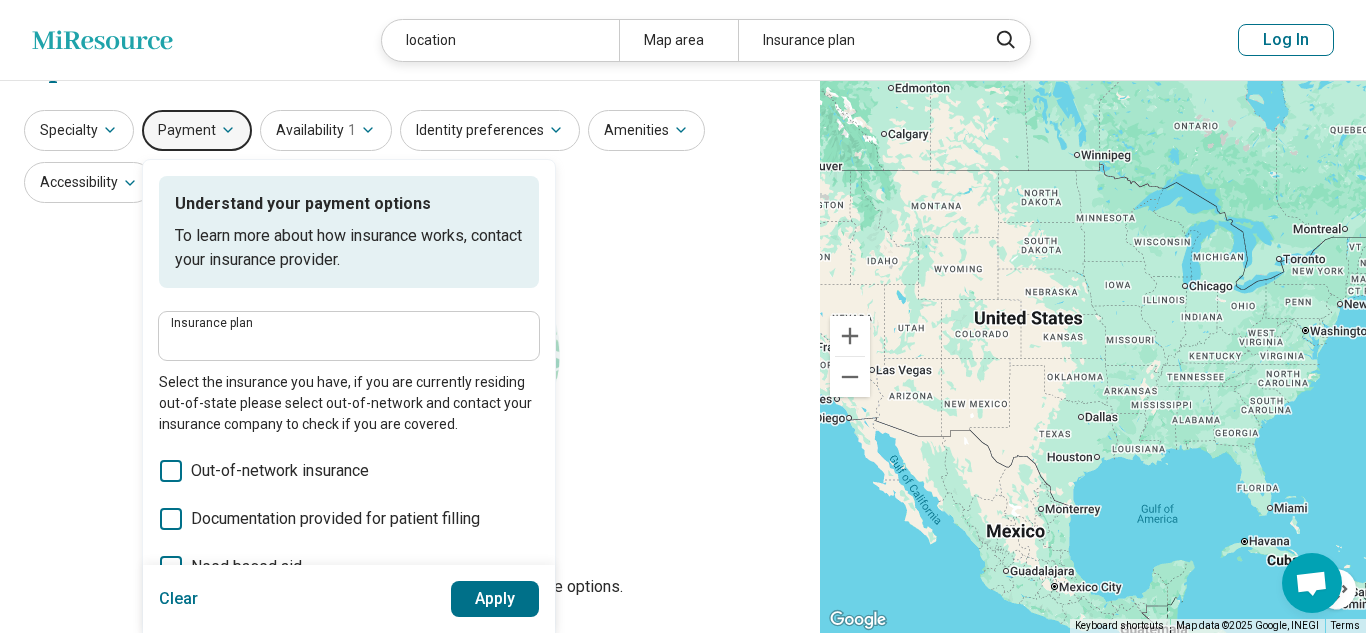 scroll, scrollTop: 0, scrollLeft: 0, axis: both 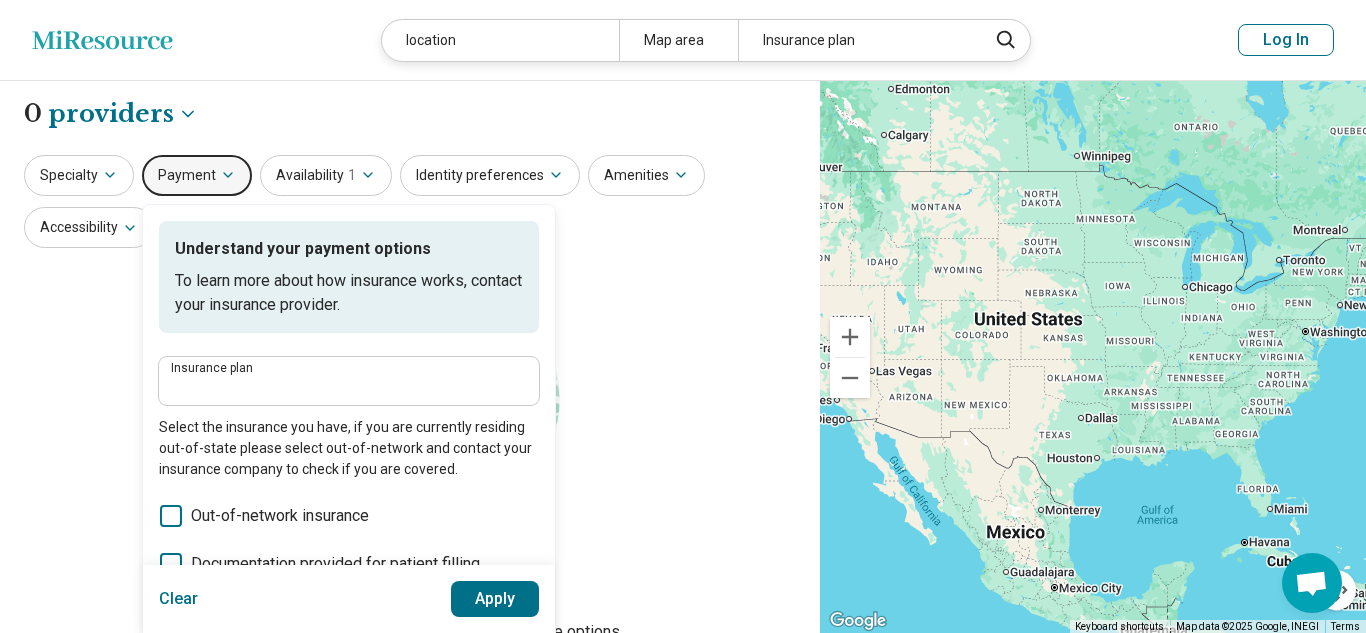 click on "Specialty" at bounding box center [79, 175] 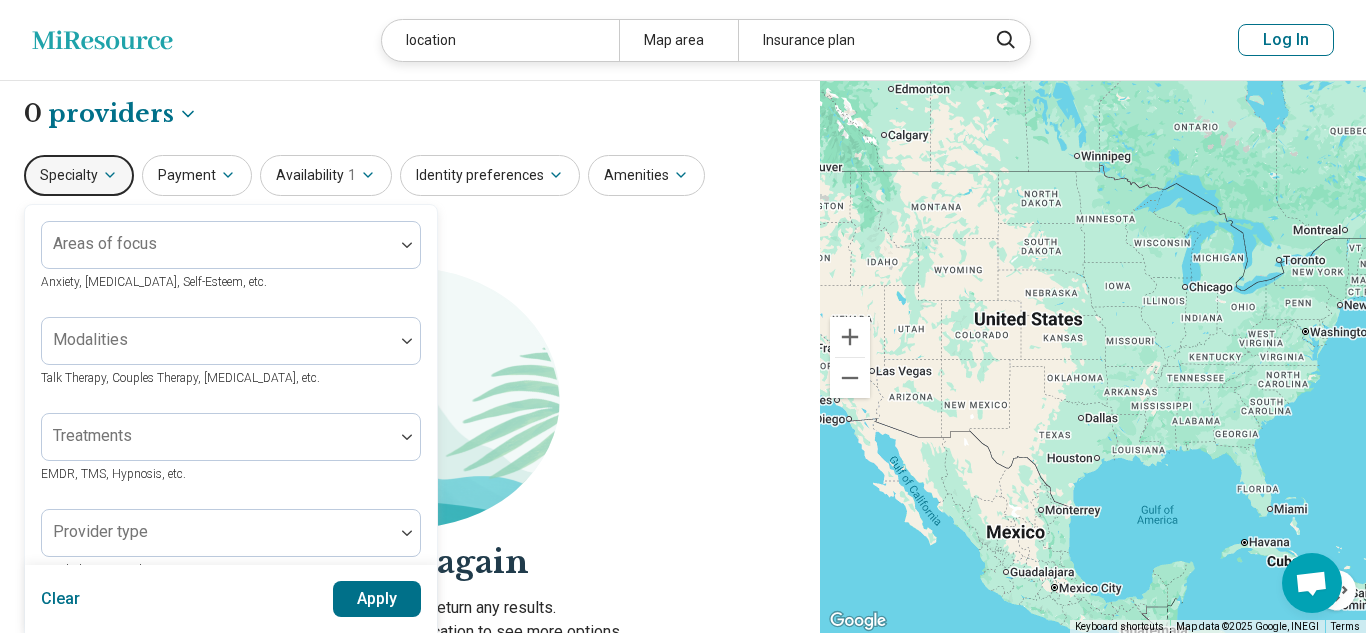 click on "Payment" at bounding box center (197, 175) 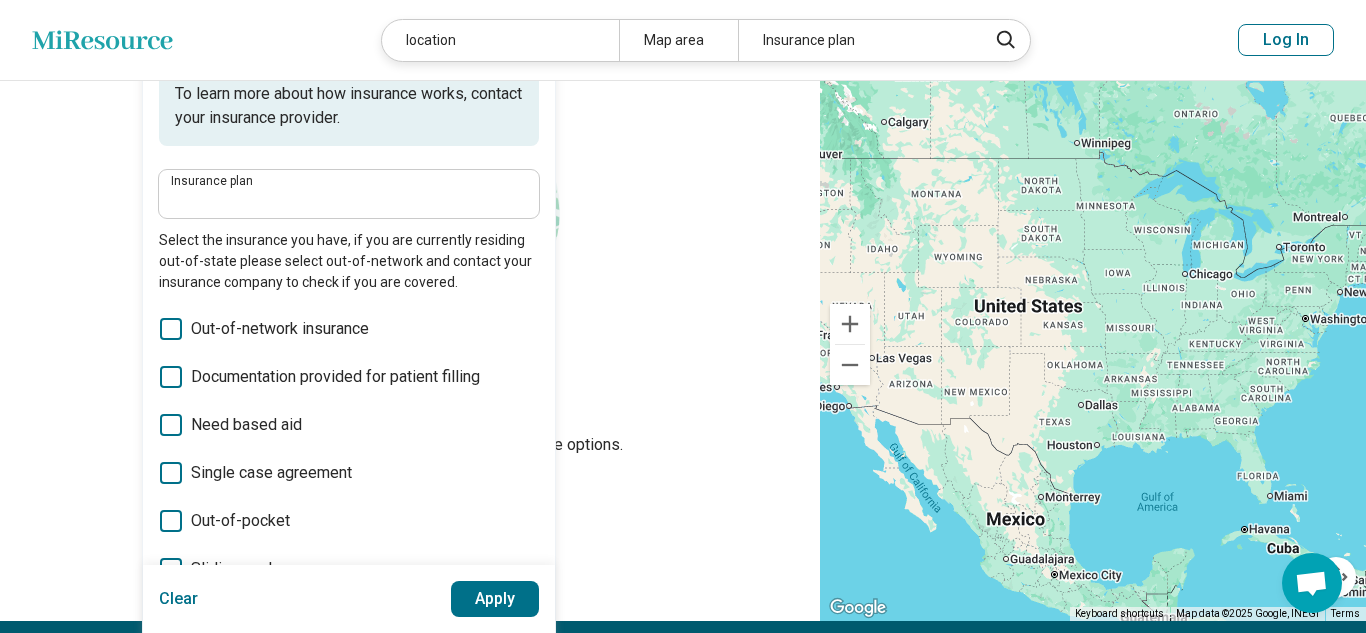 scroll, scrollTop: 179, scrollLeft: 0, axis: vertical 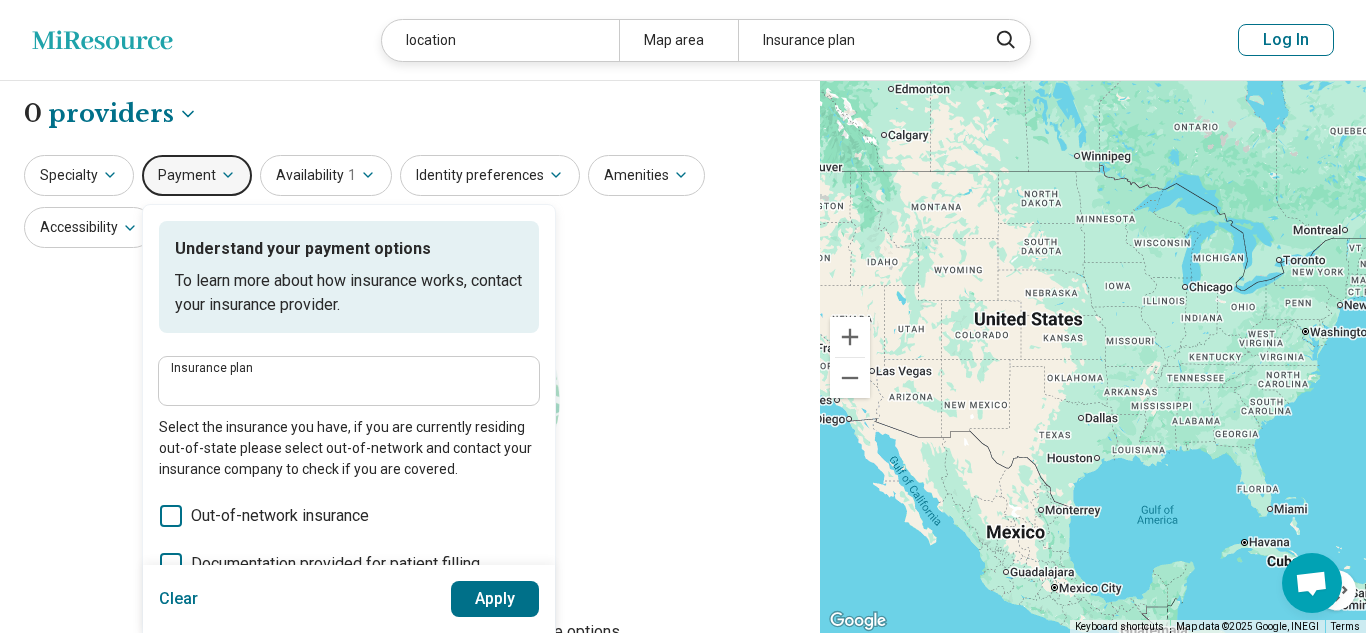 click on "Specialty" at bounding box center [79, 175] 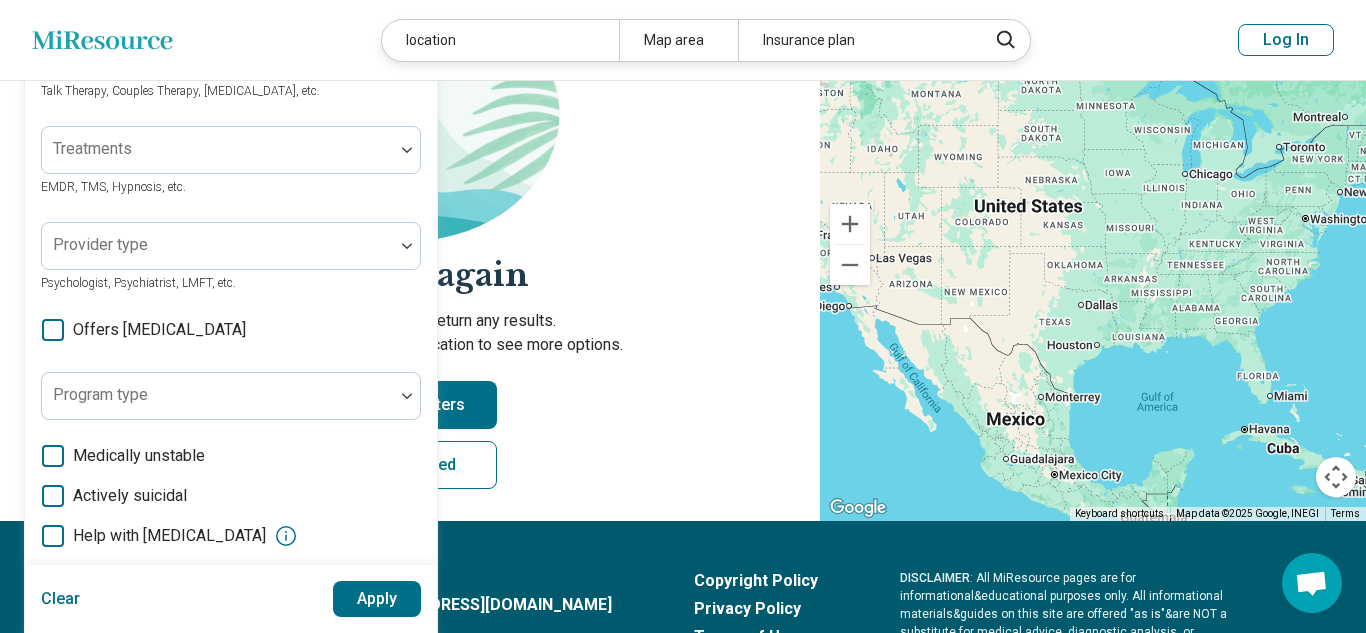 scroll, scrollTop: 293, scrollLeft: 0, axis: vertical 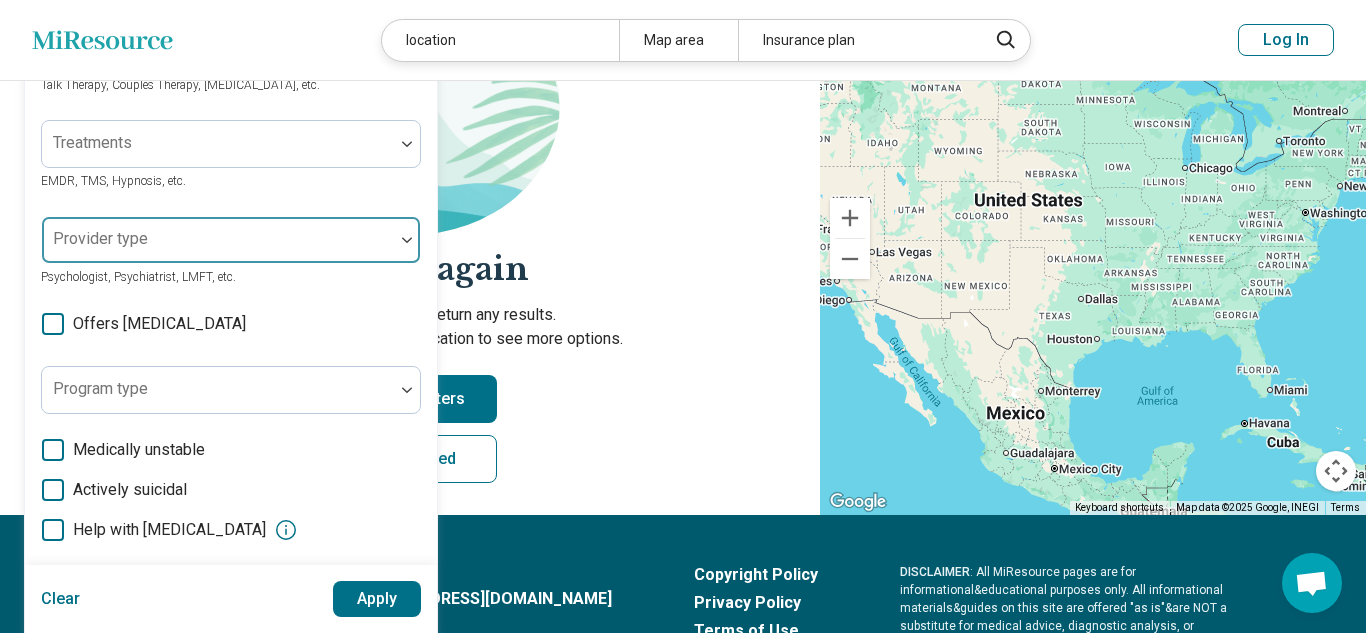 click at bounding box center (218, 248) 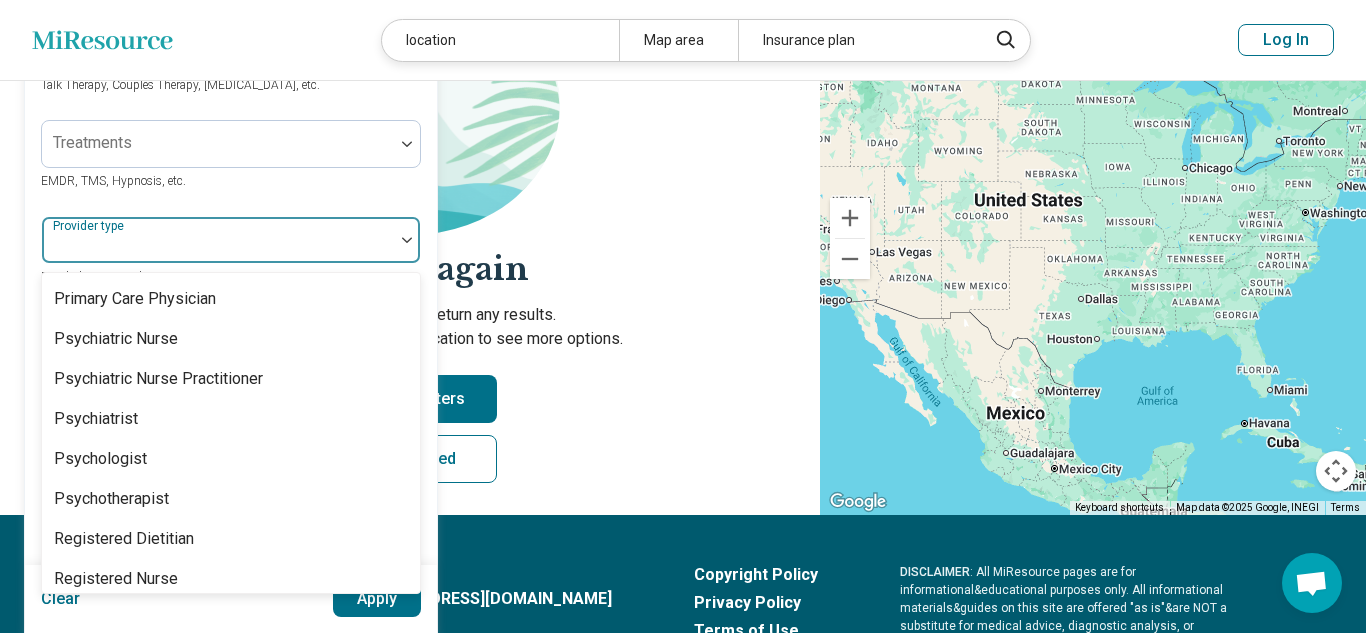 scroll, scrollTop: 2491, scrollLeft: 0, axis: vertical 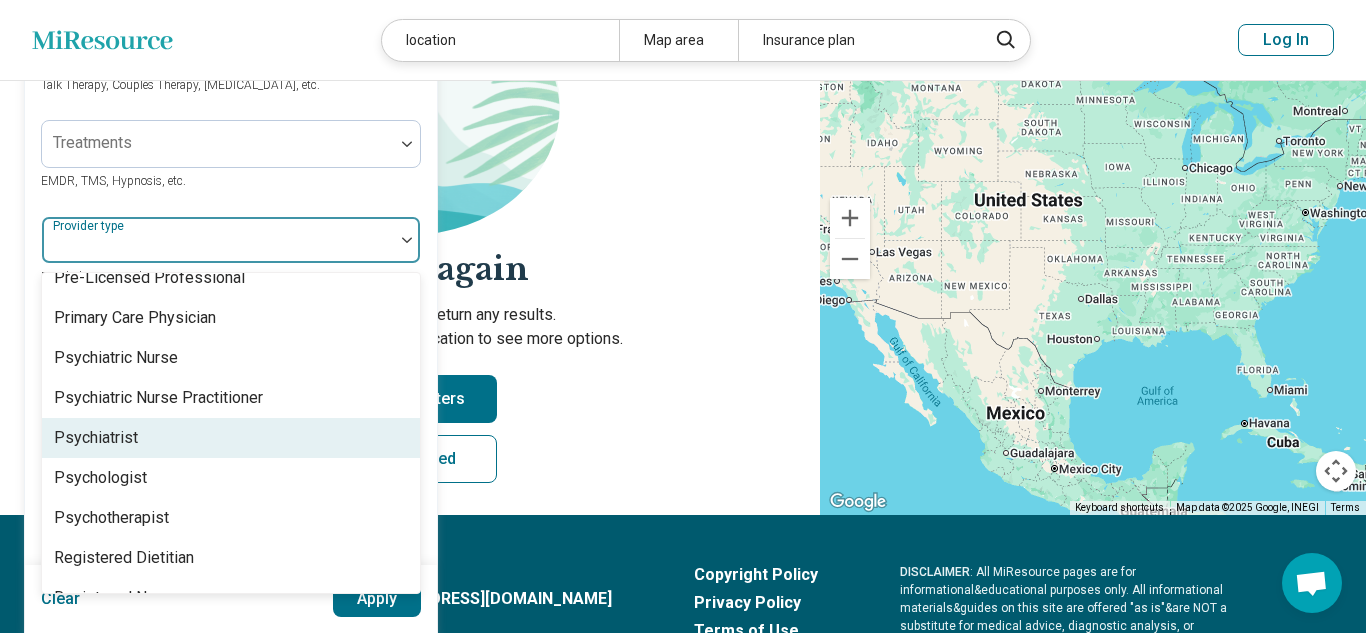 click on "Psychiatrist" at bounding box center [231, 438] 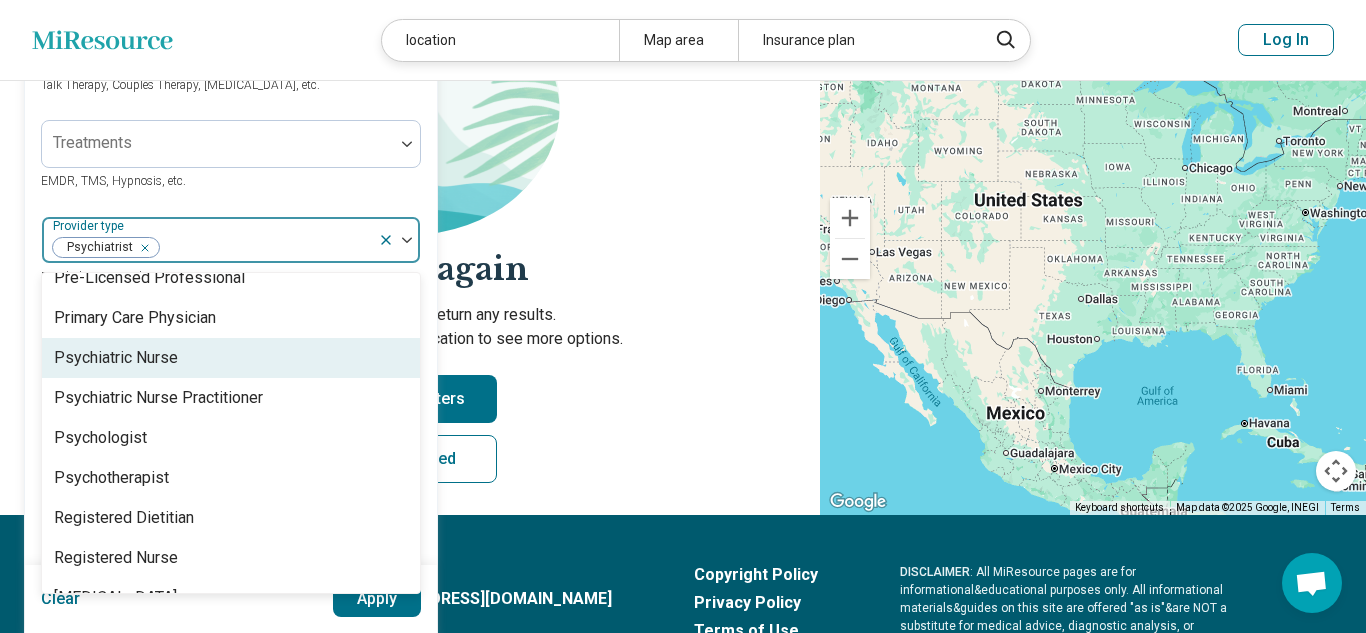 click on "Let's try again Sorry, your search didn’t return any results. Try removing filters or changing location to see more options. Clear All Filters Get matched" at bounding box center (410, 245) 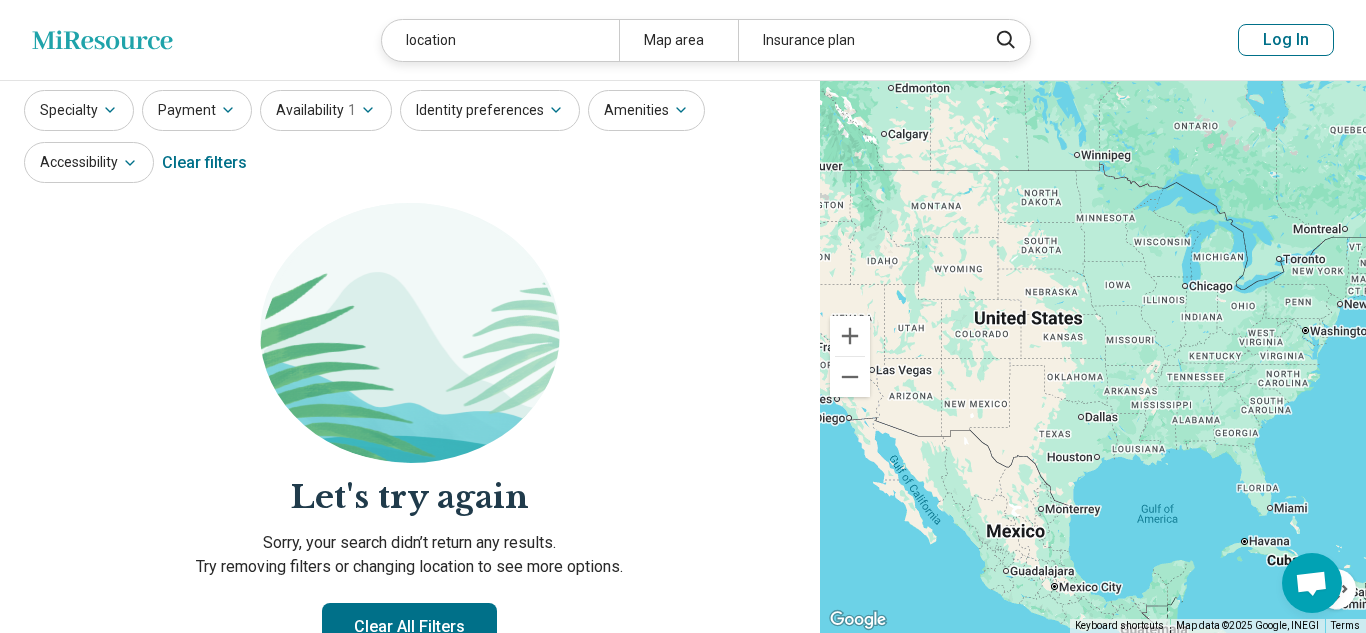 scroll, scrollTop: 0, scrollLeft: 0, axis: both 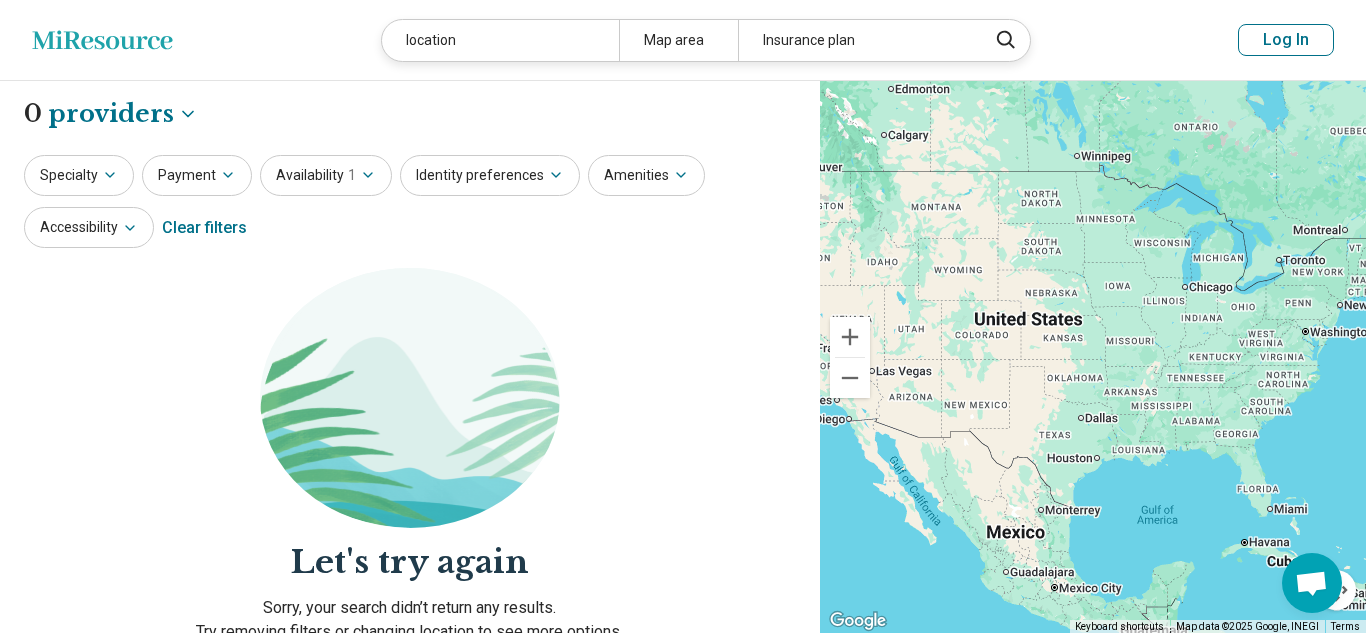 click 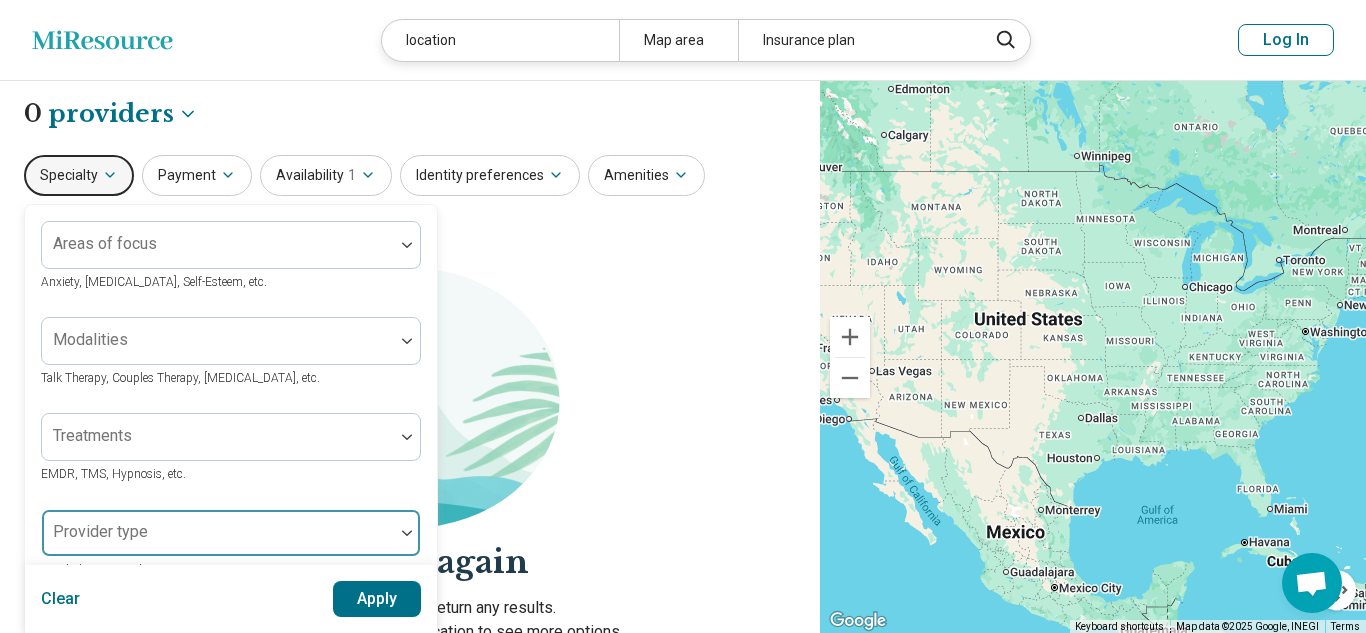 click on "Provider type" at bounding box center (231, 533) 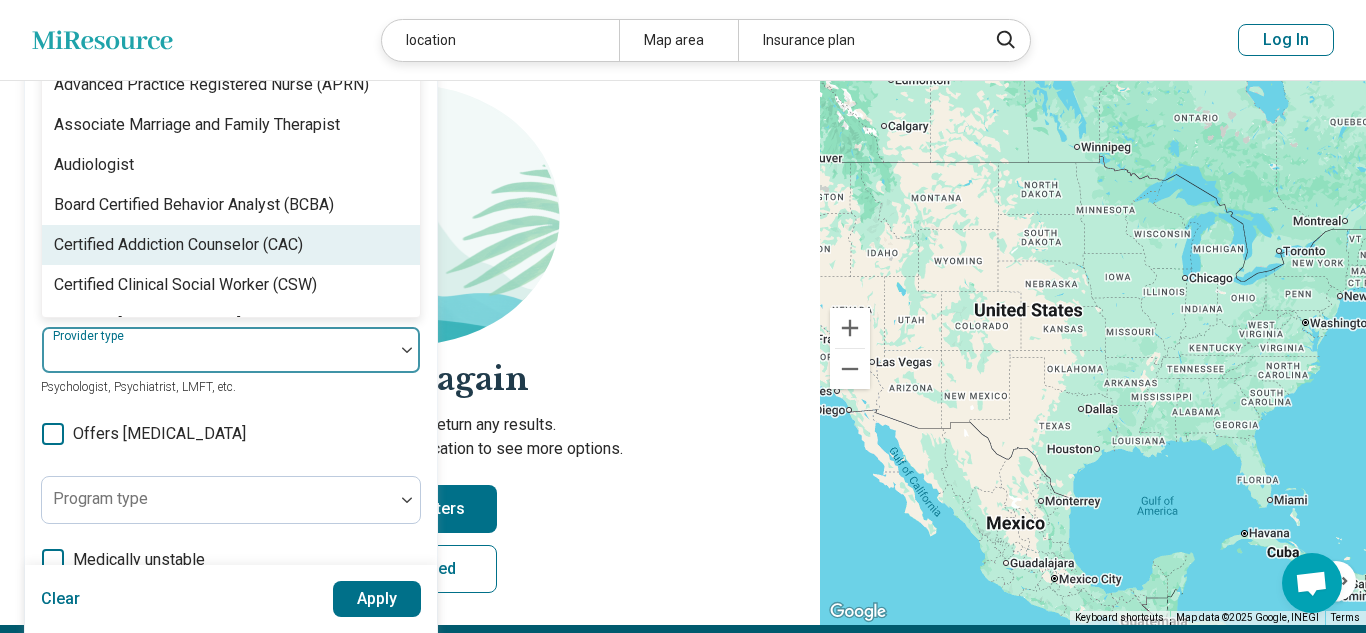 scroll, scrollTop: 262, scrollLeft: 0, axis: vertical 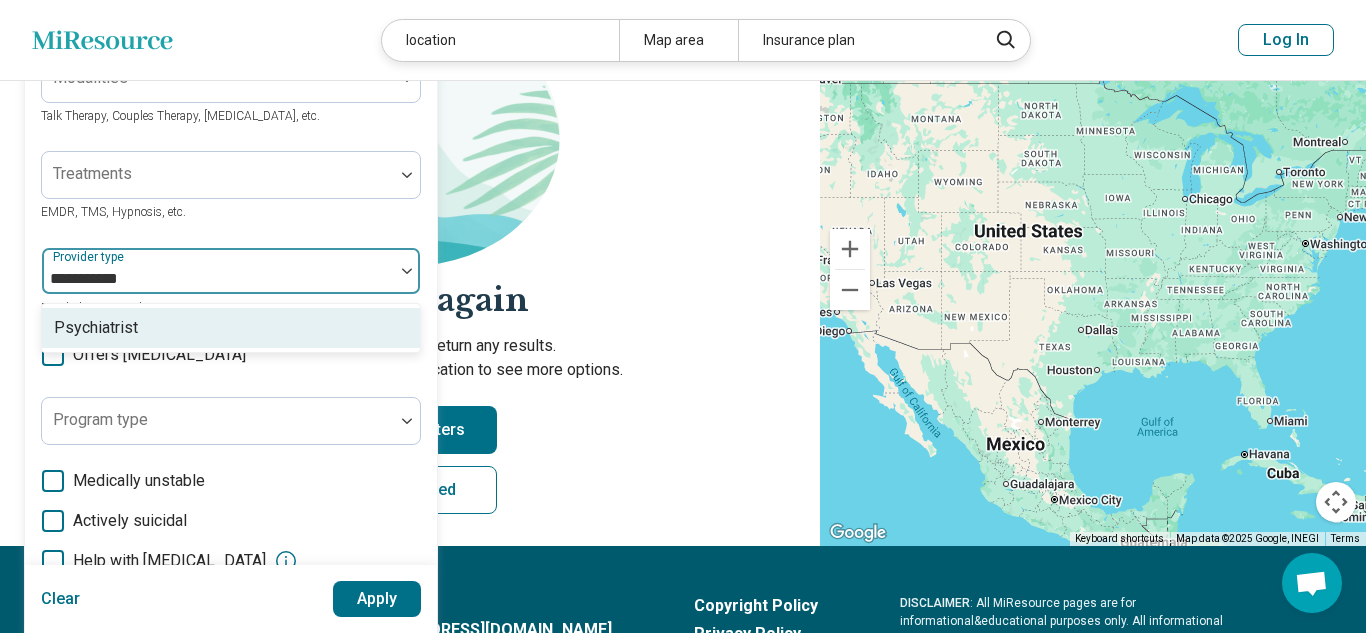 type on "**********" 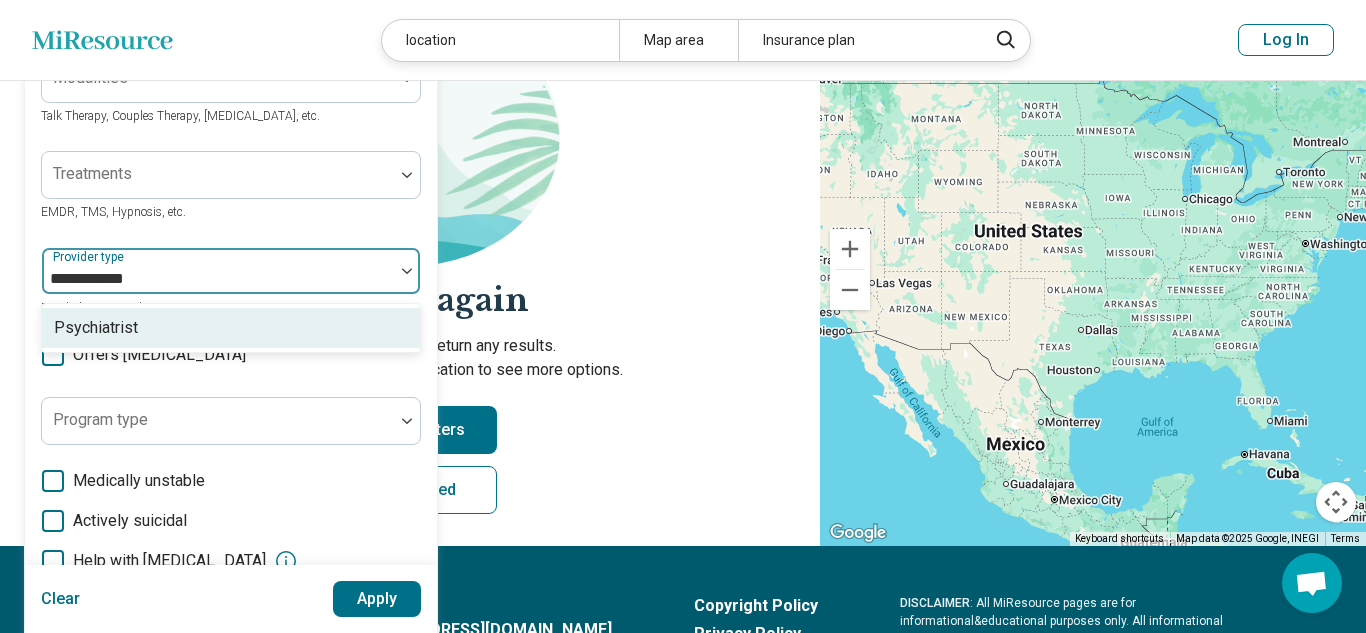 click on "Psychiatrist" at bounding box center (231, 328) 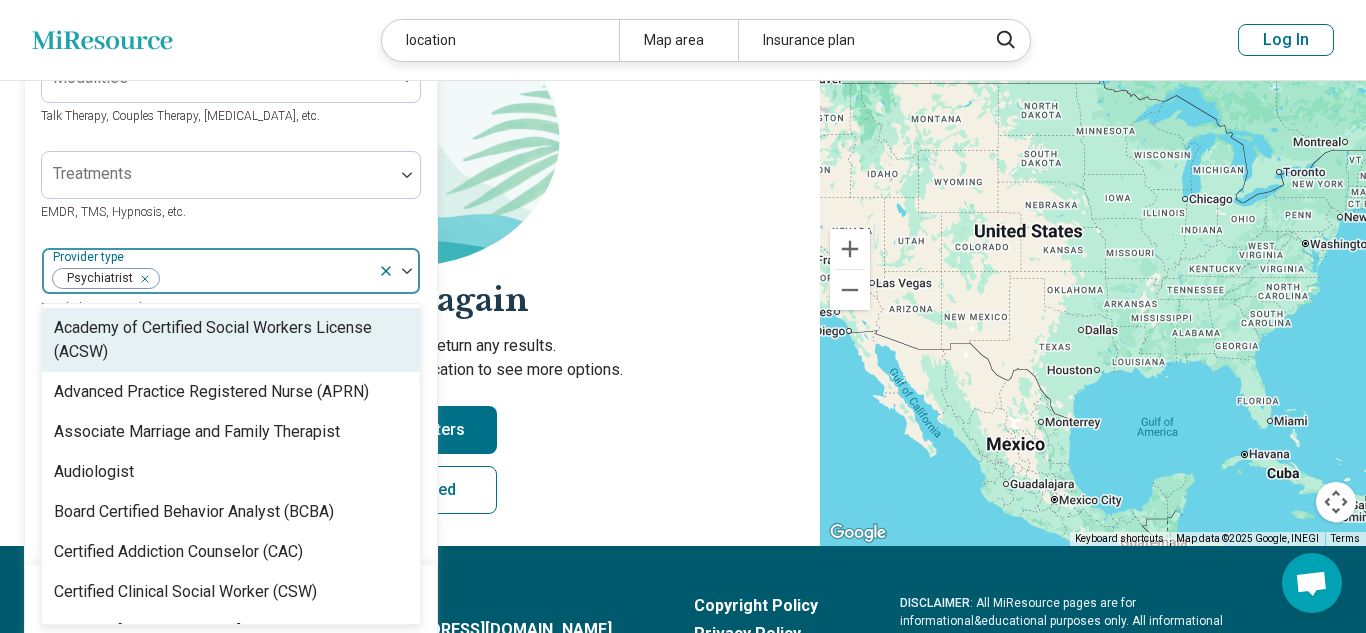 click on "Treatments EMDR, TMS, Hypnosis, etc." at bounding box center [231, 187] 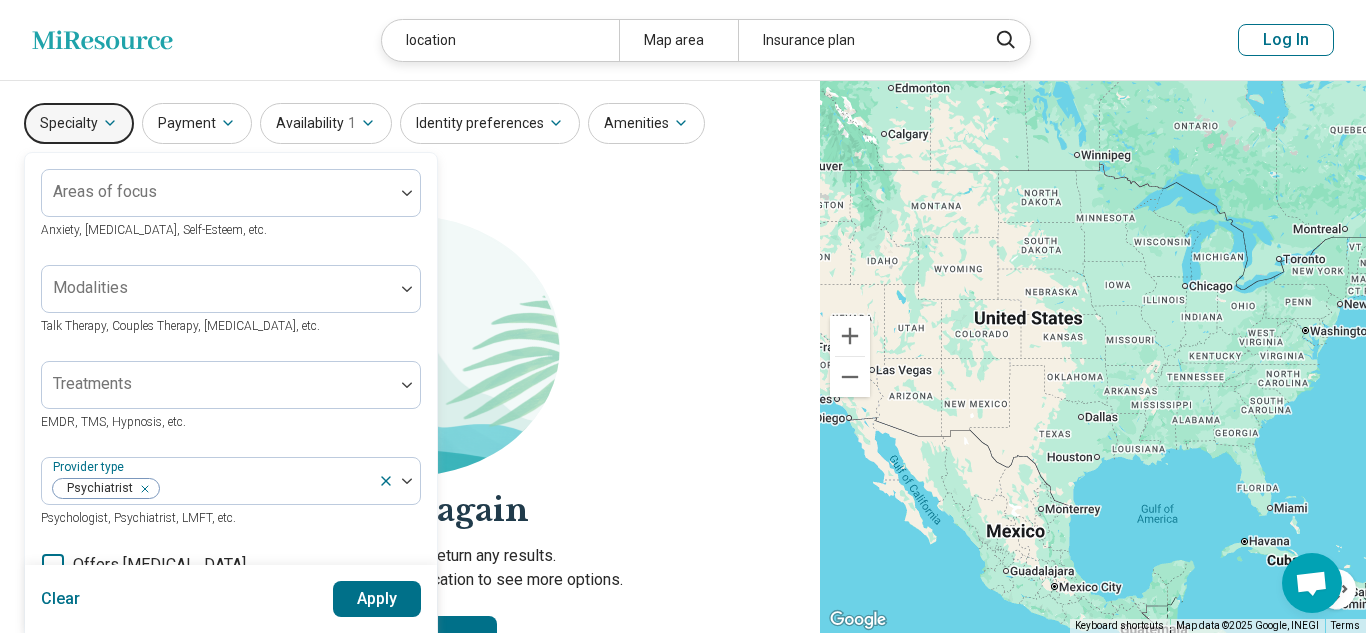 scroll, scrollTop: 48, scrollLeft: 0, axis: vertical 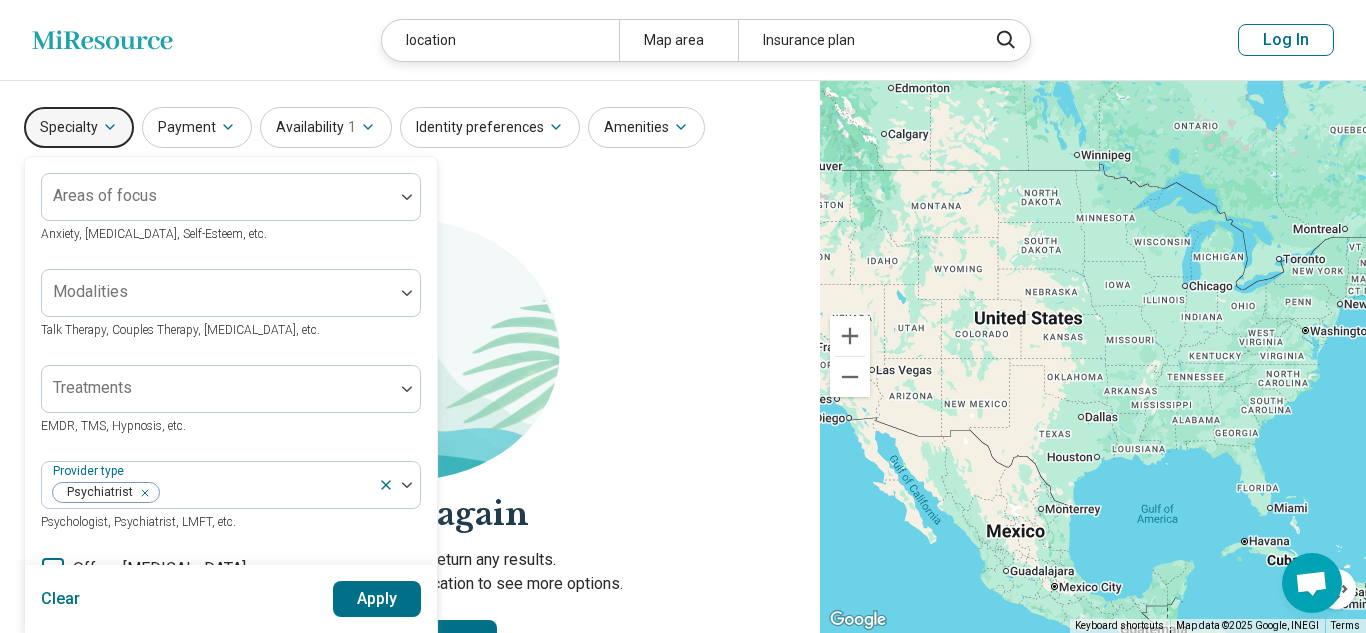click on "Identity preferences" at bounding box center [490, 127] 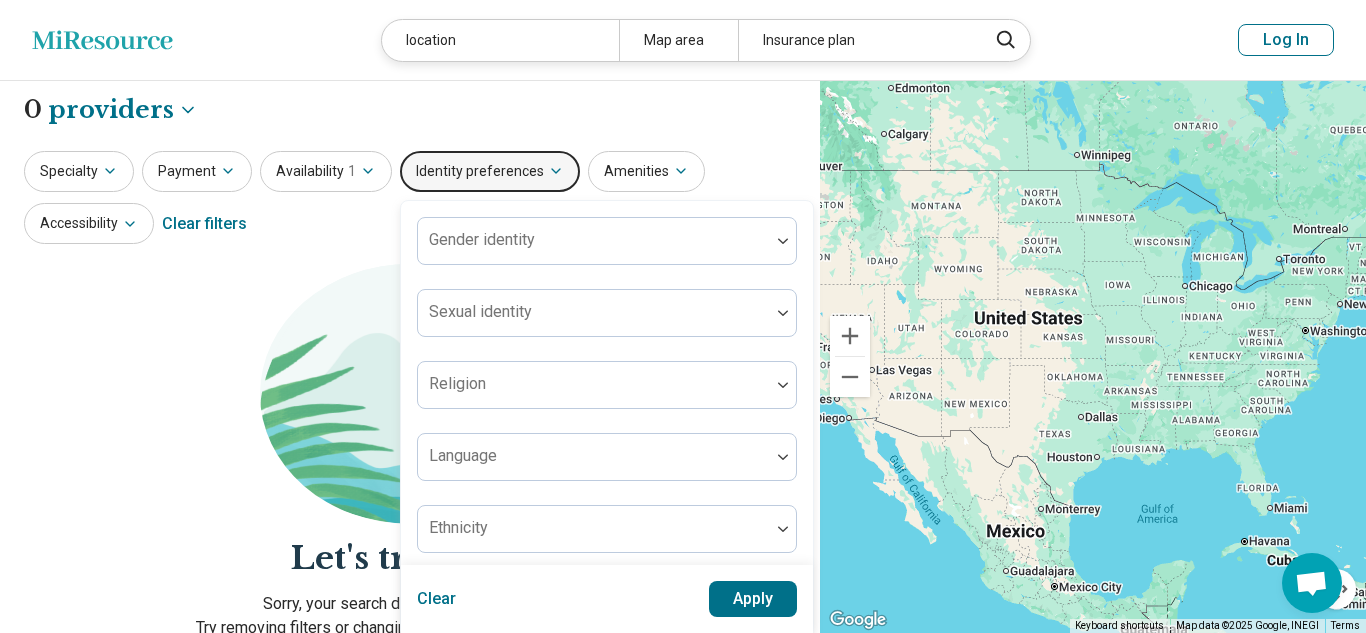 scroll, scrollTop: 0, scrollLeft: 0, axis: both 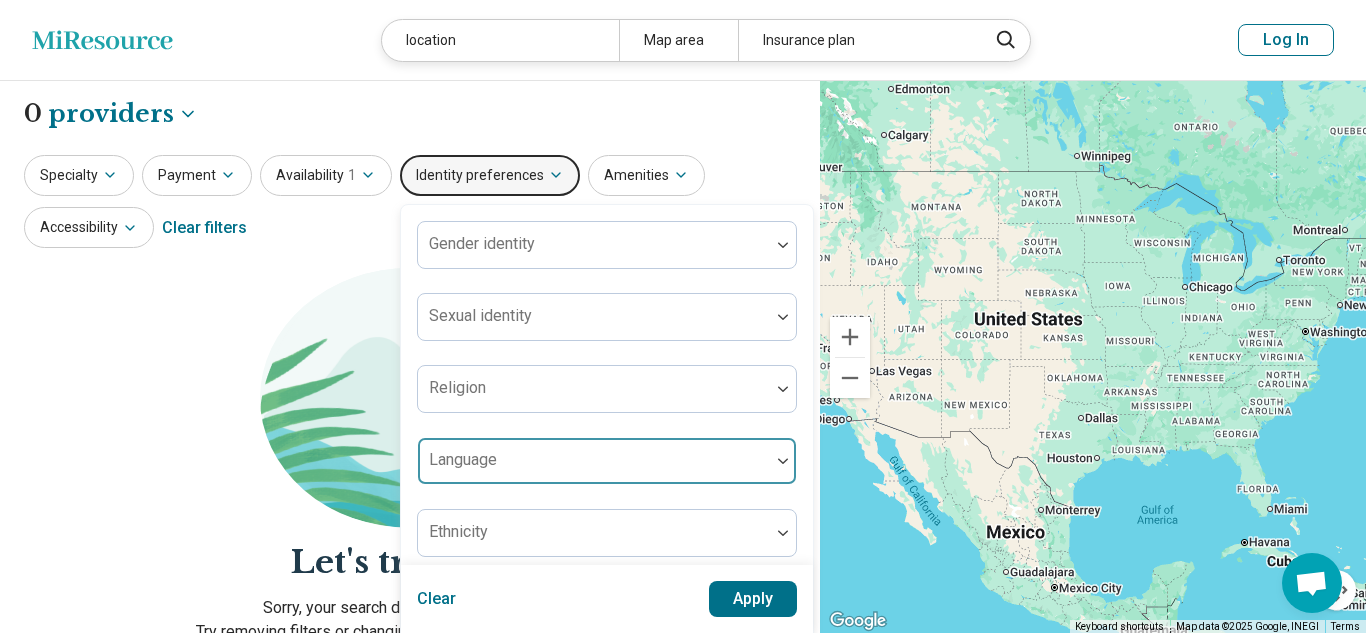 click at bounding box center [594, 461] 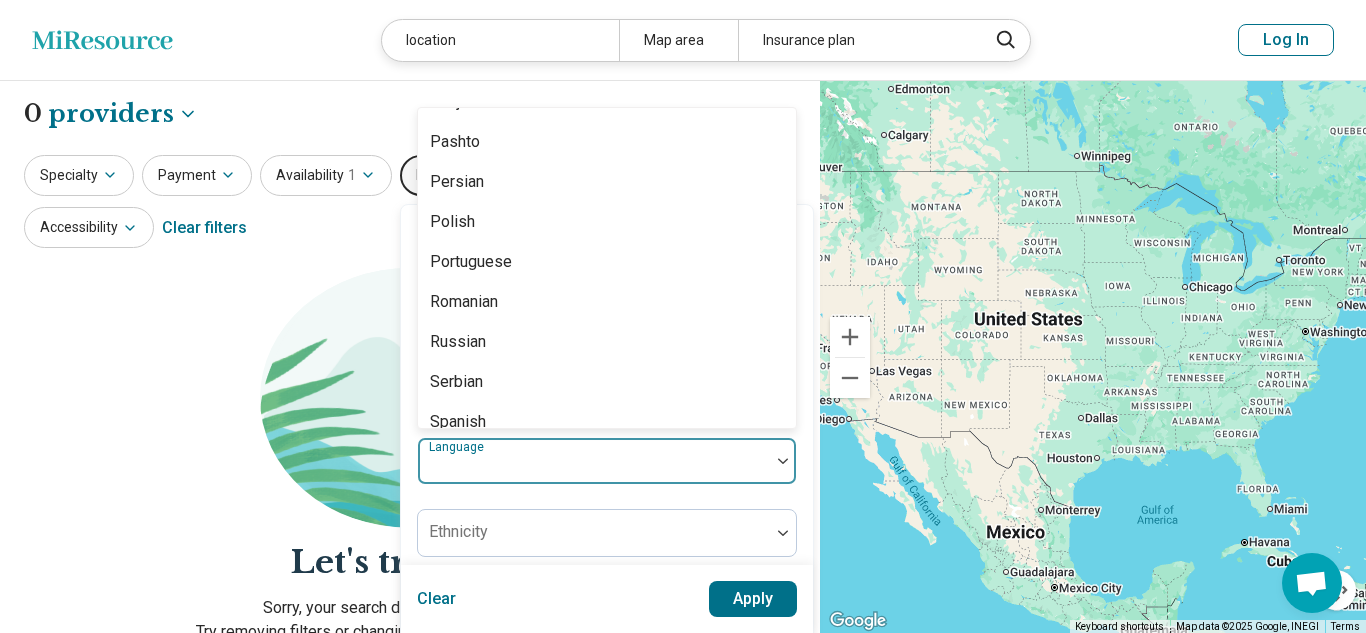 scroll, scrollTop: 1566, scrollLeft: 0, axis: vertical 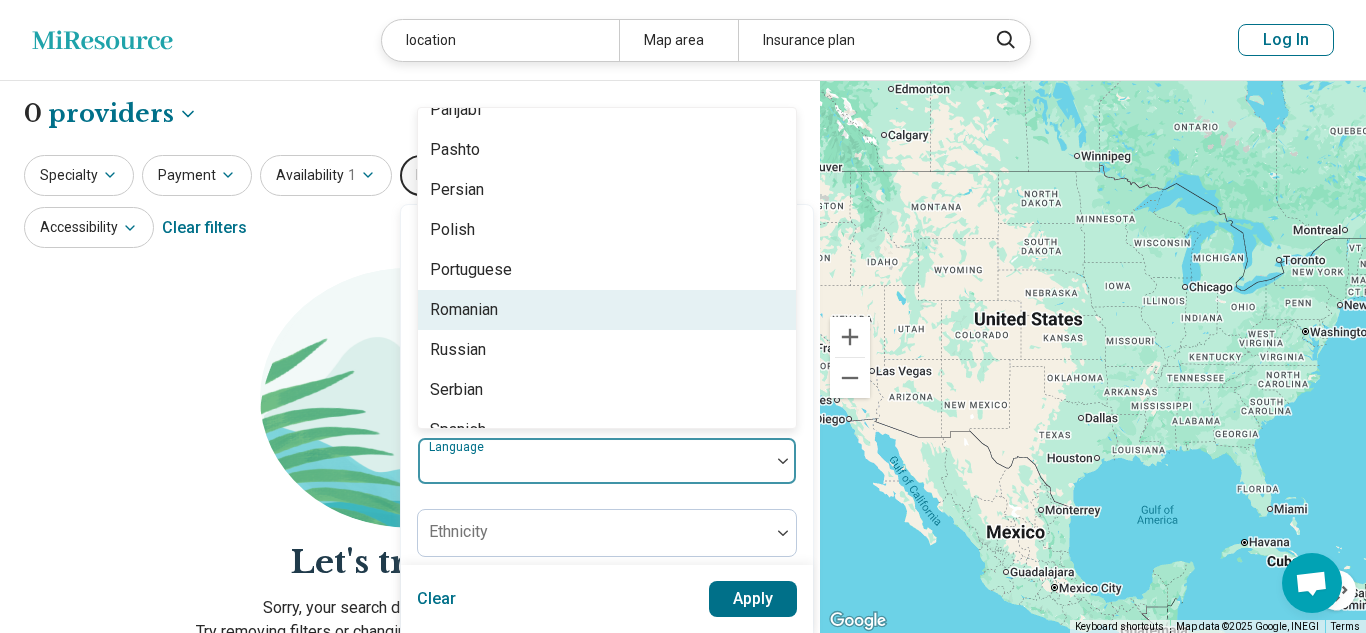 click at bounding box center (410, 398) 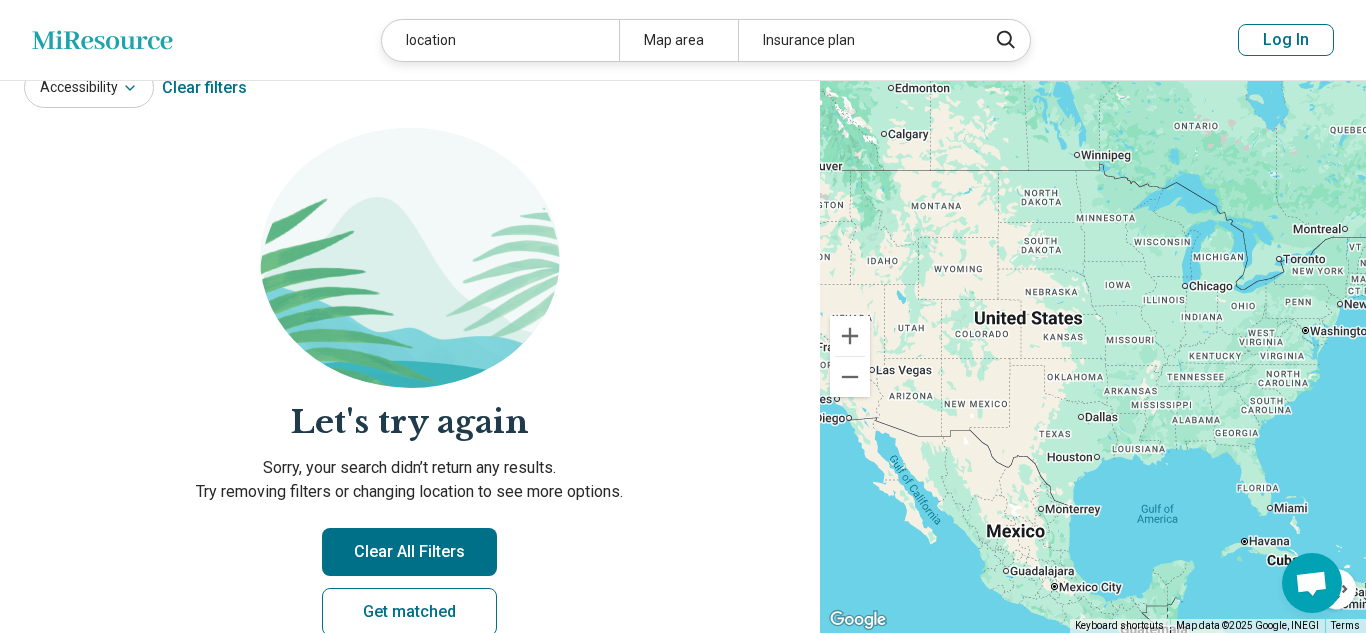 scroll, scrollTop: 135, scrollLeft: 0, axis: vertical 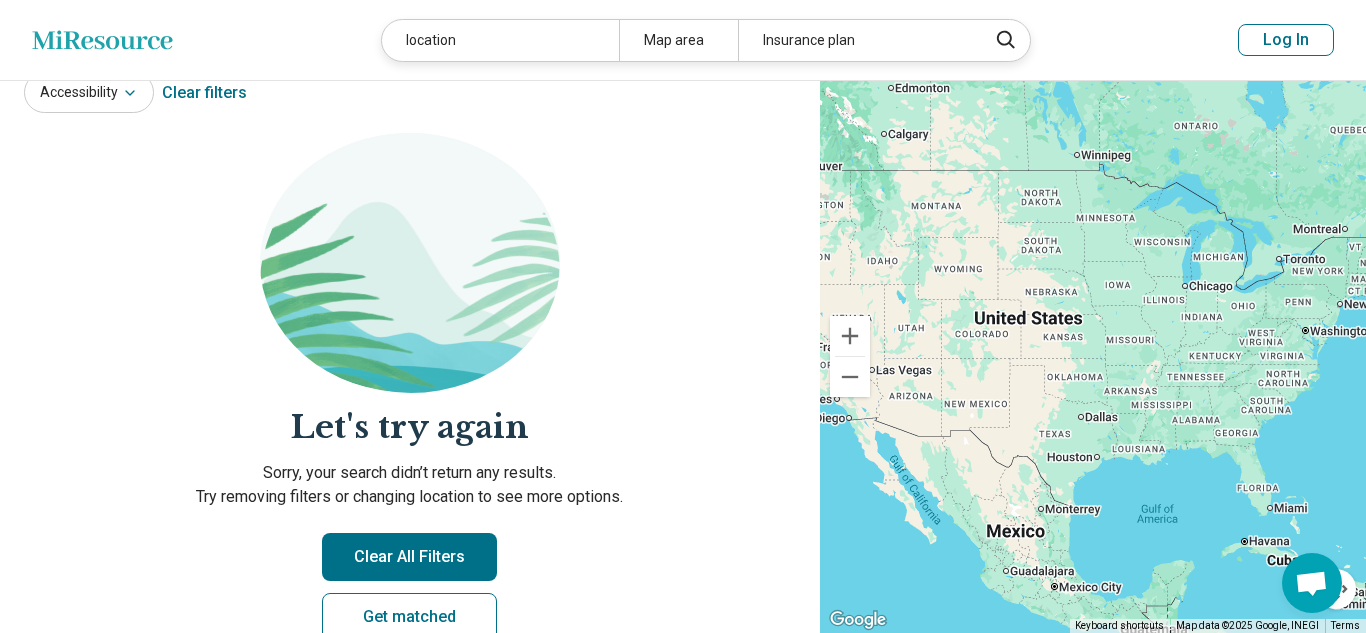 click on "Clear All Filters" at bounding box center [409, 557] 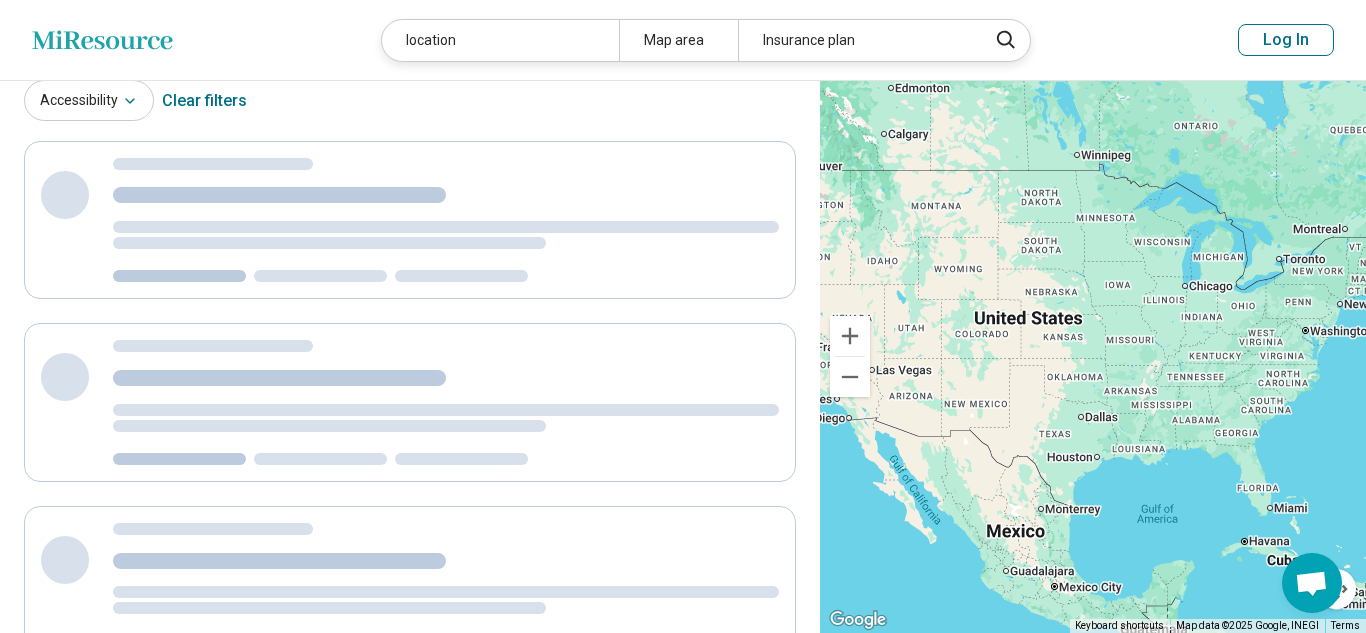 scroll, scrollTop: 0, scrollLeft: 0, axis: both 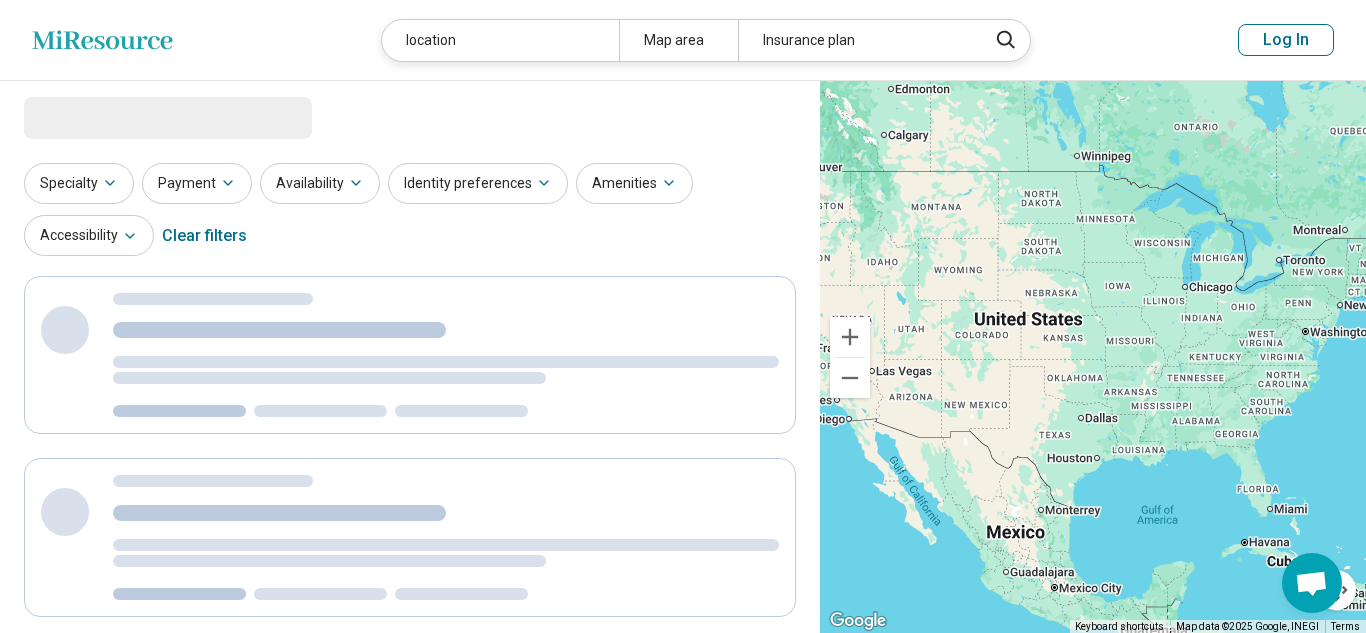 select on "********" 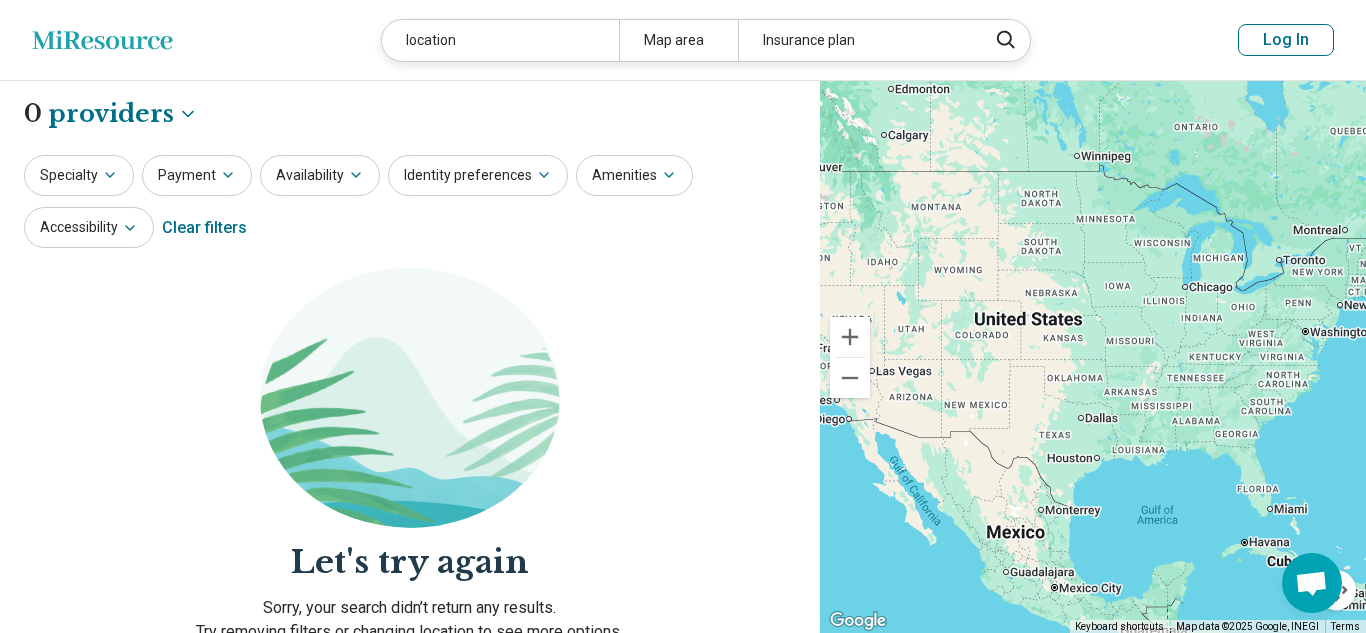 click on "Availability" at bounding box center [320, 175] 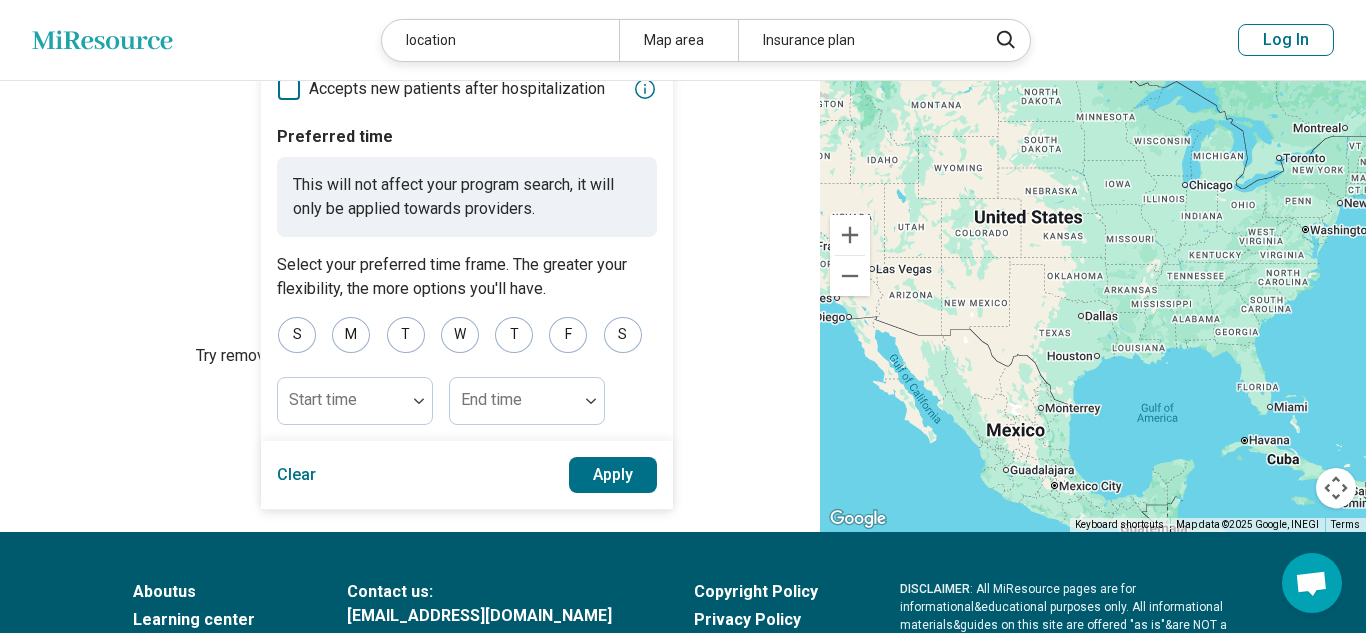 scroll, scrollTop: 277, scrollLeft: 0, axis: vertical 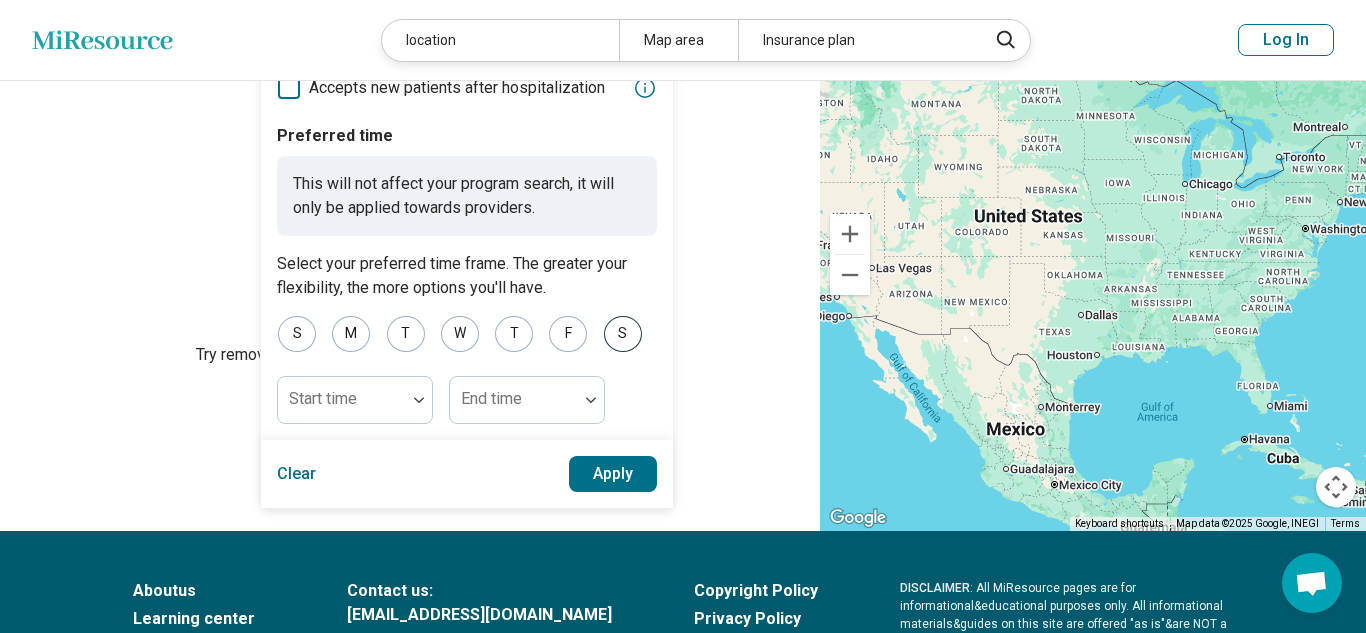 click on "S" at bounding box center (623, 334) 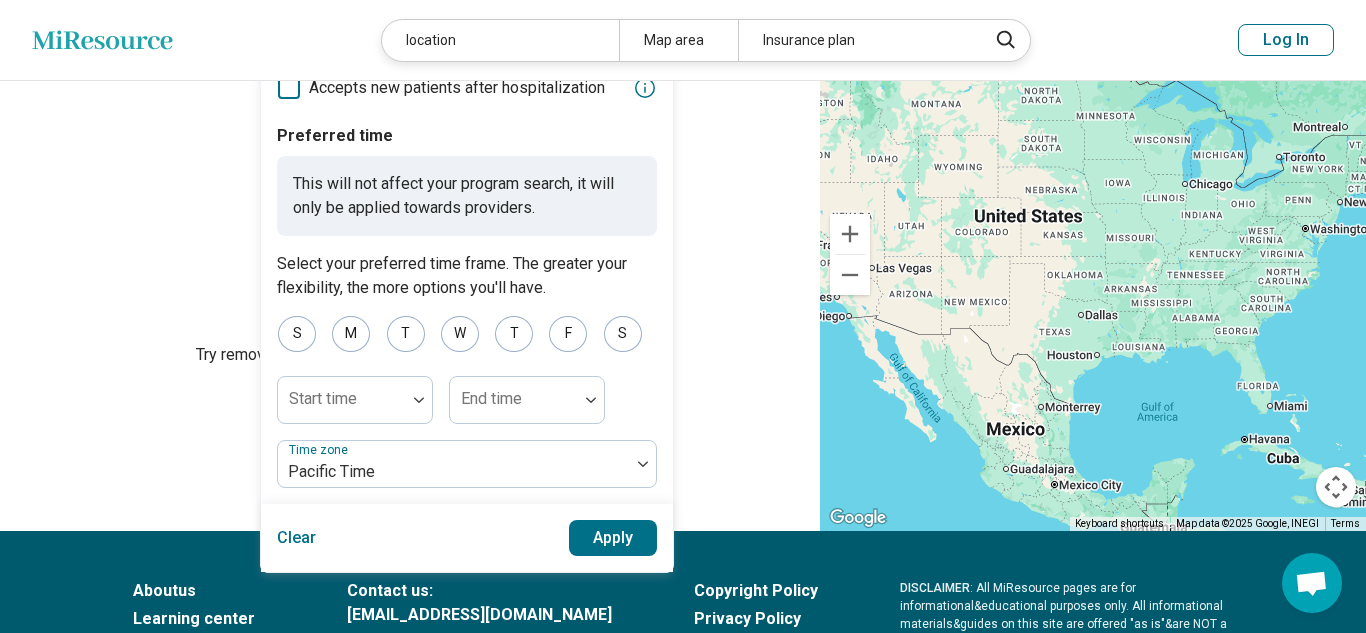 click on "Apply" at bounding box center [613, 538] 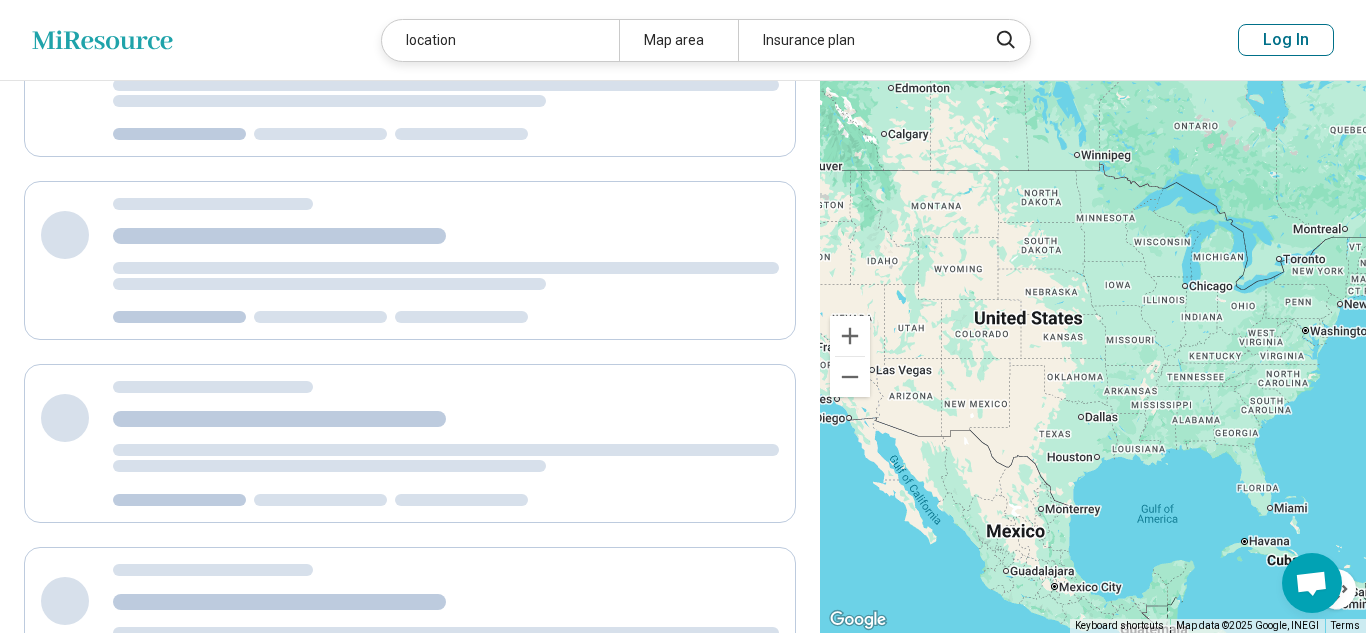 scroll, scrollTop: 0, scrollLeft: 0, axis: both 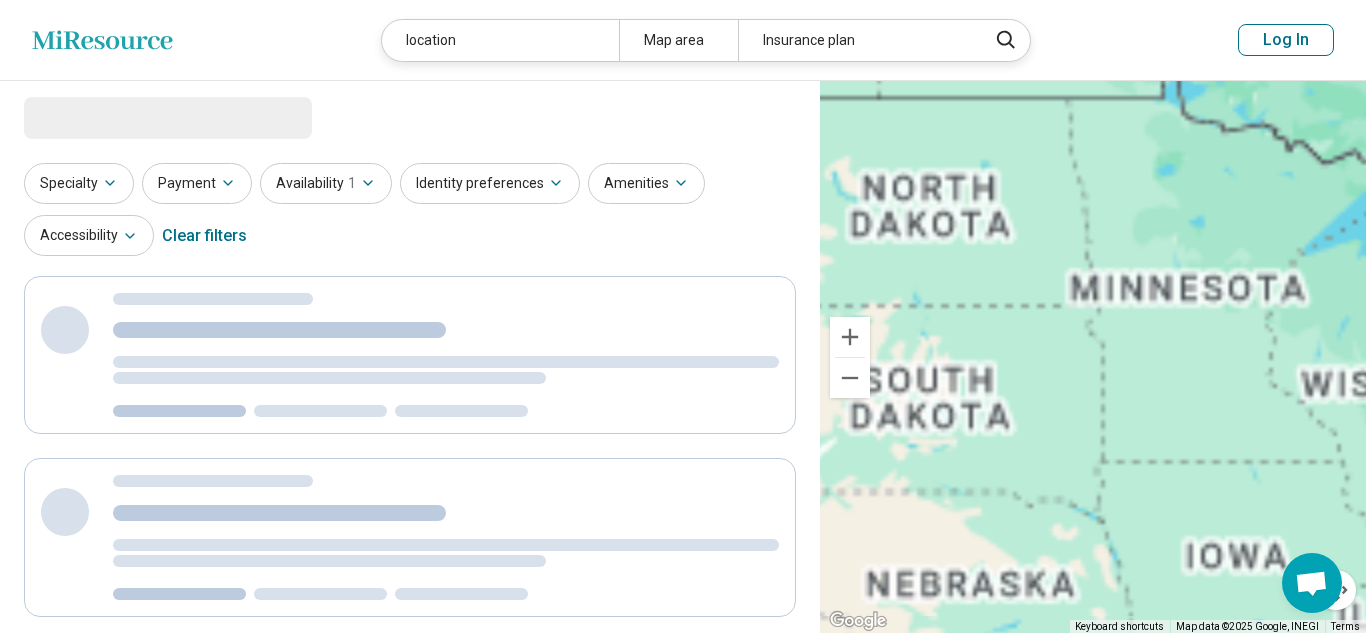 click on "To navigate, press the arrow keys." at bounding box center (1093, 357) 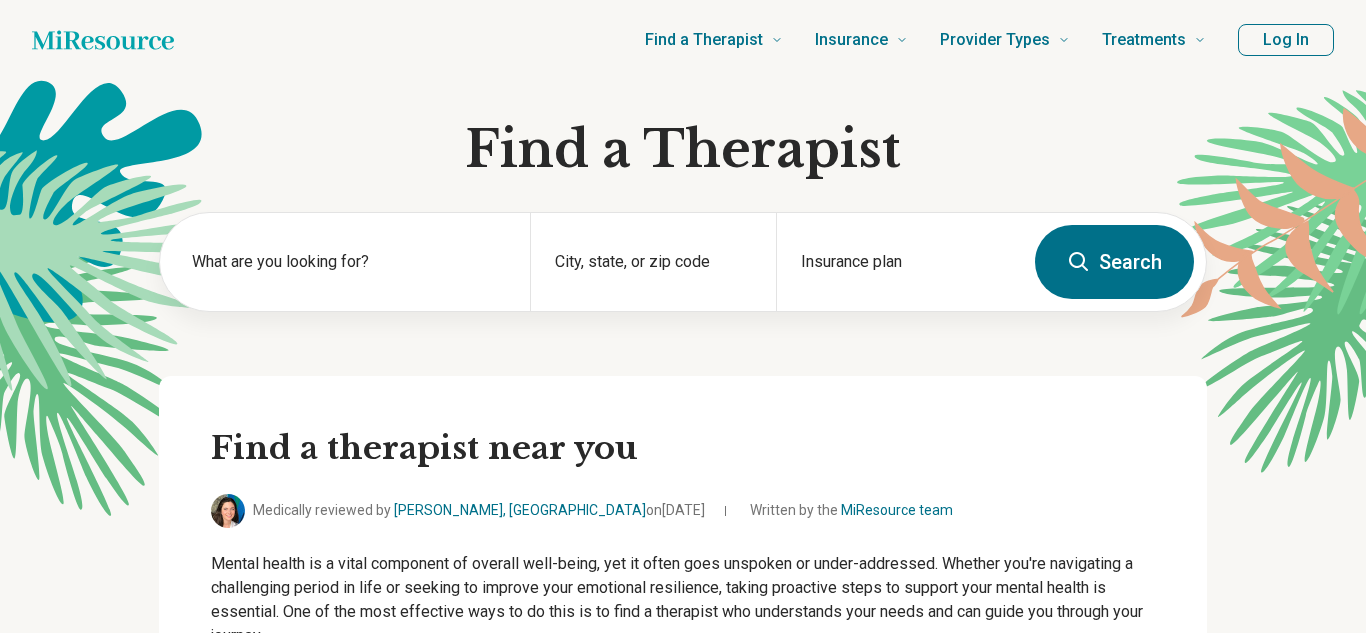 type 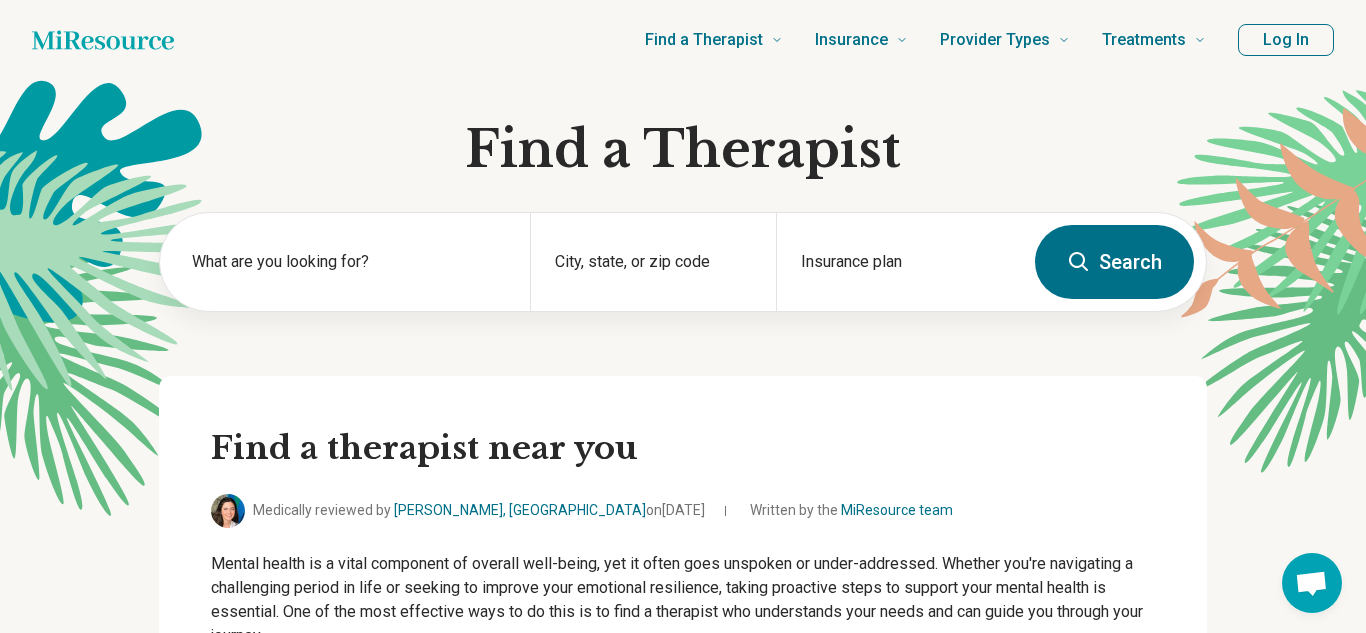scroll, scrollTop: 0, scrollLeft: 0, axis: both 